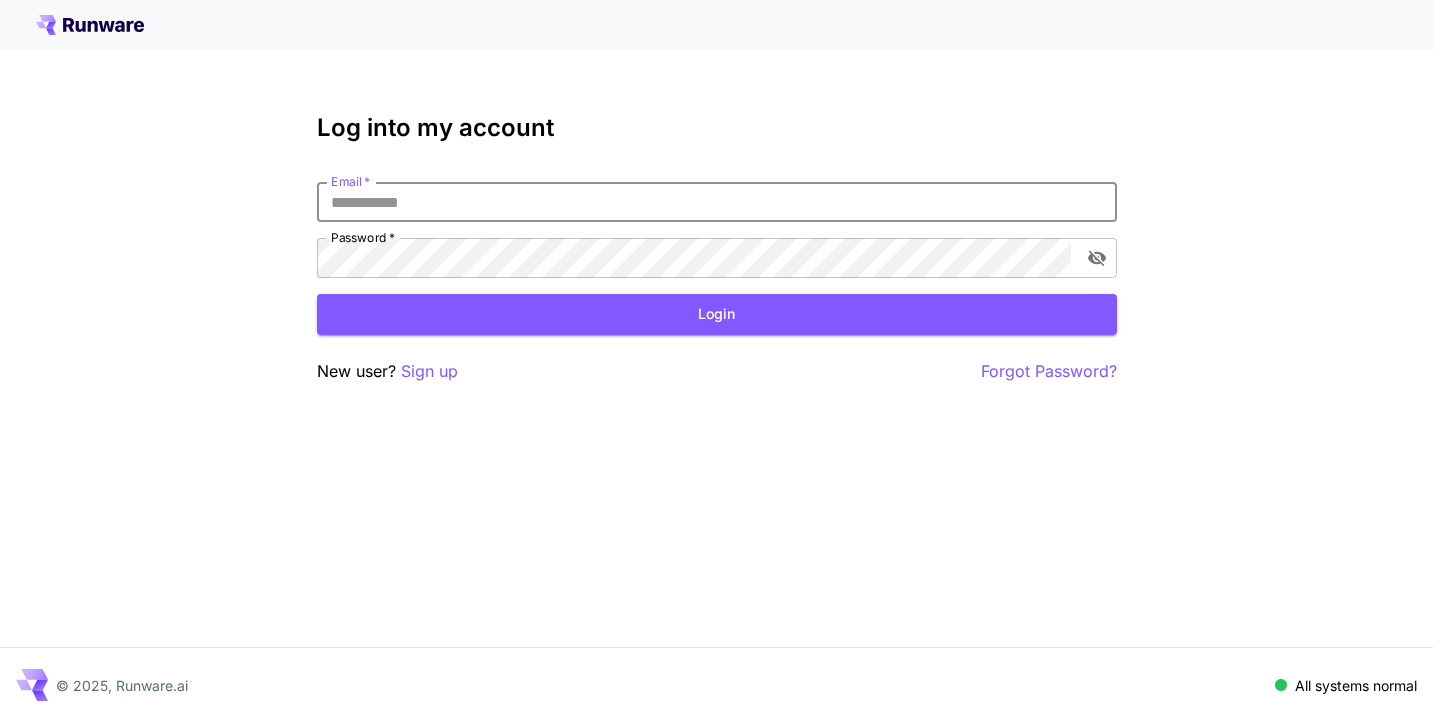 scroll, scrollTop: 0, scrollLeft: 0, axis: both 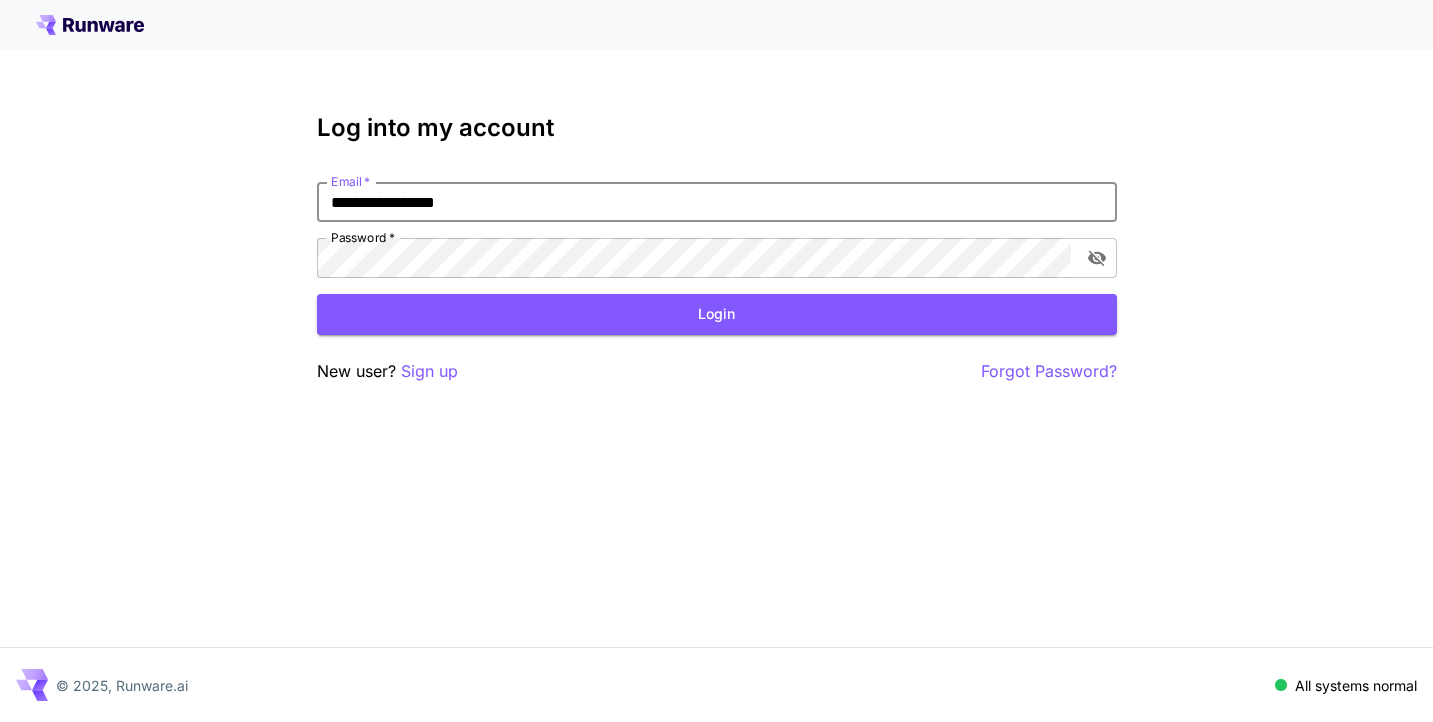 click on "Login" at bounding box center (717, 314) 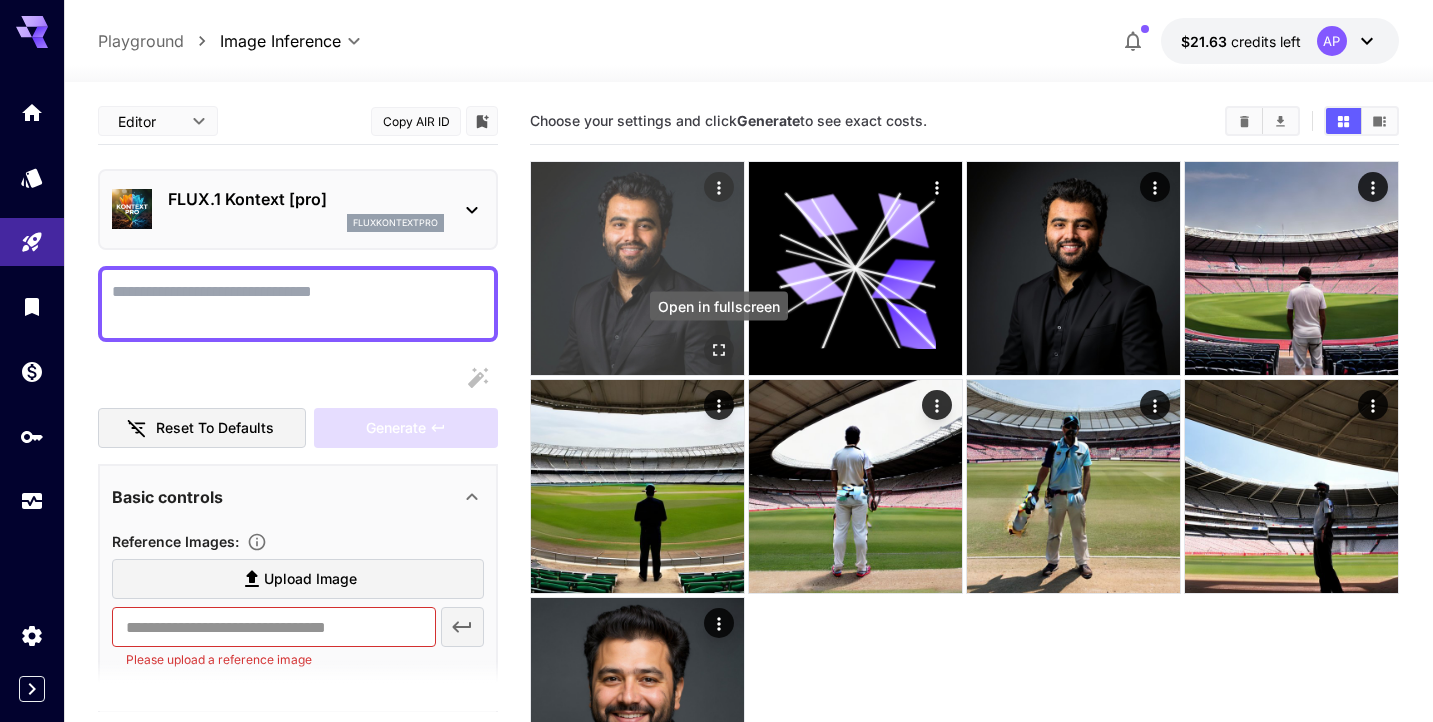 click 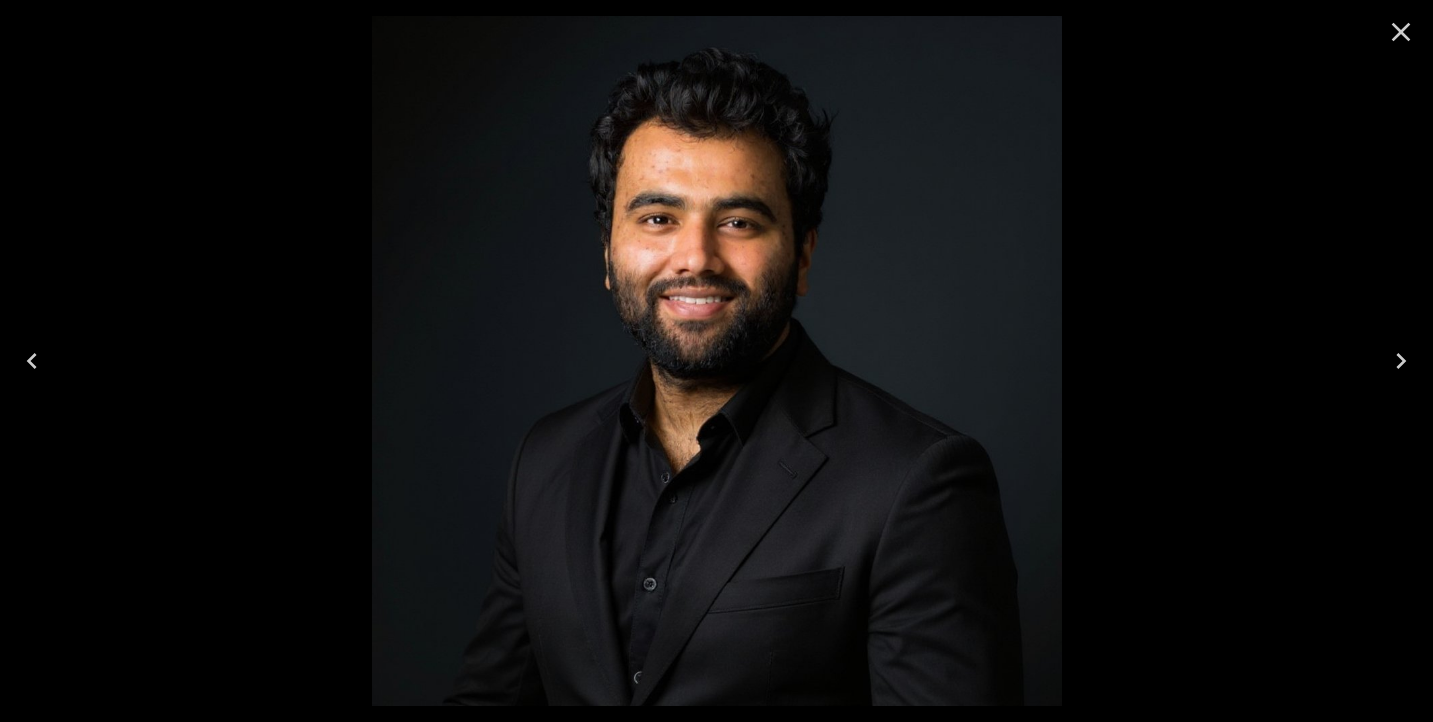 click 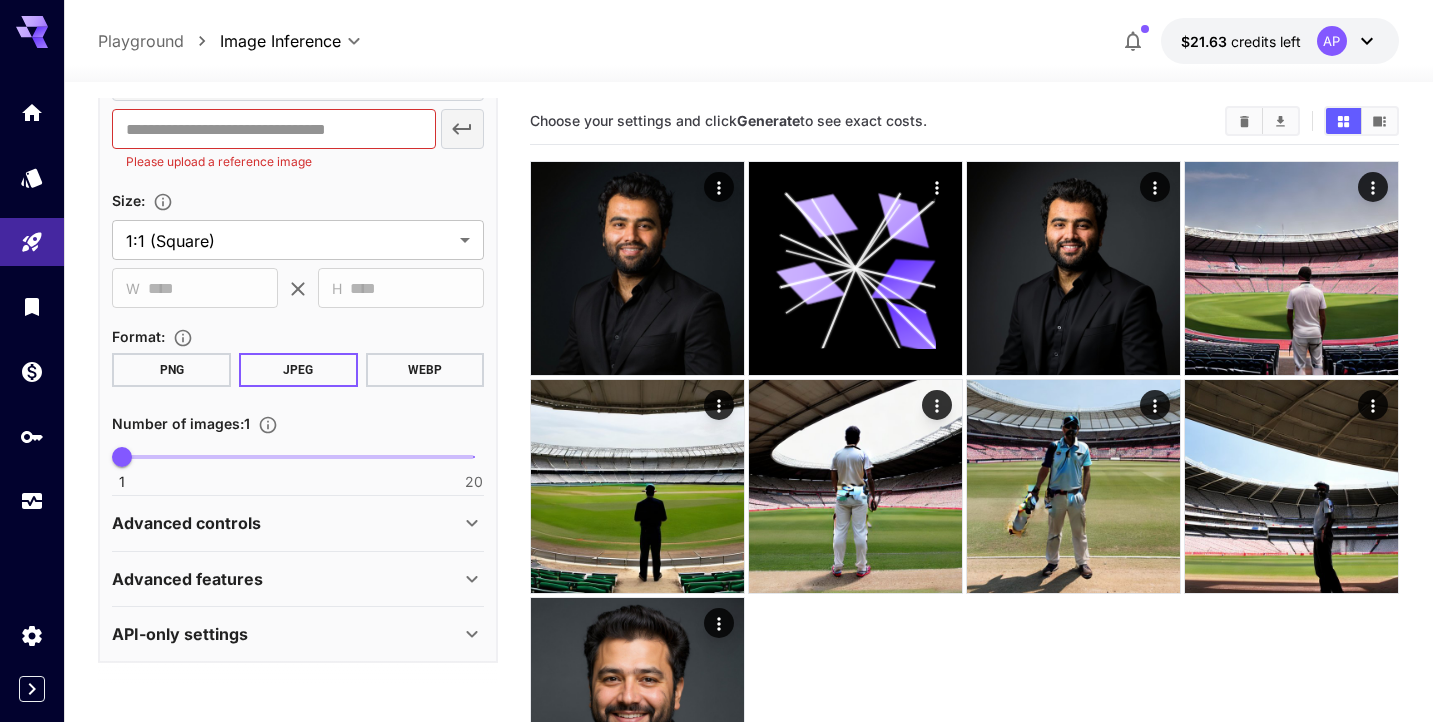 scroll, scrollTop: 497, scrollLeft: 0, axis: vertical 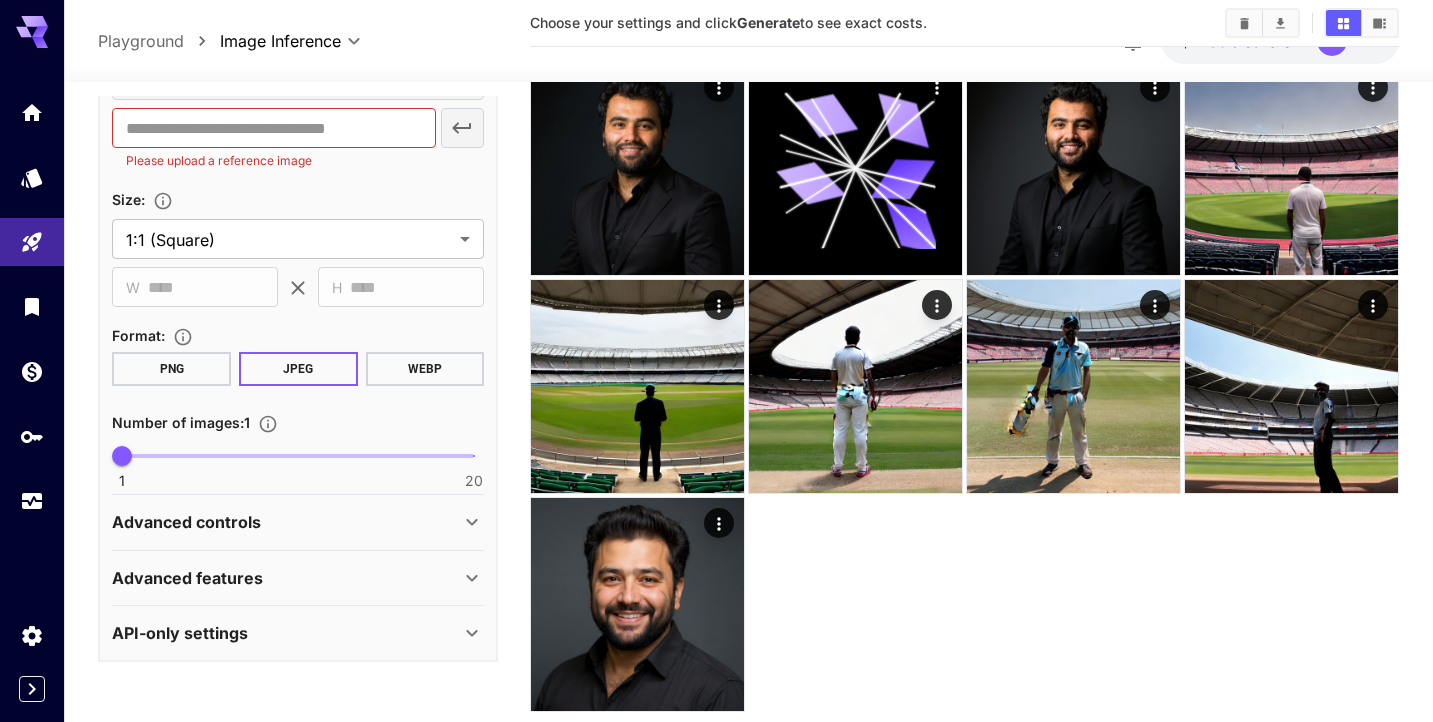 click on "Advanced controls" at bounding box center (286, 522) 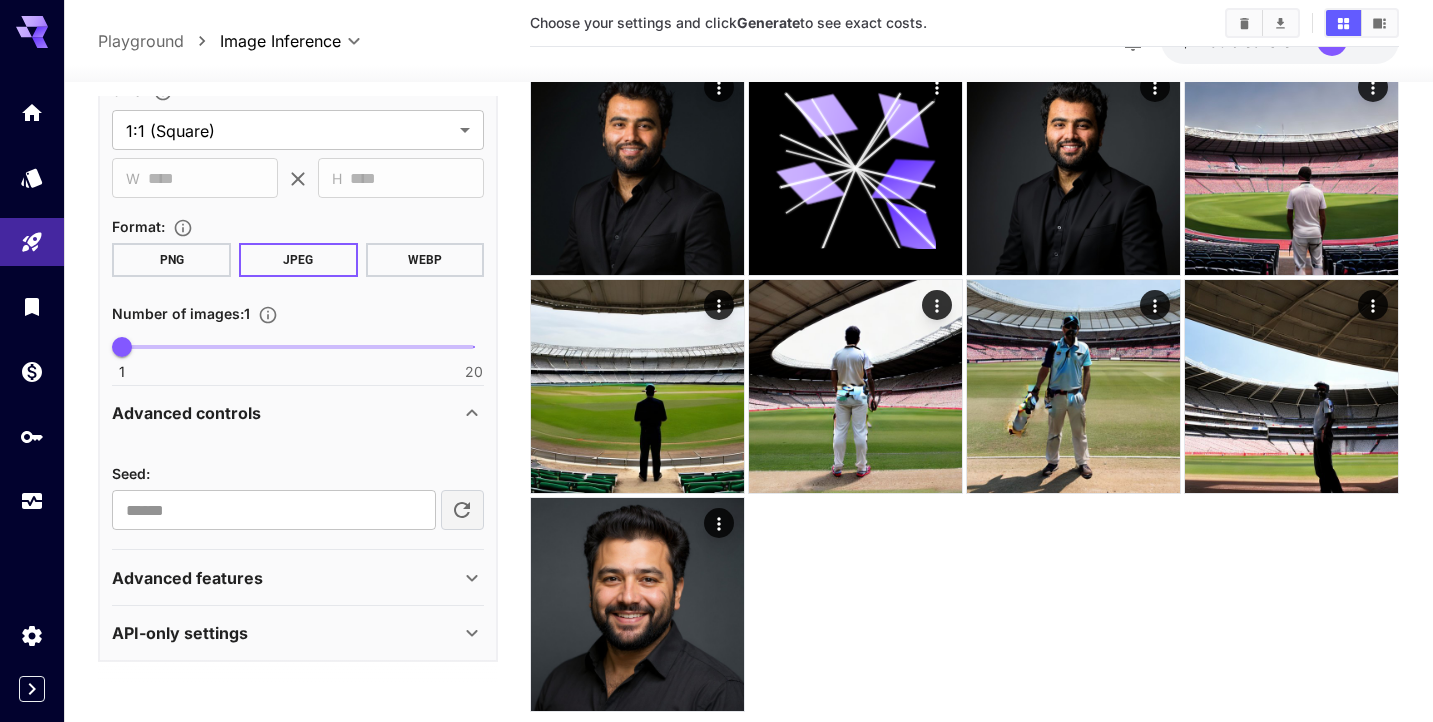 click on "Advanced features" at bounding box center (286, 578) 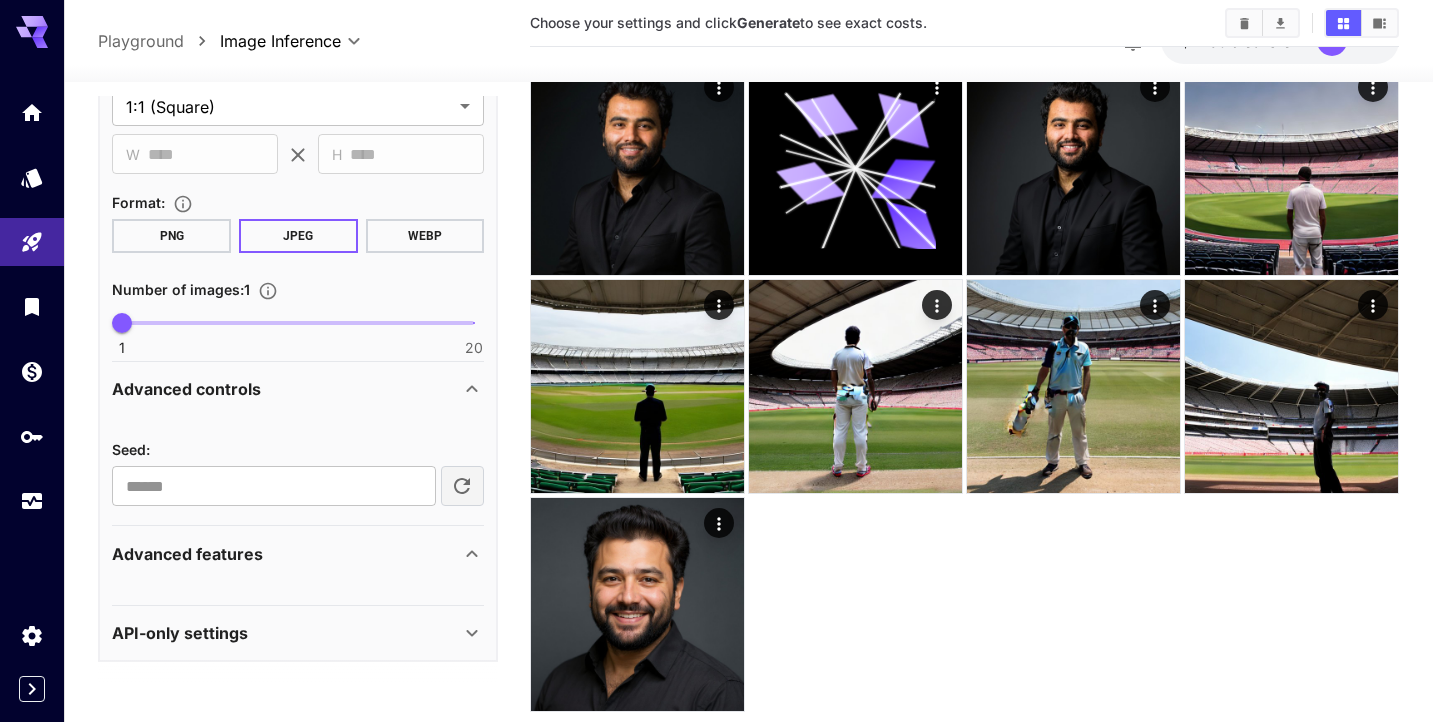 click on "Advanced features" at bounding box center [286, 554] 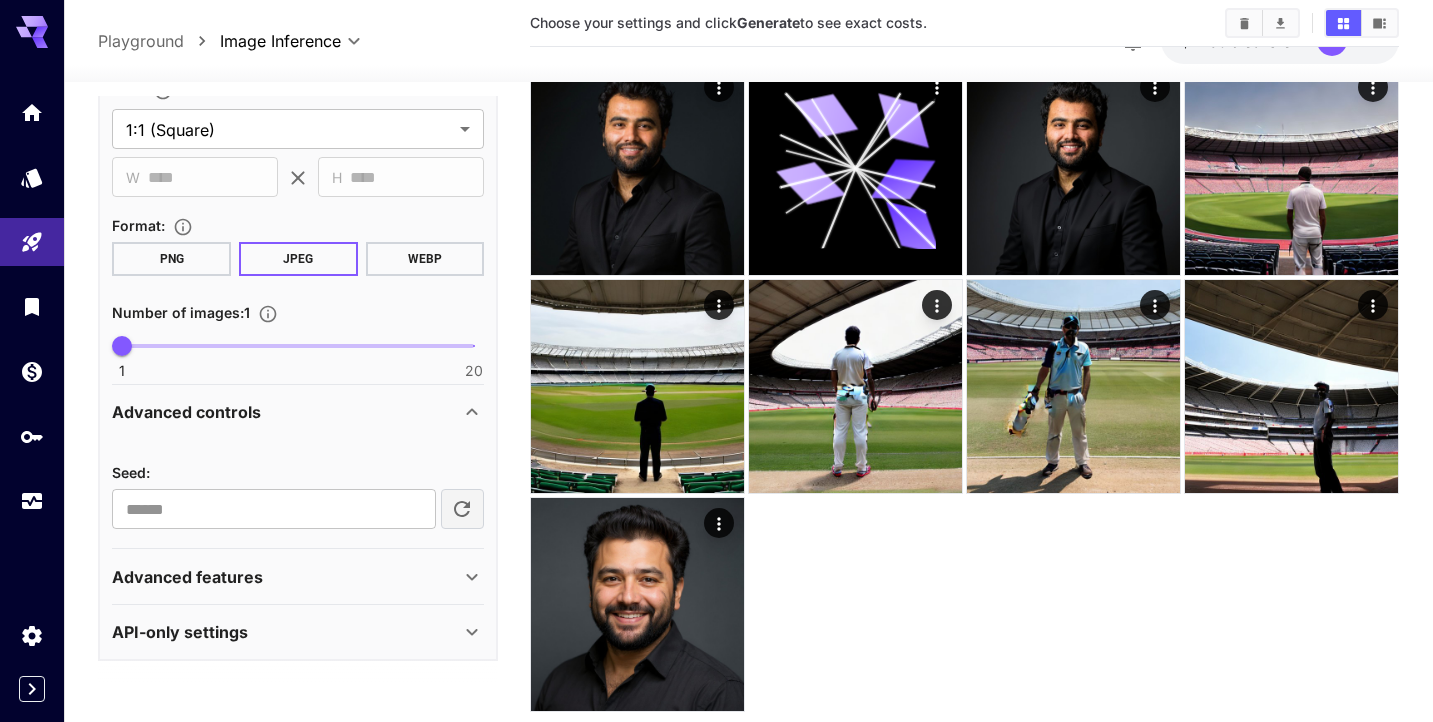 scroll, scrollTop: 606, scrollLeft: 0, axis: vertical 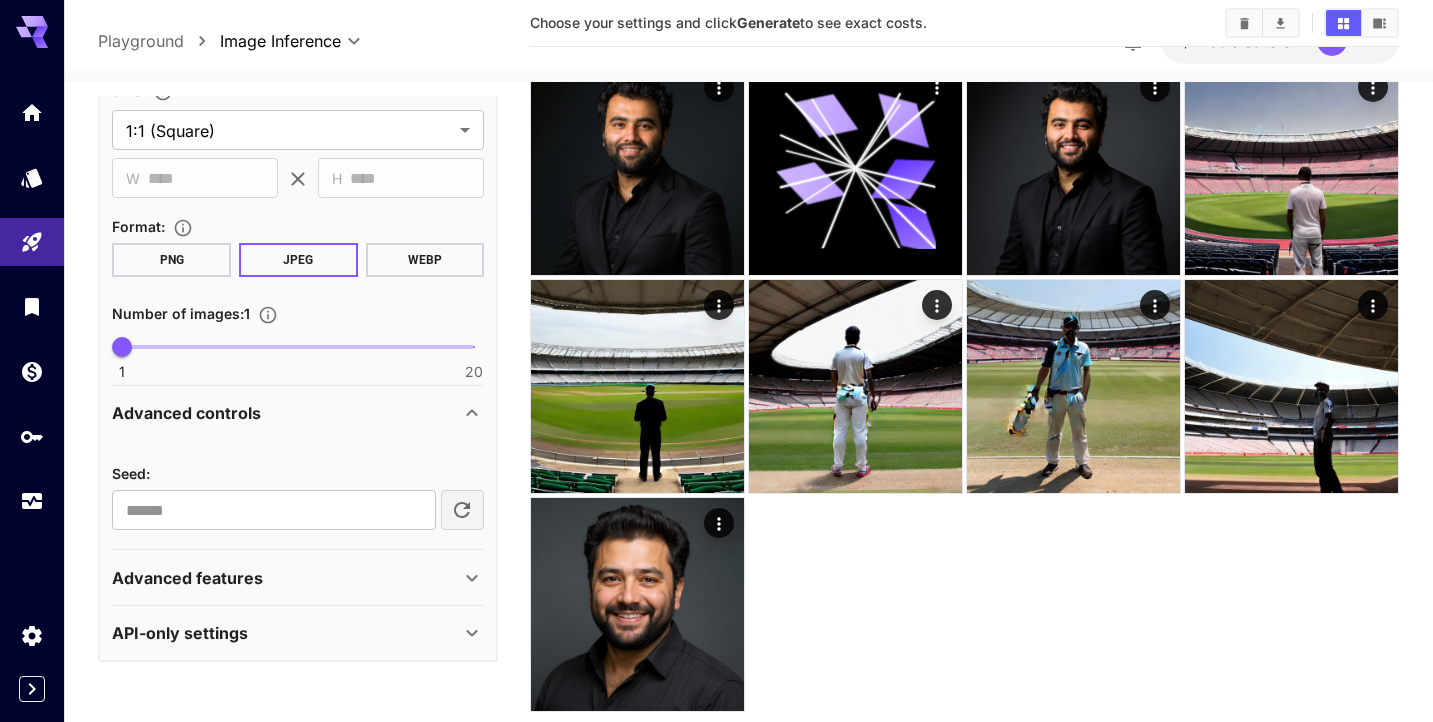 click on "Advanced features" at bounding box center [298, 578] 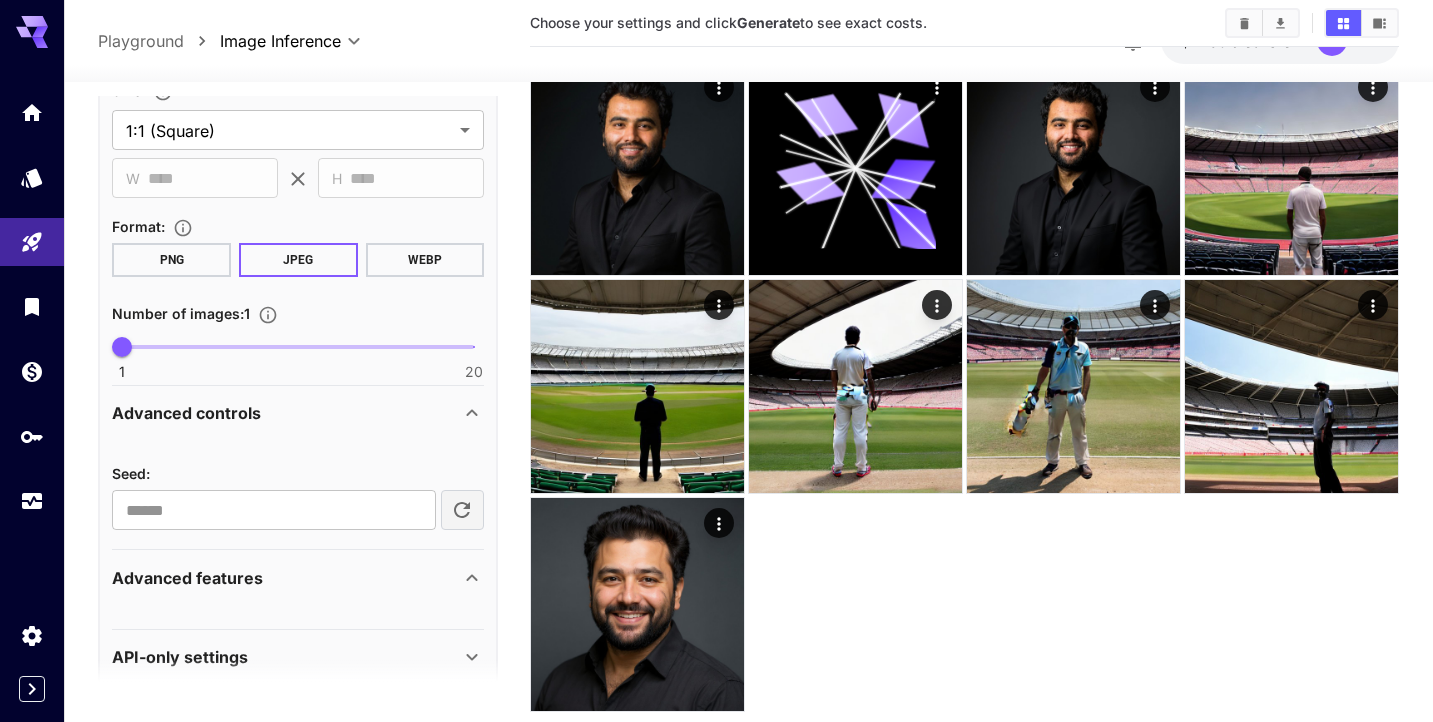 click on "API-only settings" at bounding box center [286, 657] 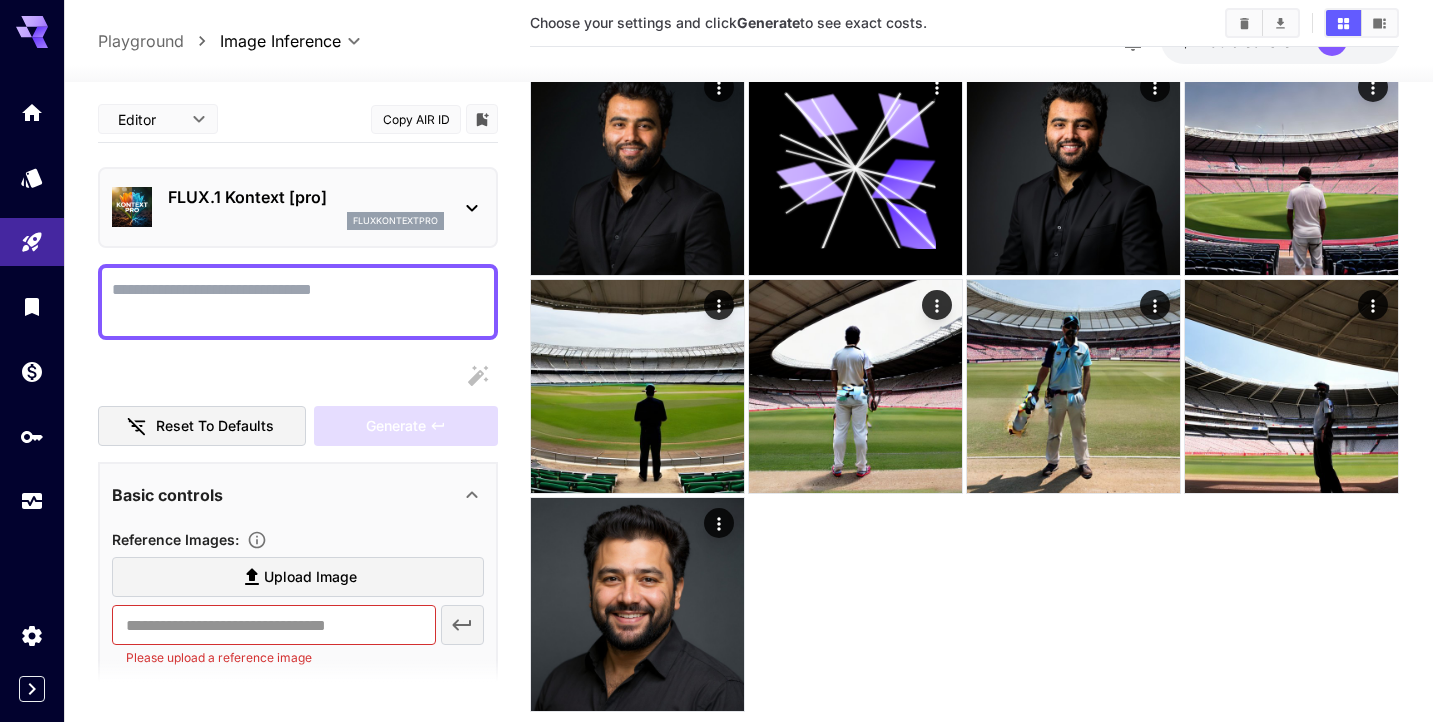 scroll, scrollTop: 0, scrollLeft: 0, axis: both 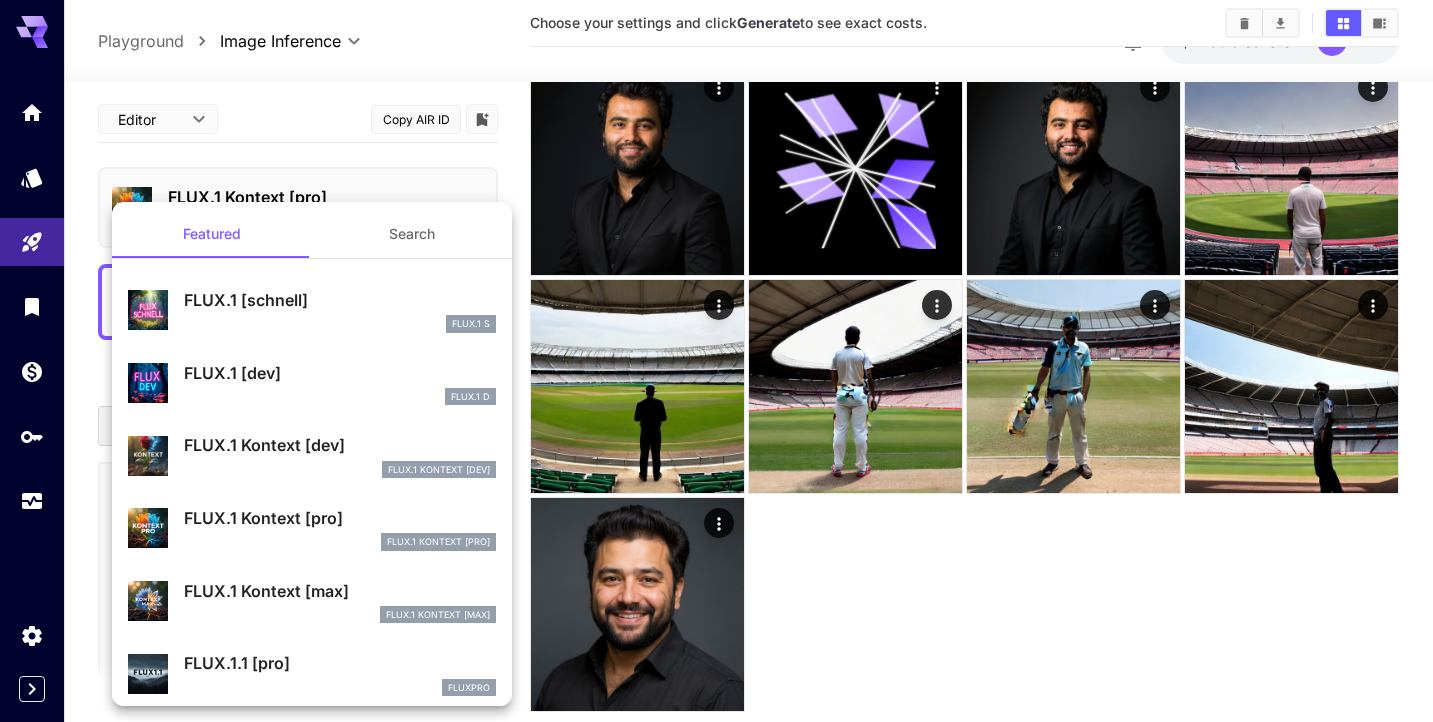 click at bounding box center [716, 361] 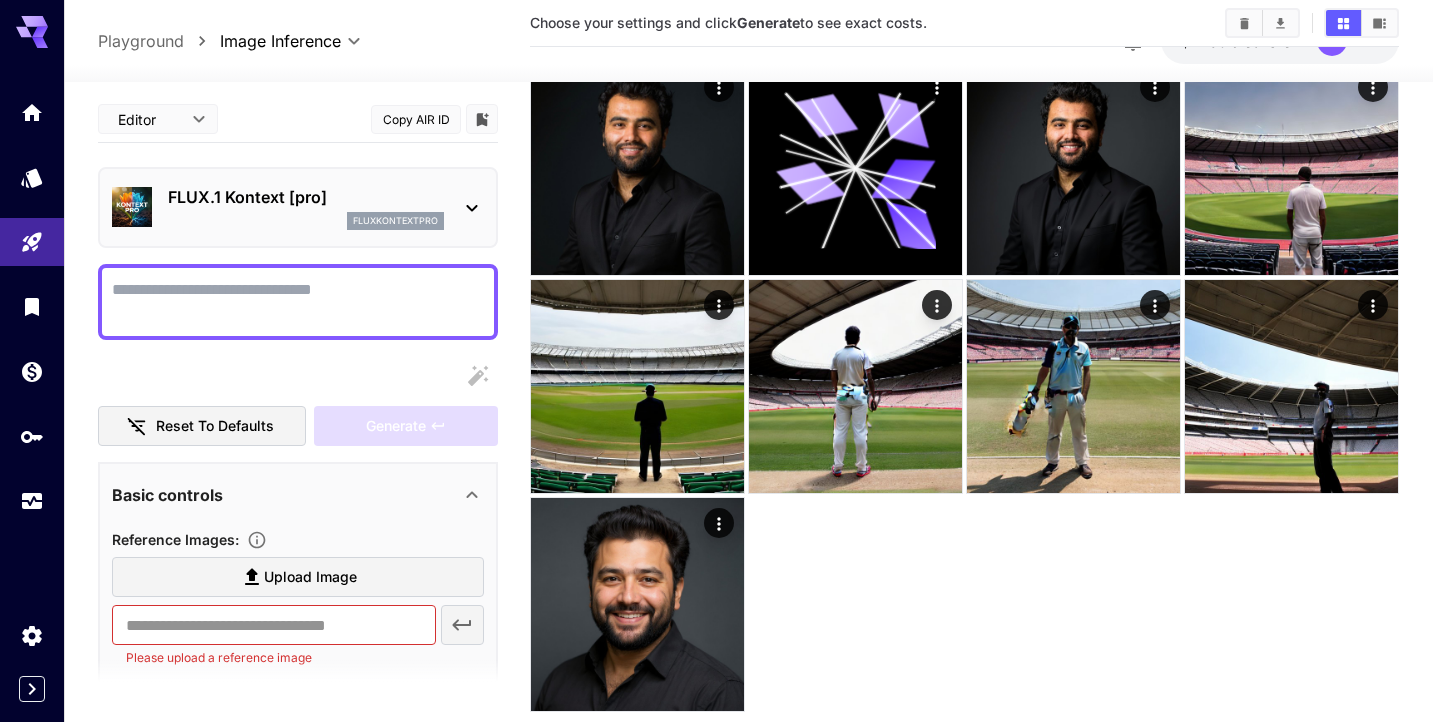 click on "Editor **** ​ Copy AIR ID" at bounding box center [298, 119] 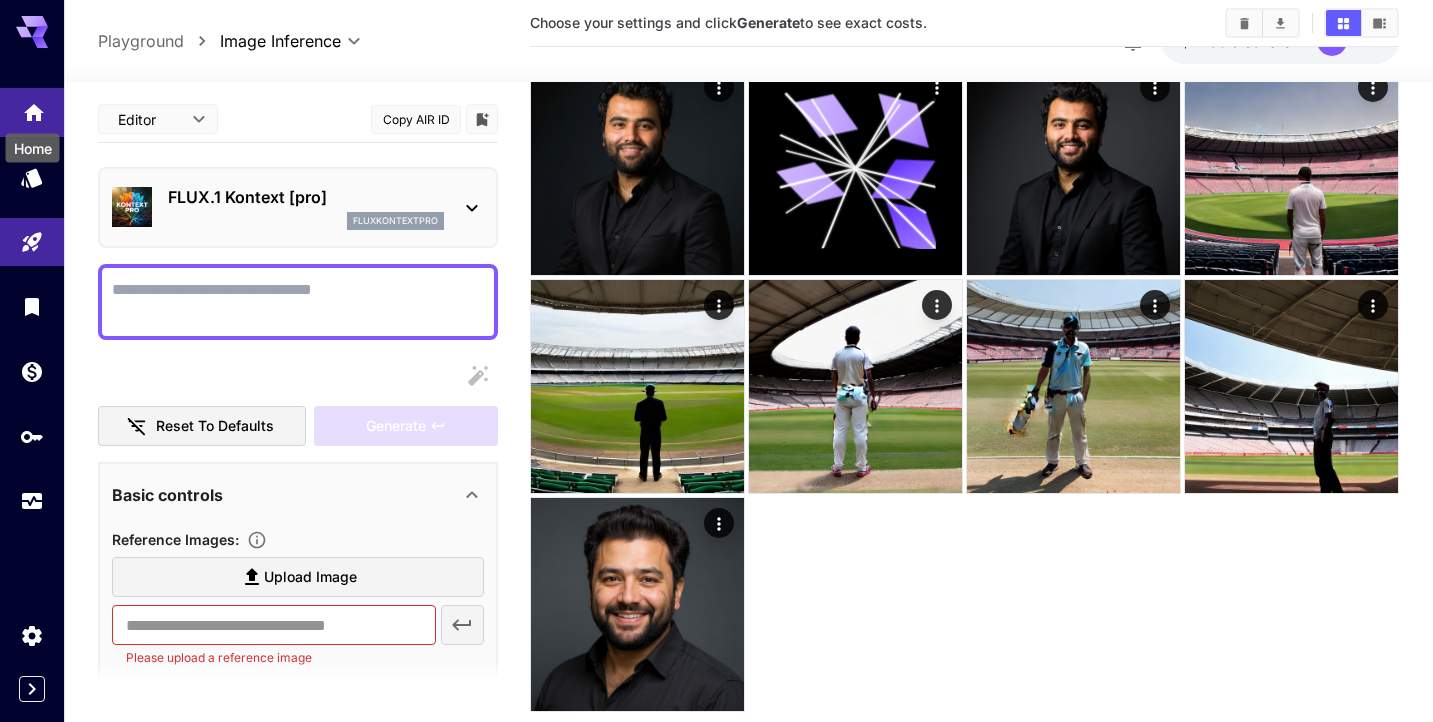 click 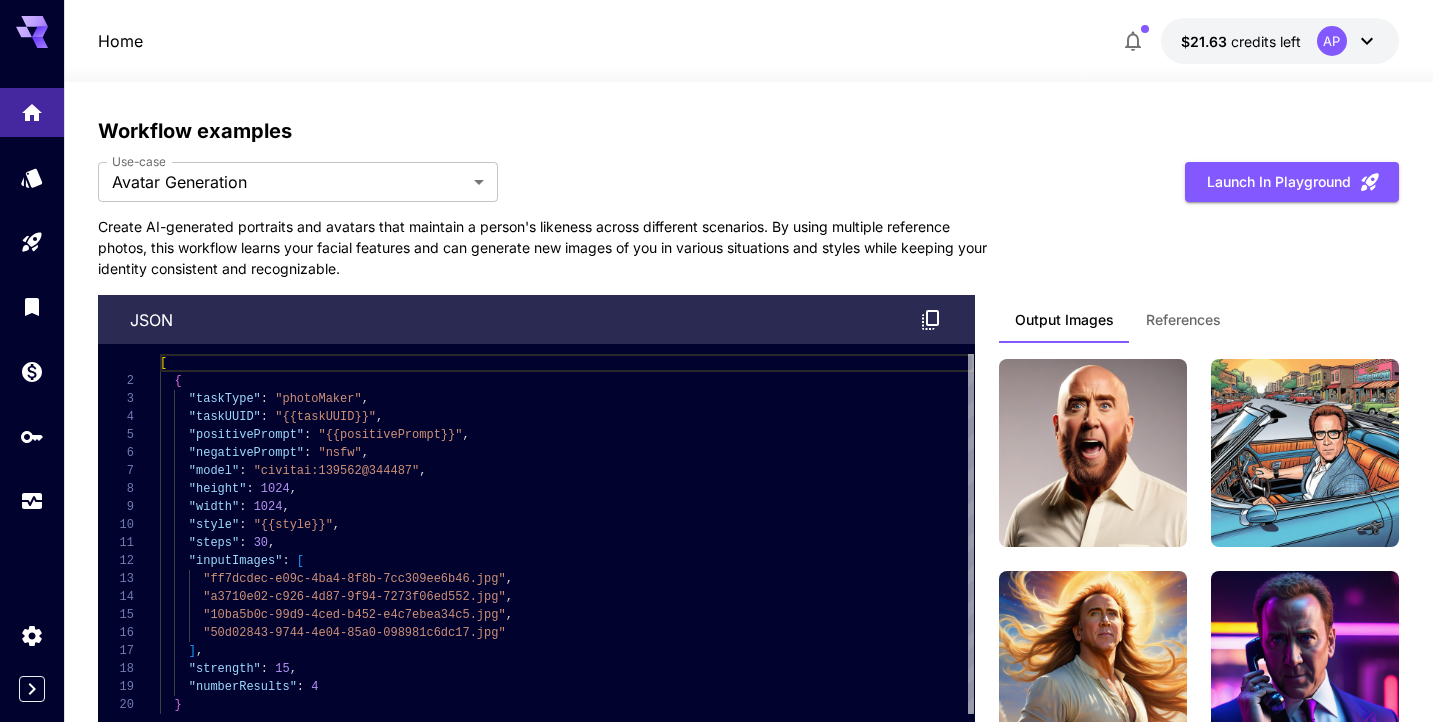 scroll, scrollTop: 3717, scrollLeft: 0, axis: vertical 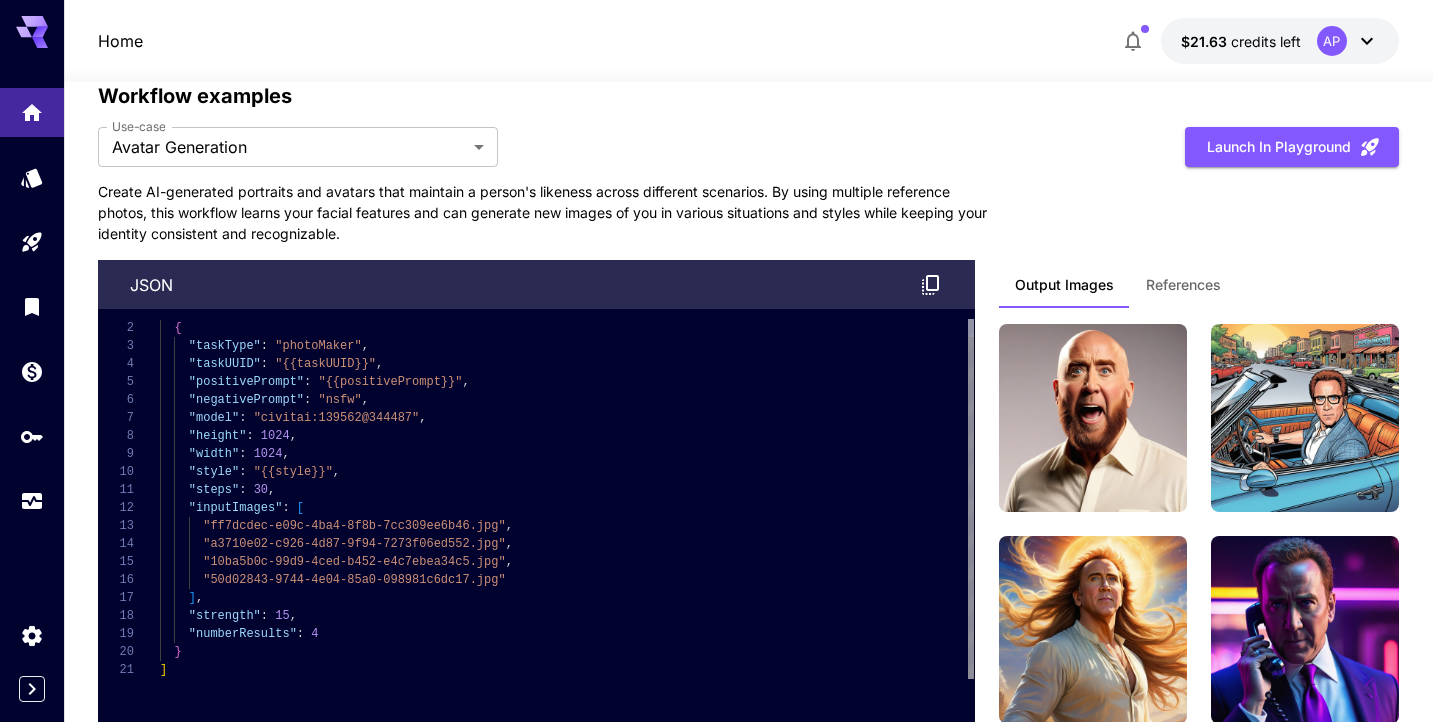 type on "**********" 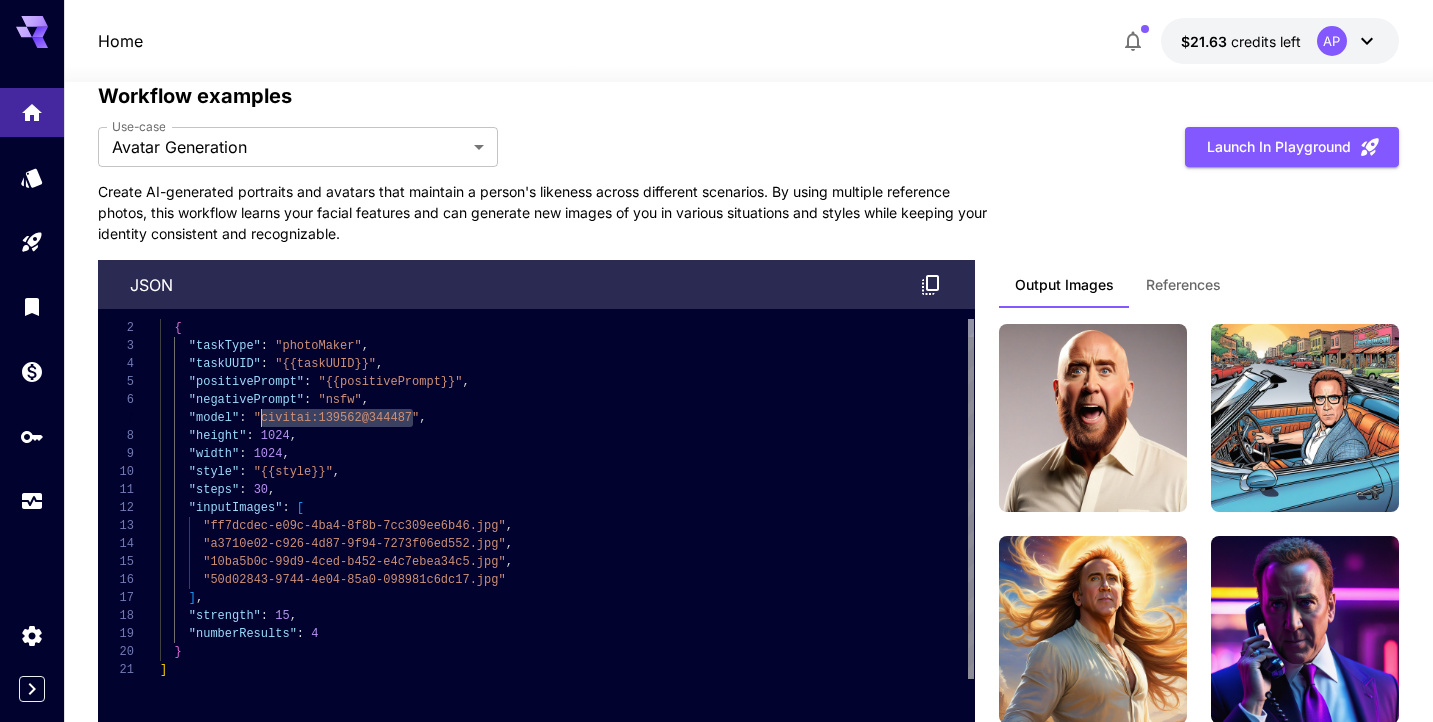 drag, startPoint x: 413, startPoint y: 404, endPoint x: 261, endPoint y: 411, distance: 152.1611 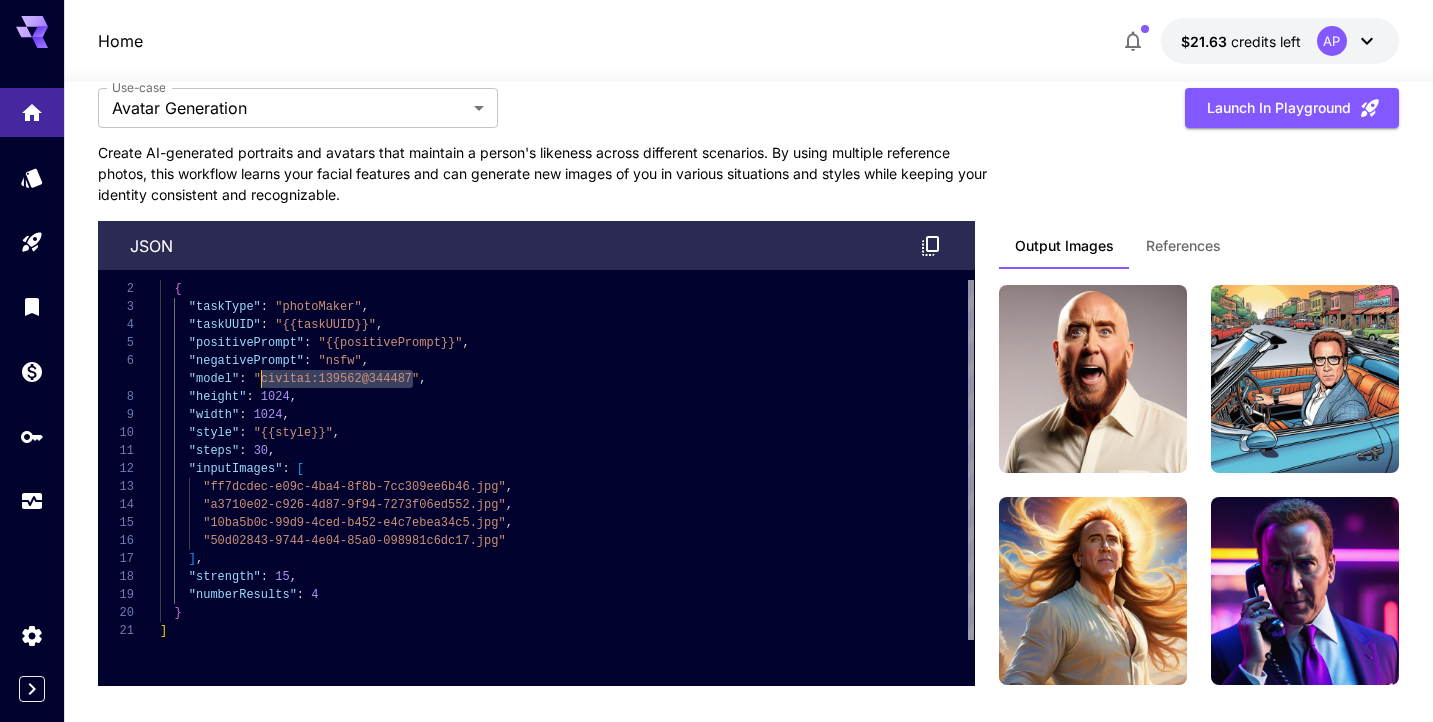 scroll, scrollTop: 3759, scrollLeft: 0, axis: vertical 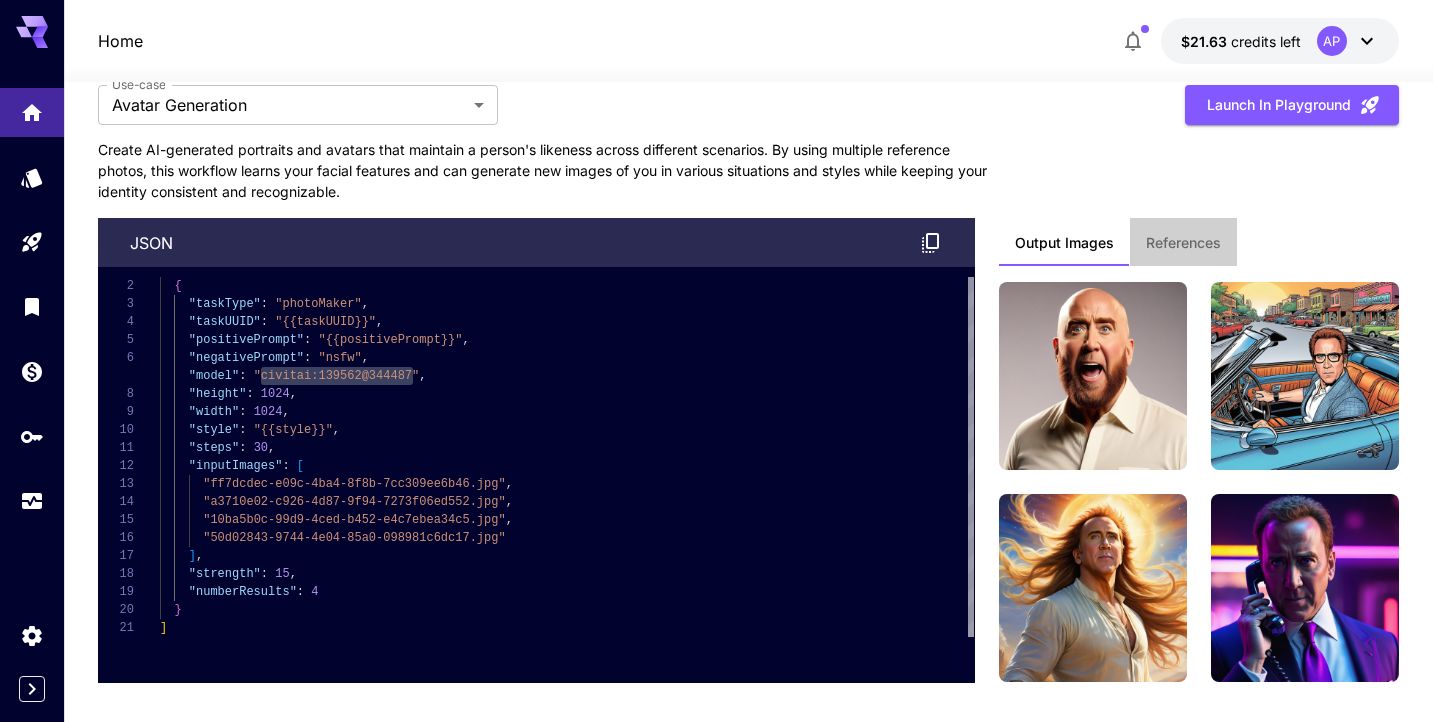 click on "References" at bounding box center [1183, 243] 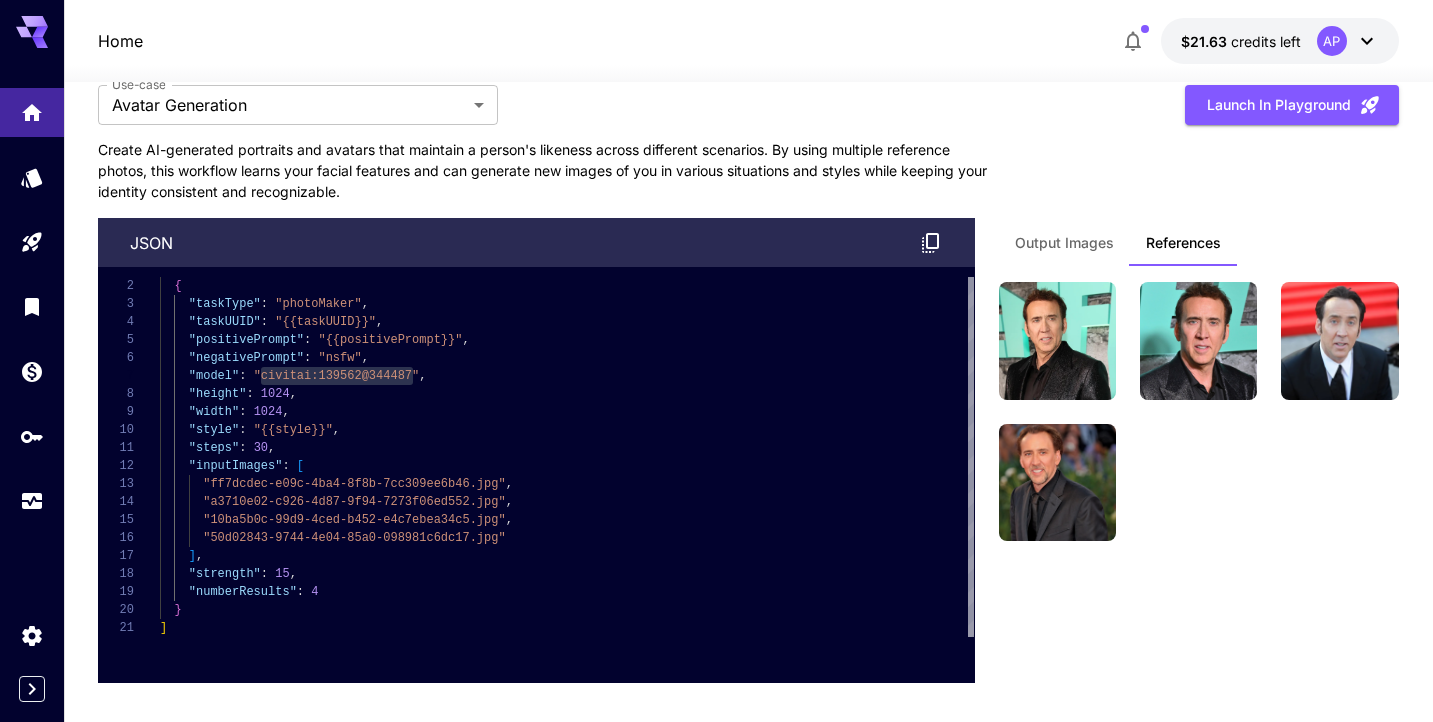 click on "Output Images" at bounding box center (1064, 243) 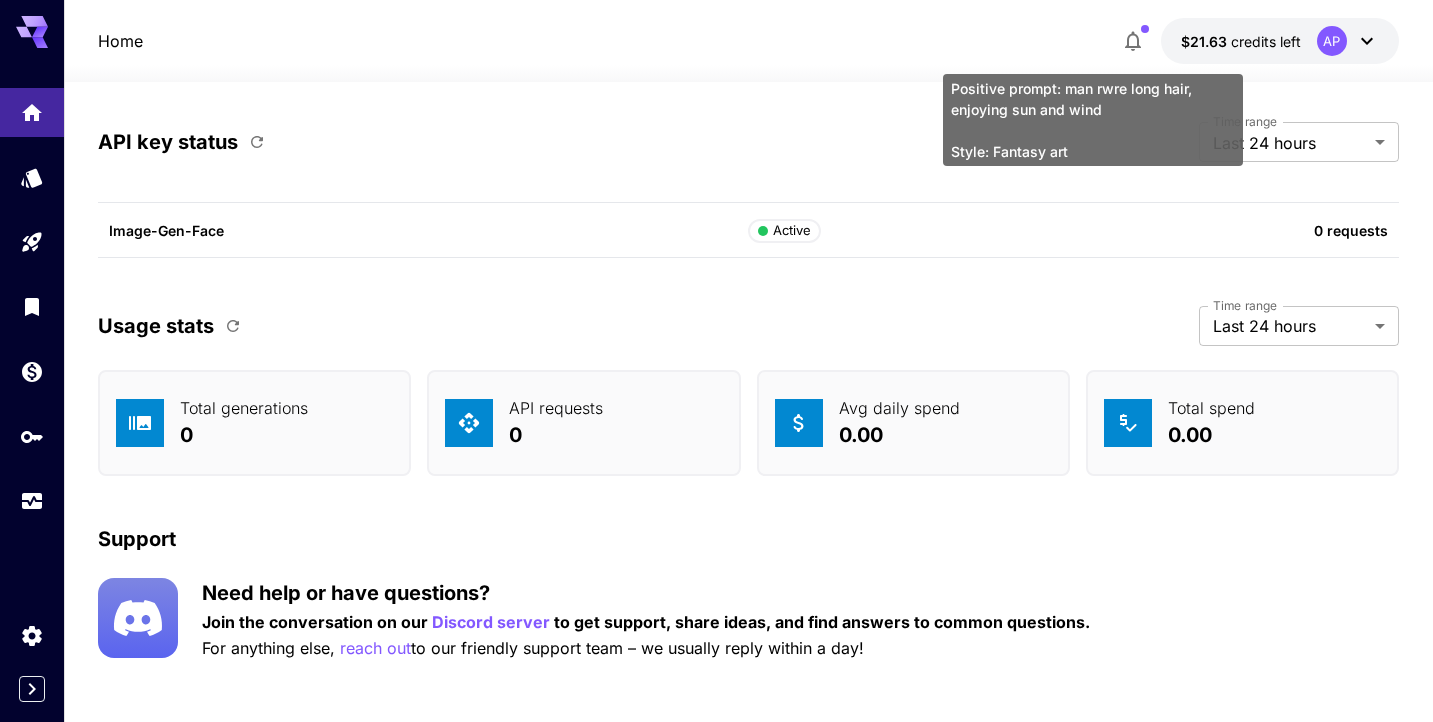 scroll, scrollTop: 4359, scrollLeft: 0, axis: vertical 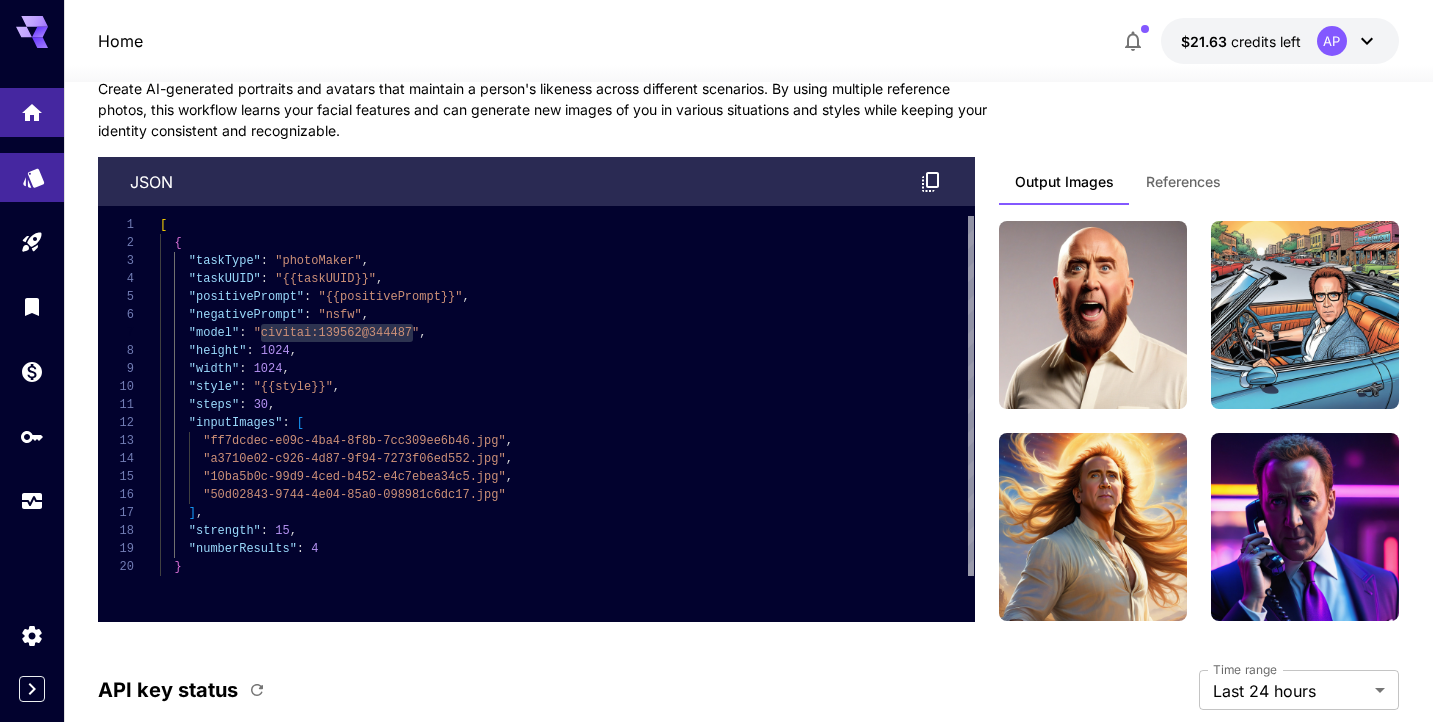 click at bounding box center (32, 177) 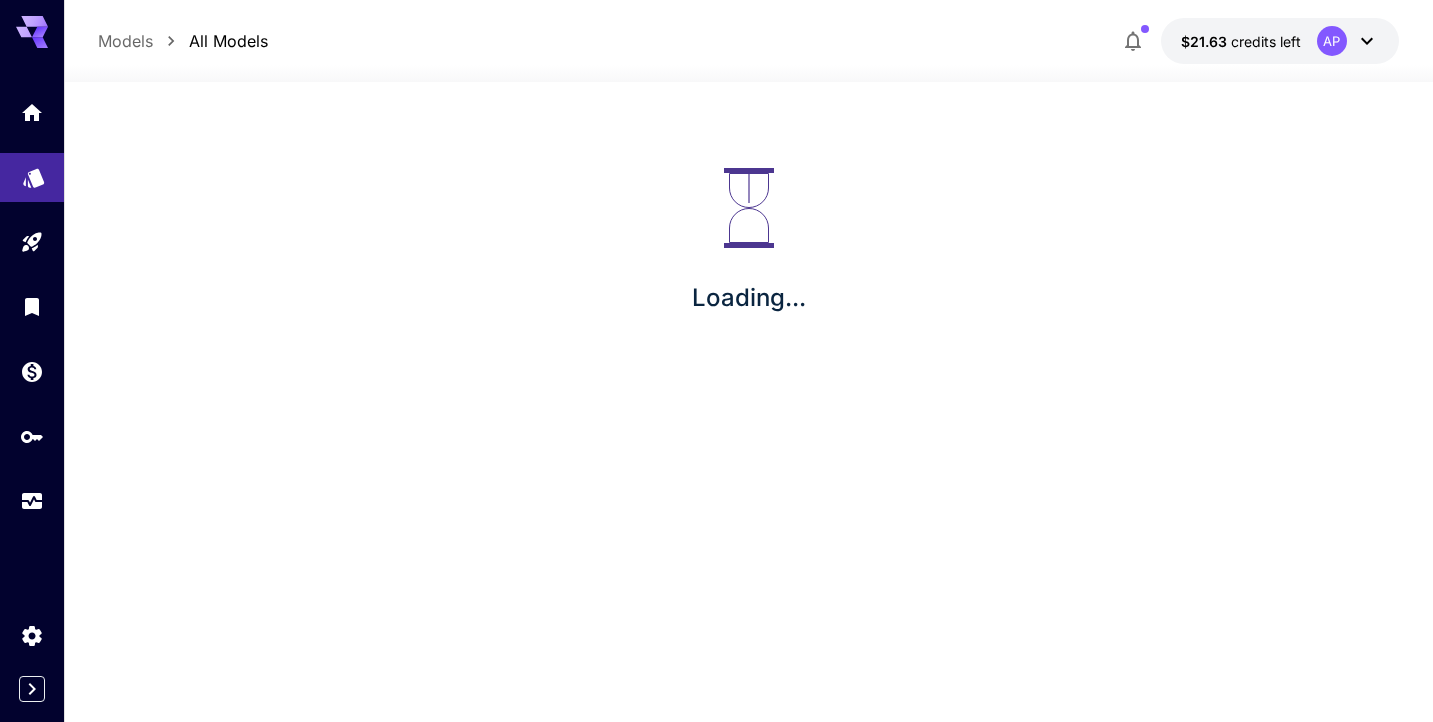 scroll, scrollTop: 0, scrollLeft: 0, axis: both 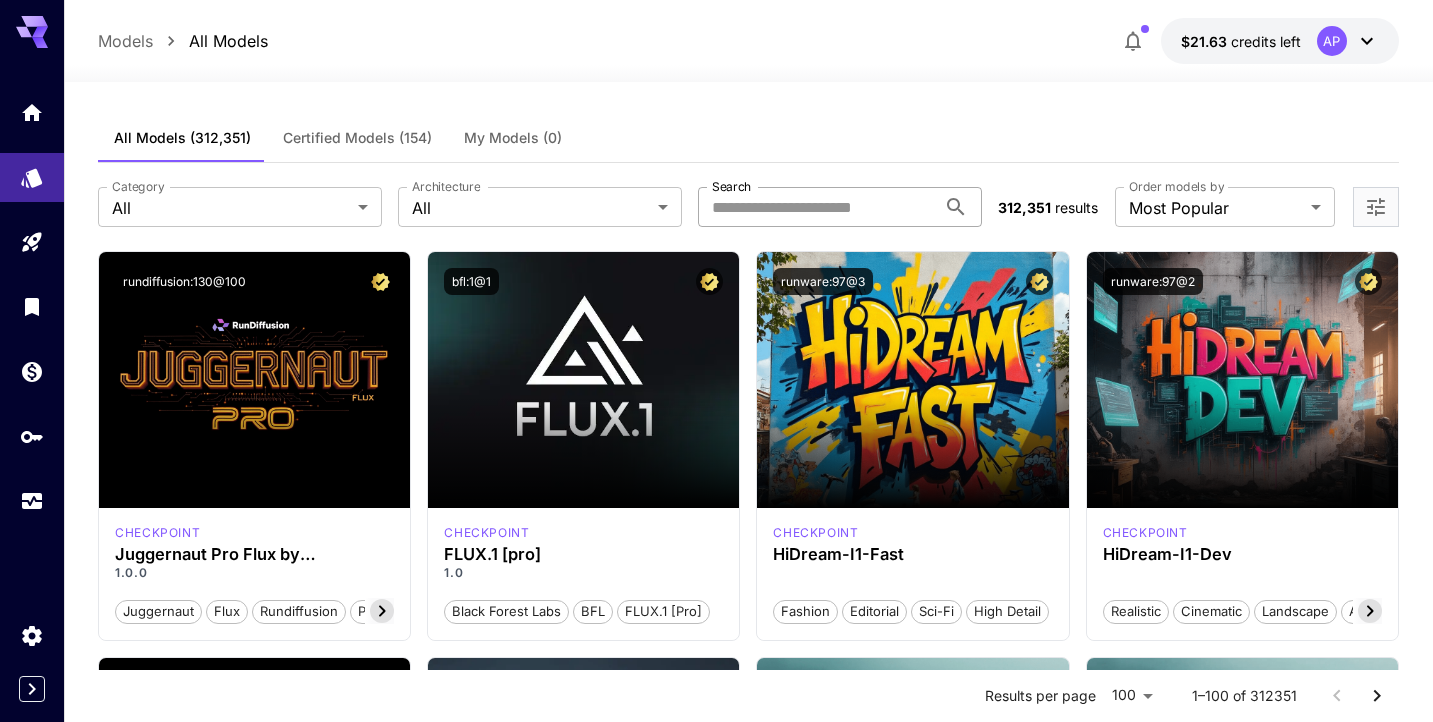 click on "Search" at bounding box center [817, 207] 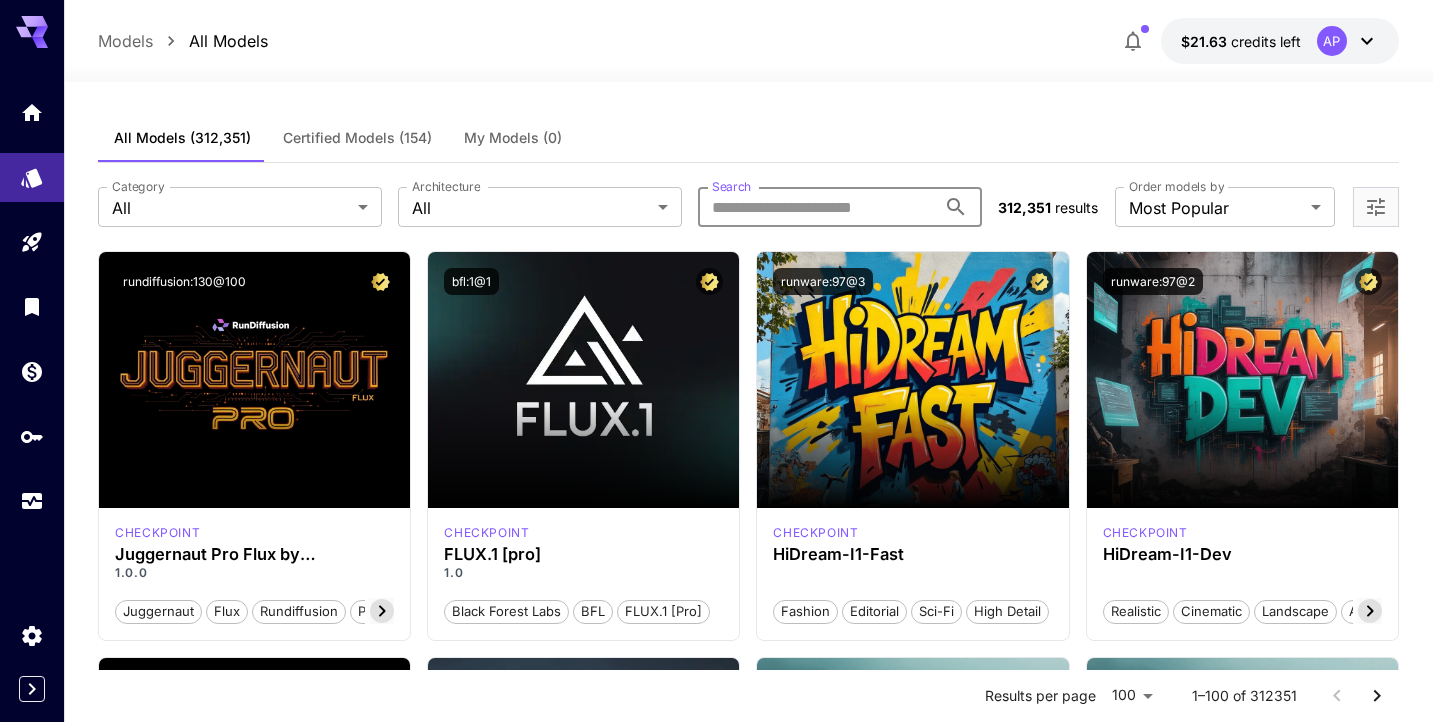paste on "**********" 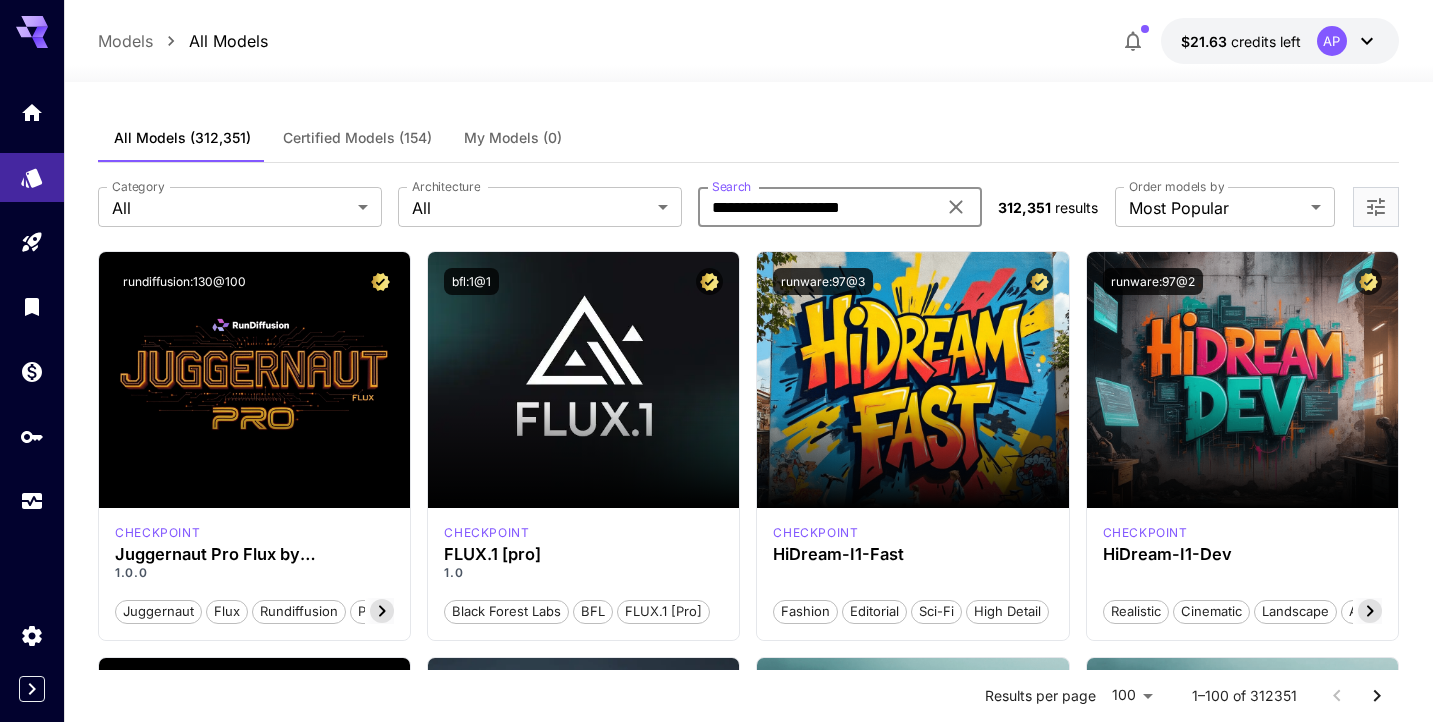 type on "**********" 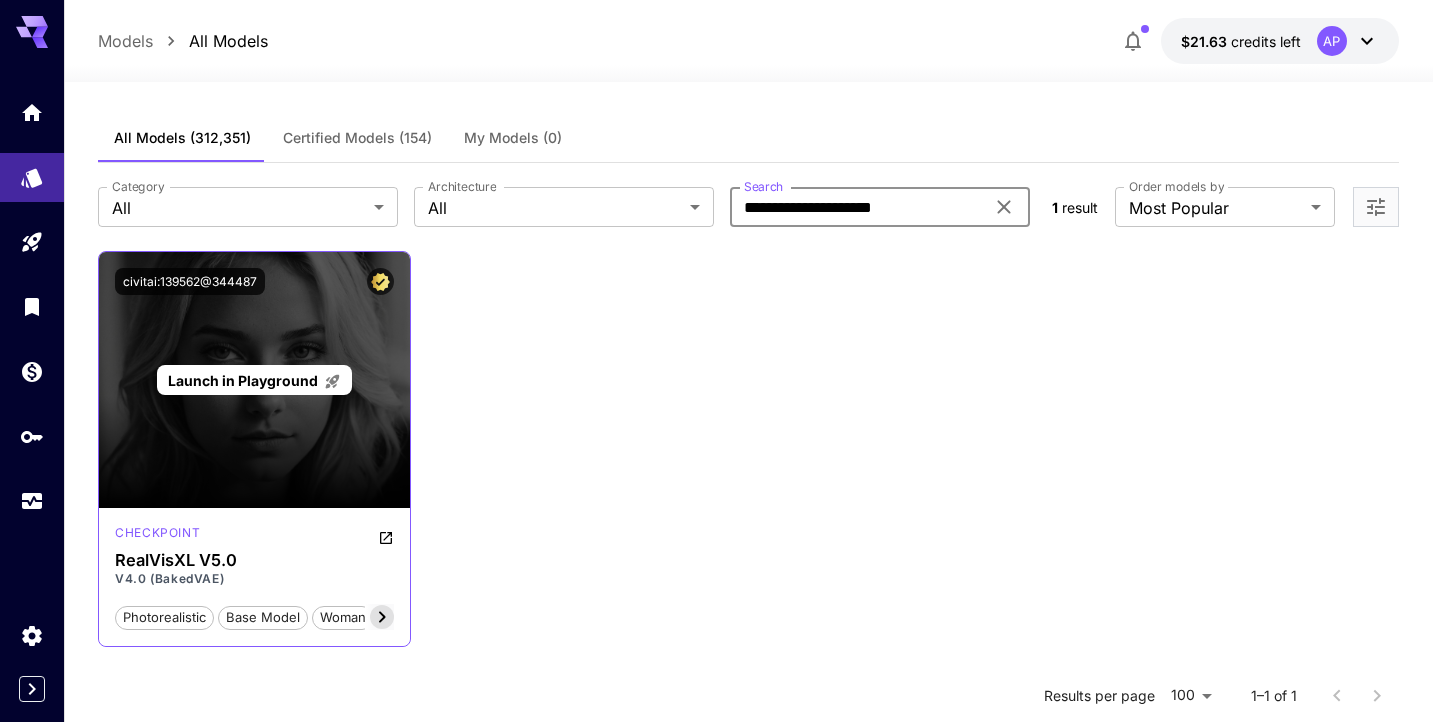 click on "Launch in Playground" at bounding box center (243, 380) 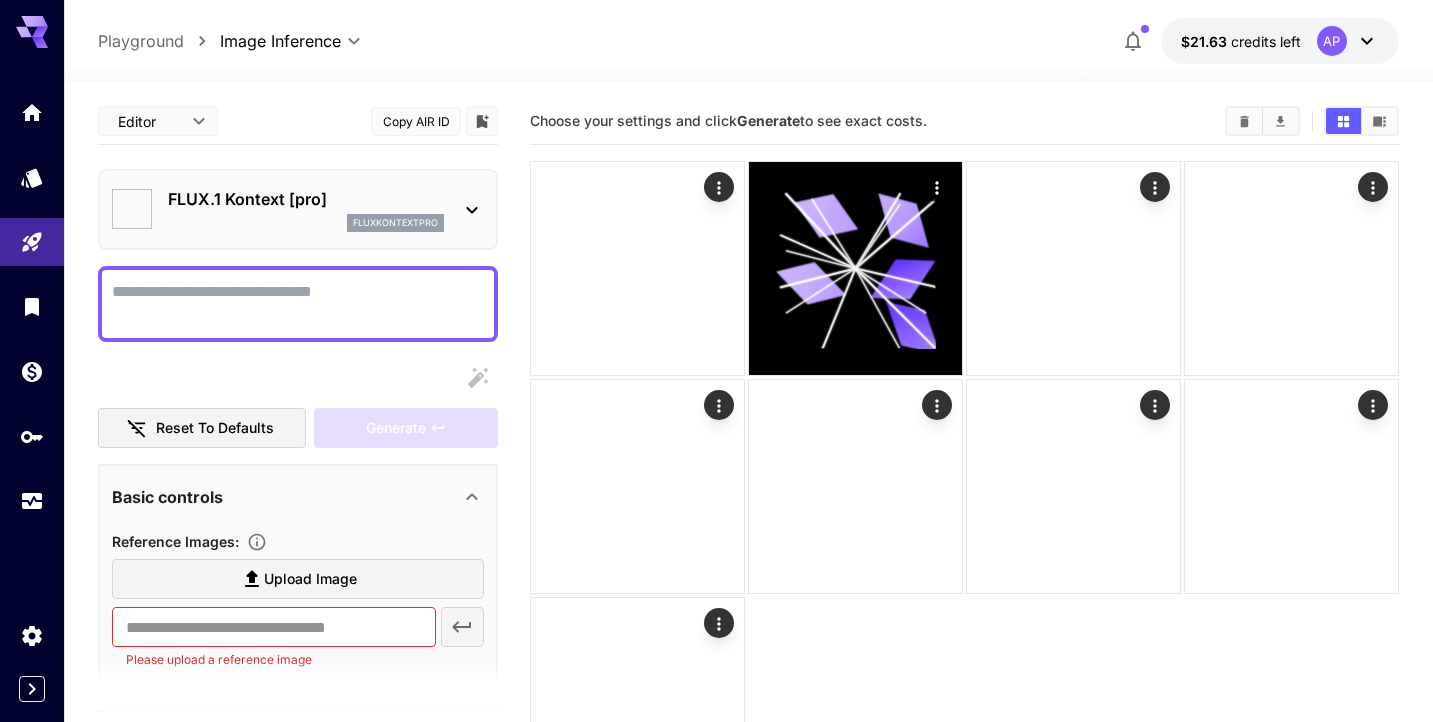 type on "*" 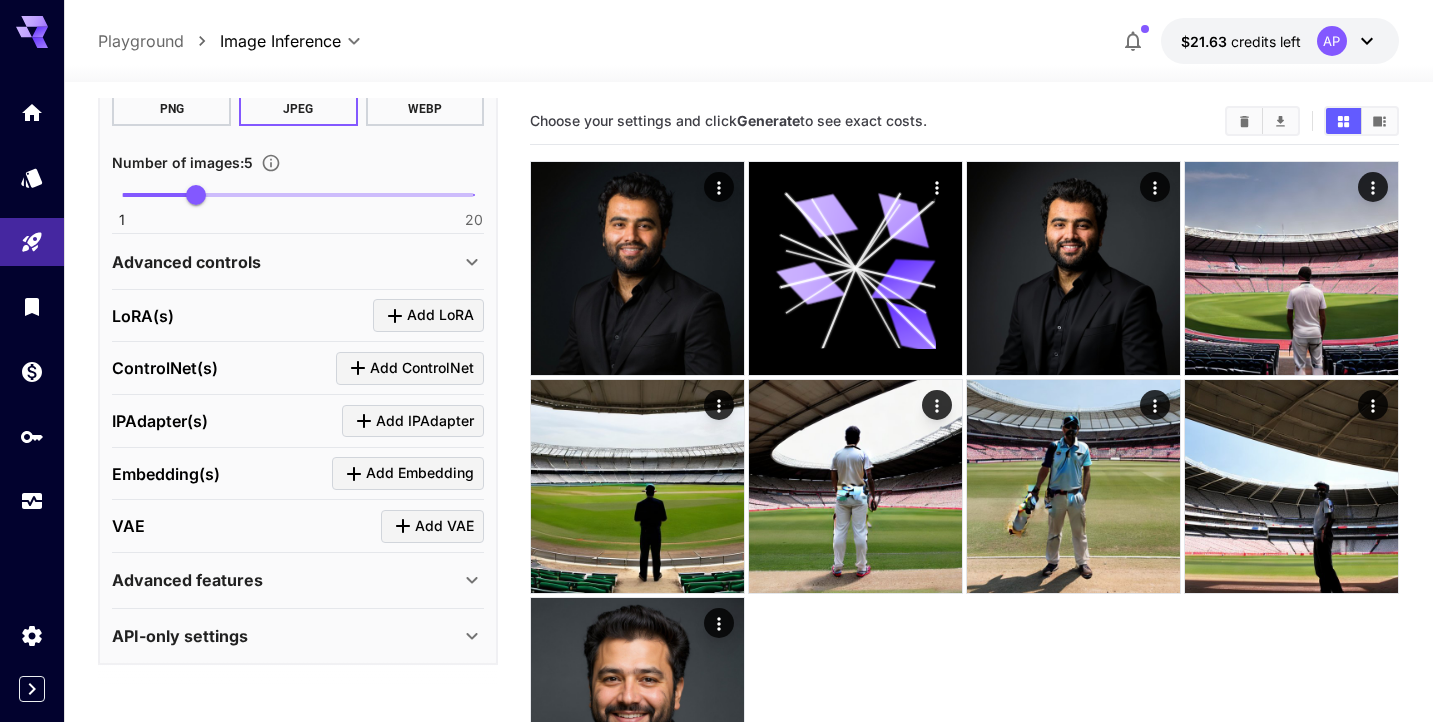 scroll, scrollTop: 601, scrollLeft: 0, axis: vertical 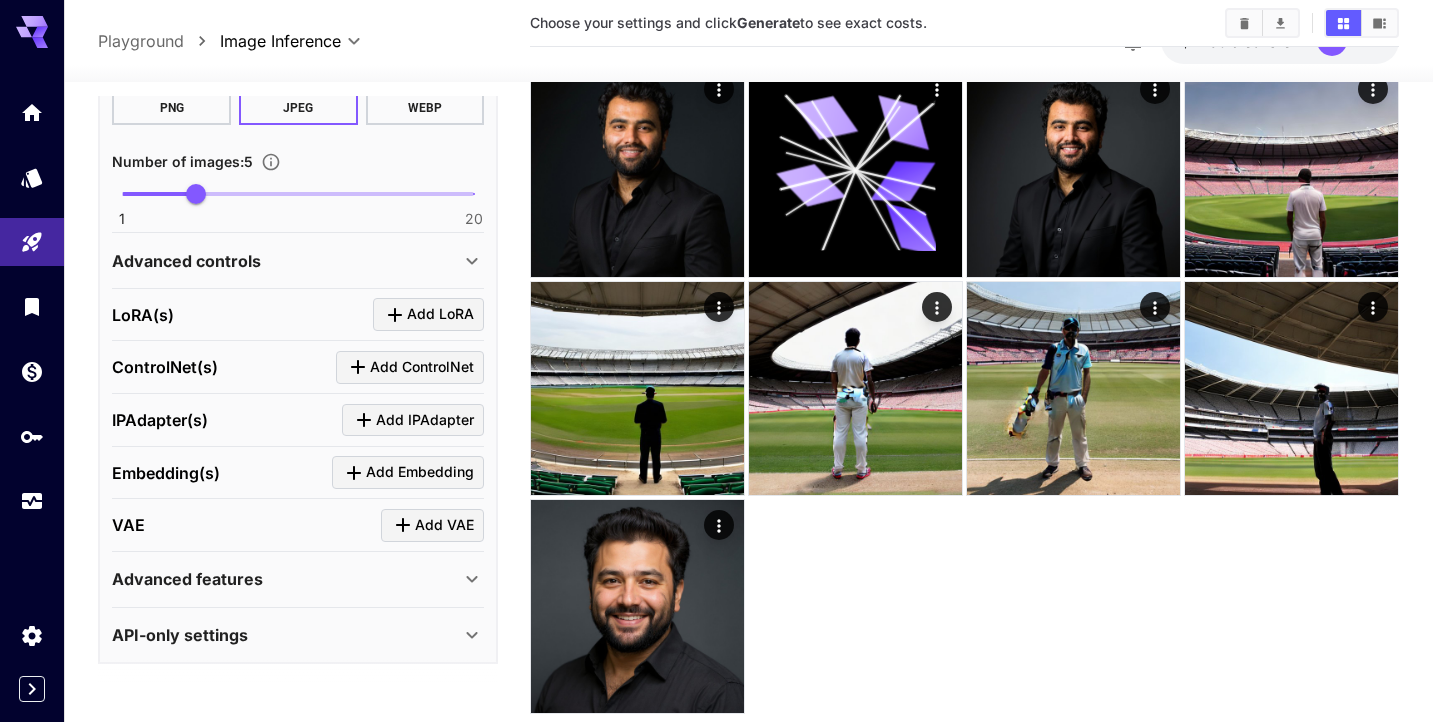 click on "Advanced features" at bounding box center (286, 579) 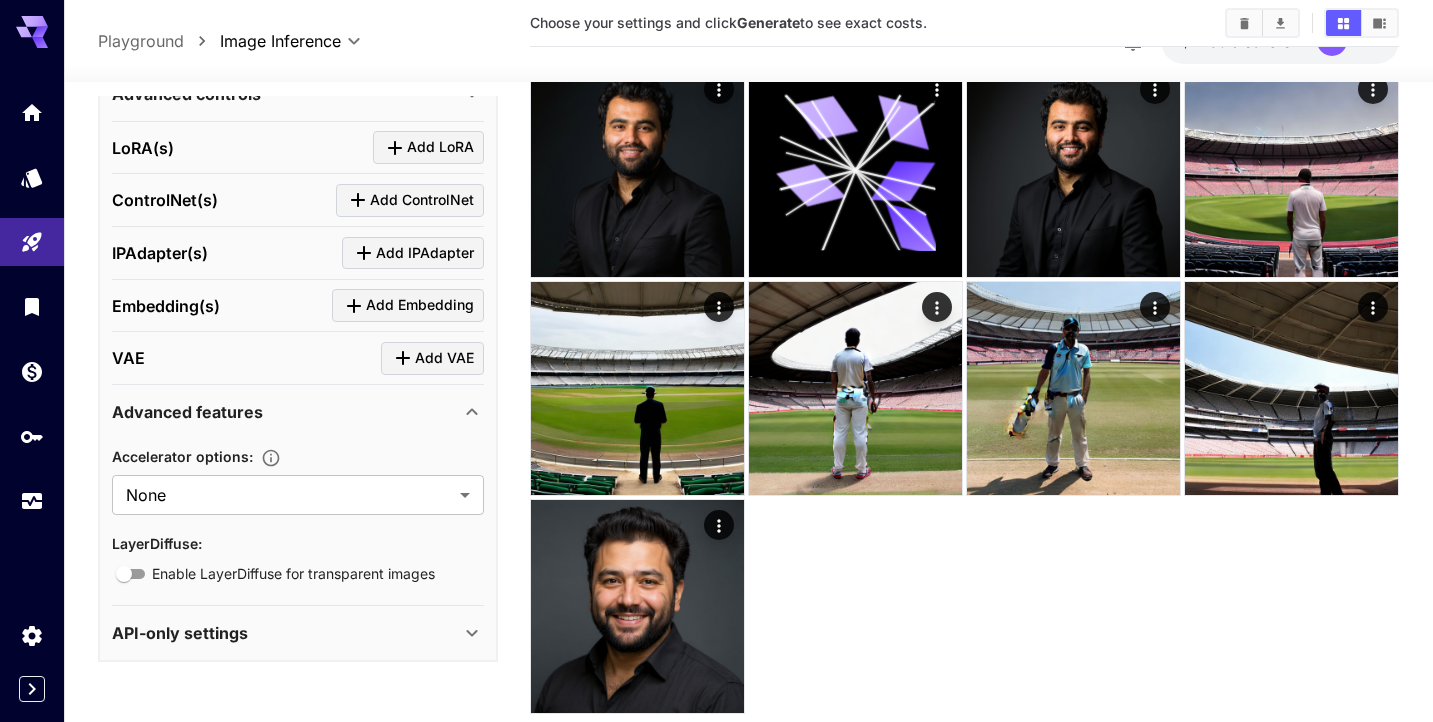 scroll, scrollTop: 767, scrollLeft: 0, axis: vertical 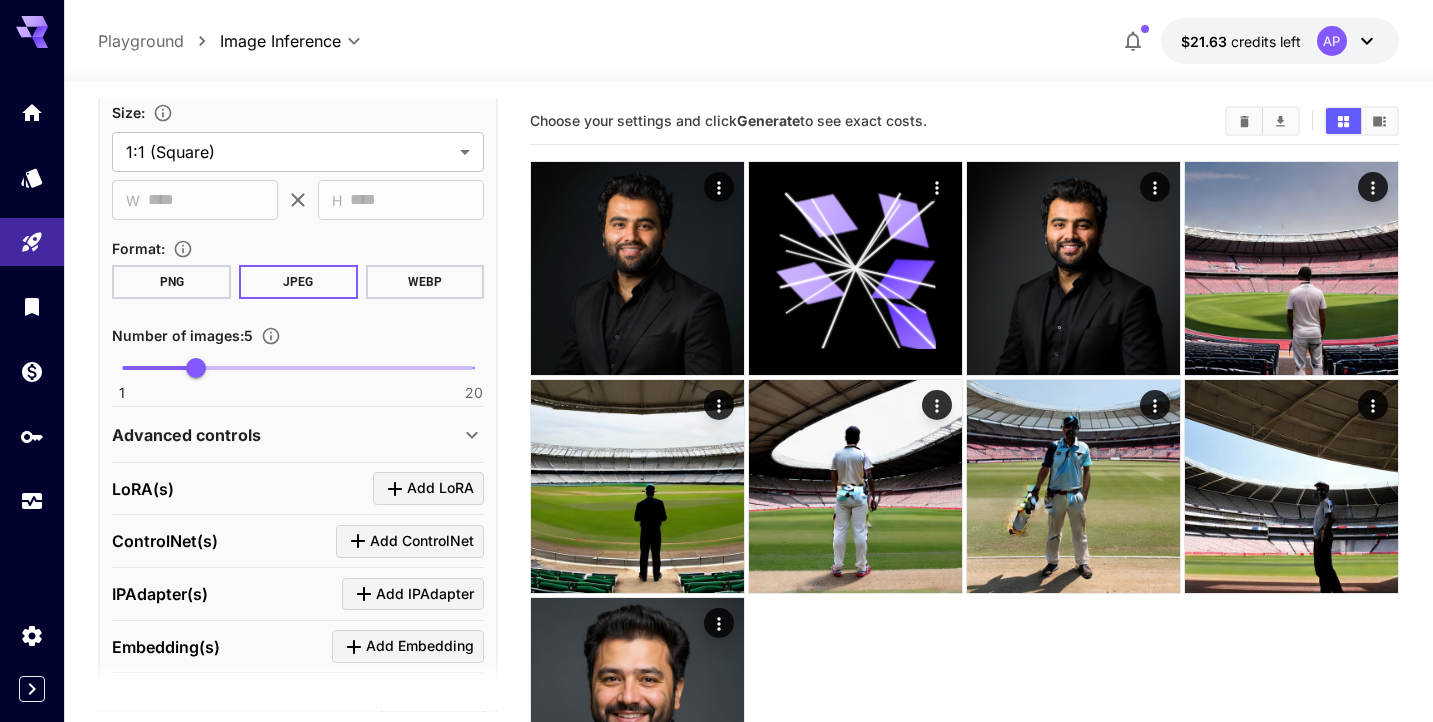 click on "Advanced controls" at bounding box center [286, 435] 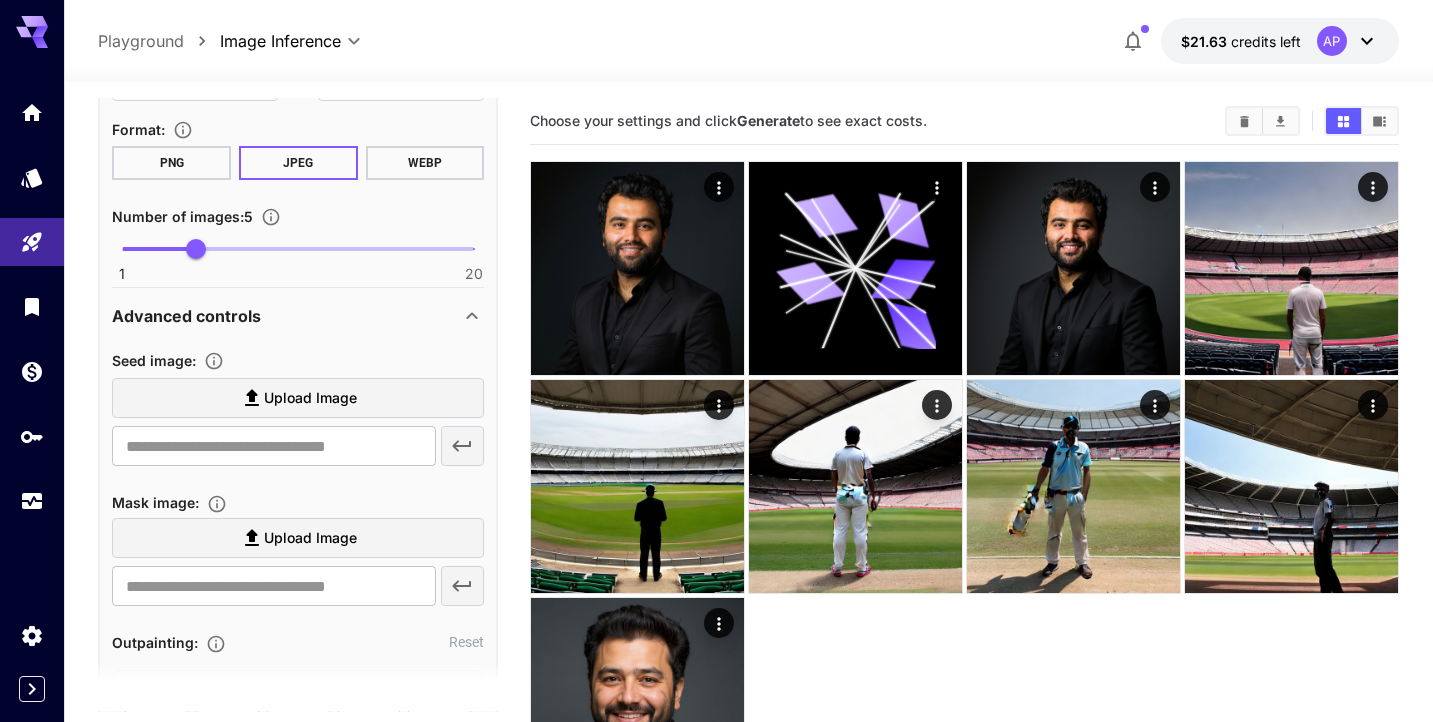 scroll, scrollTop: 570, scrollLeft: 0, axis: vertical 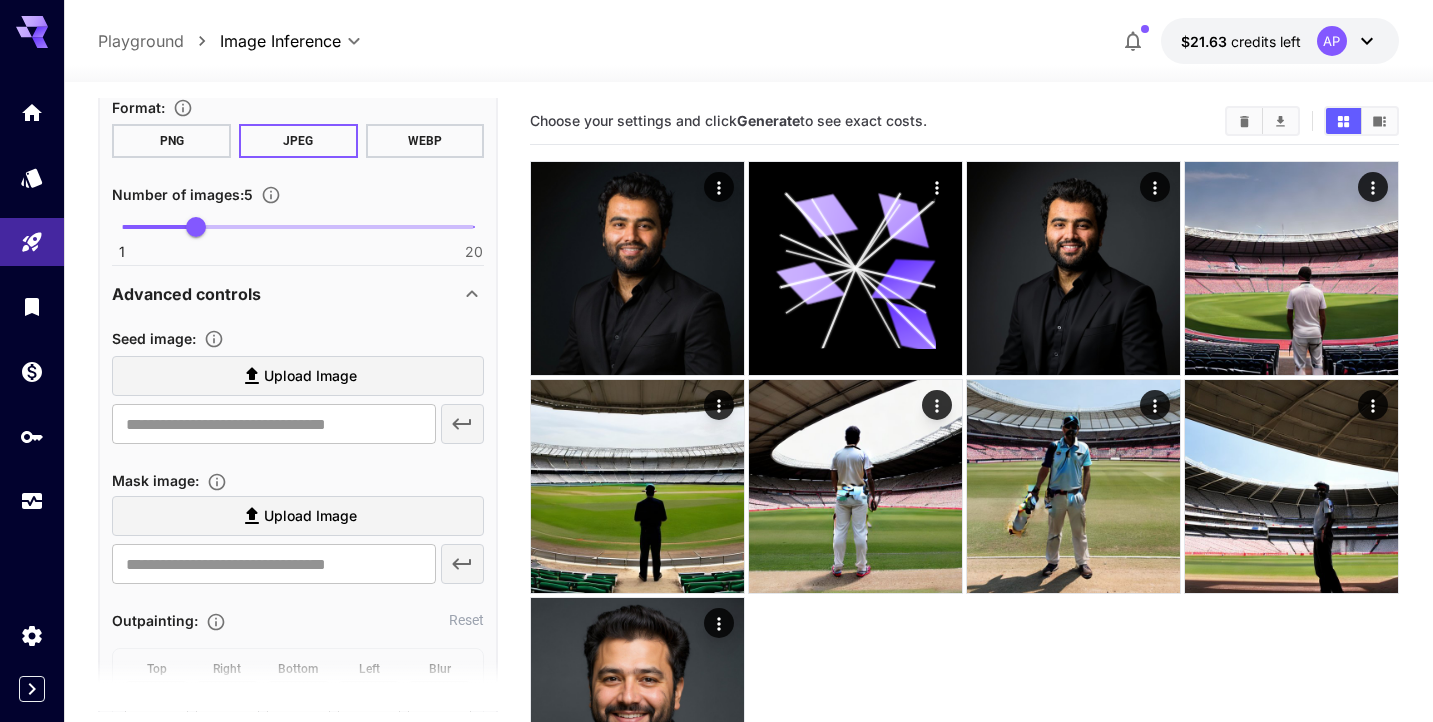 click on "Upload Image" at bounding box center (310, 376) 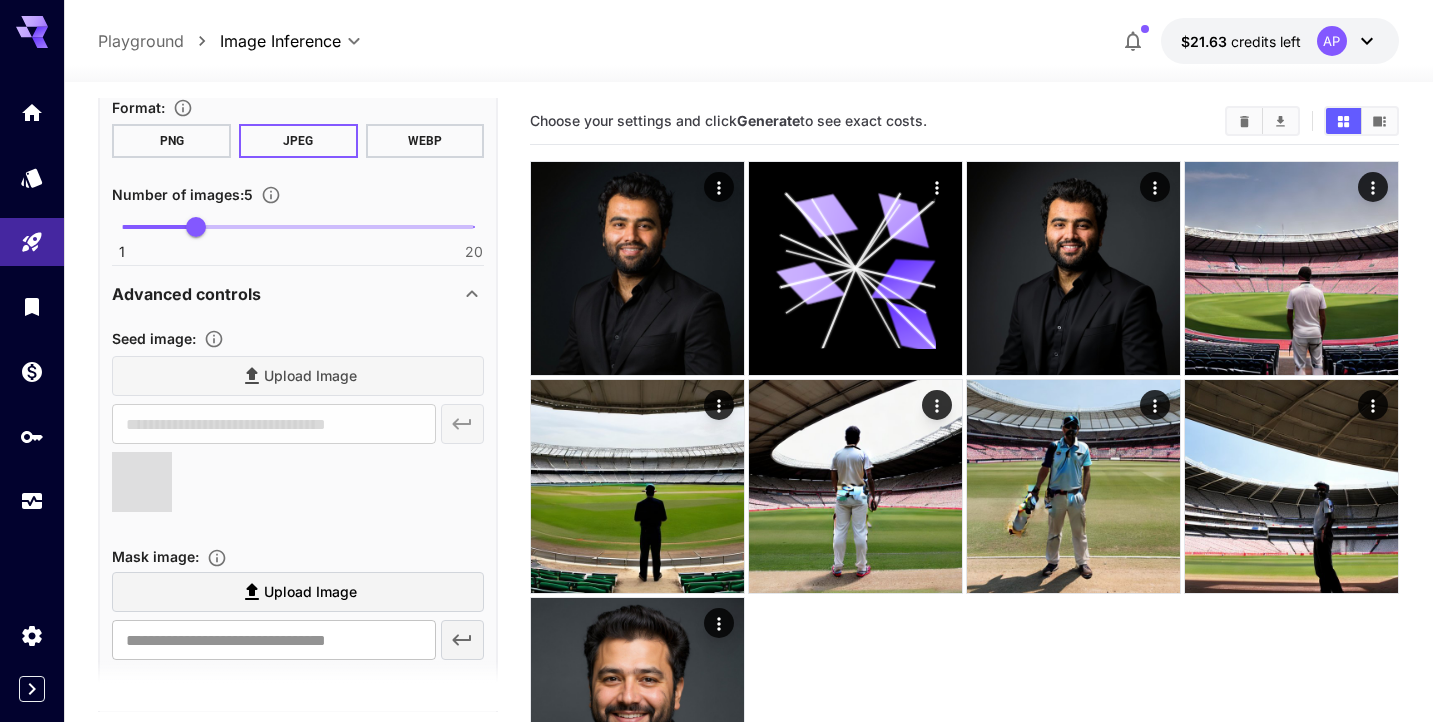type on "**********" 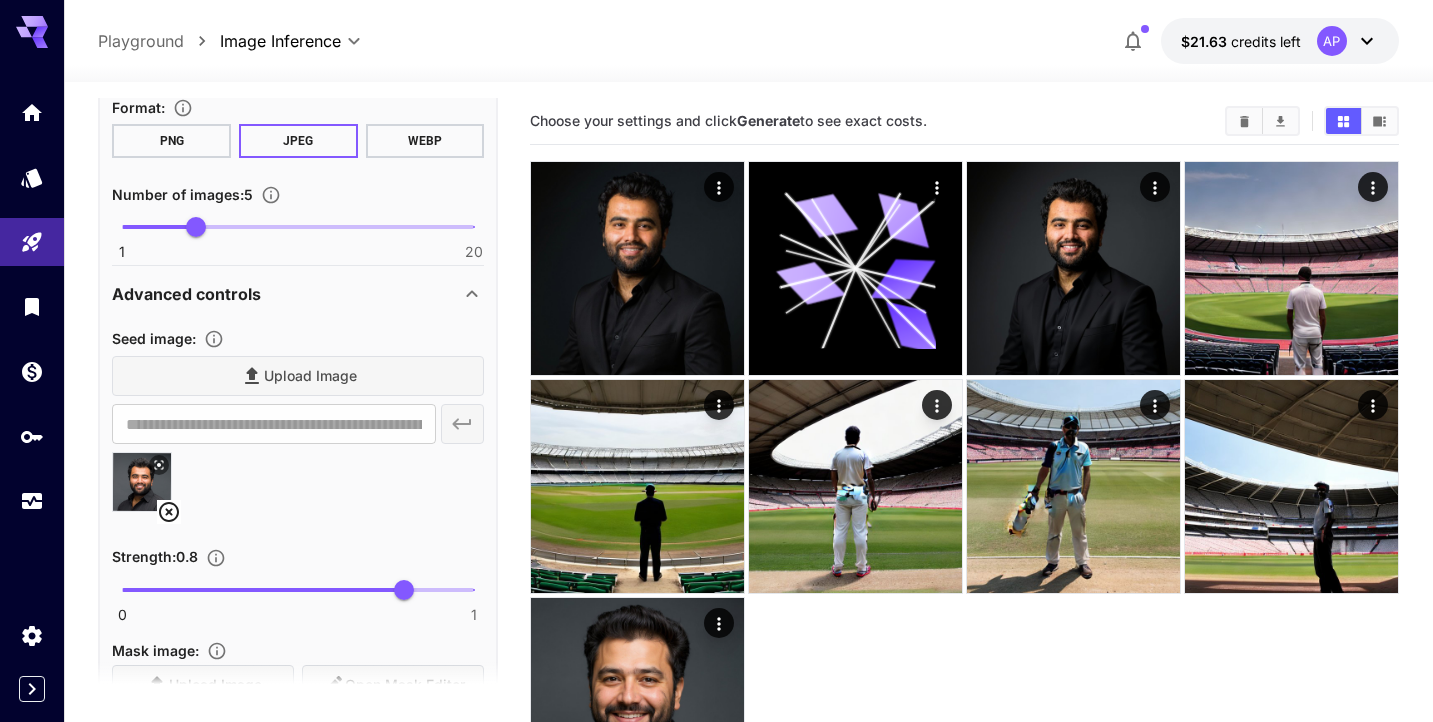 click on "Upload Image" at bounding box center (298, 376) 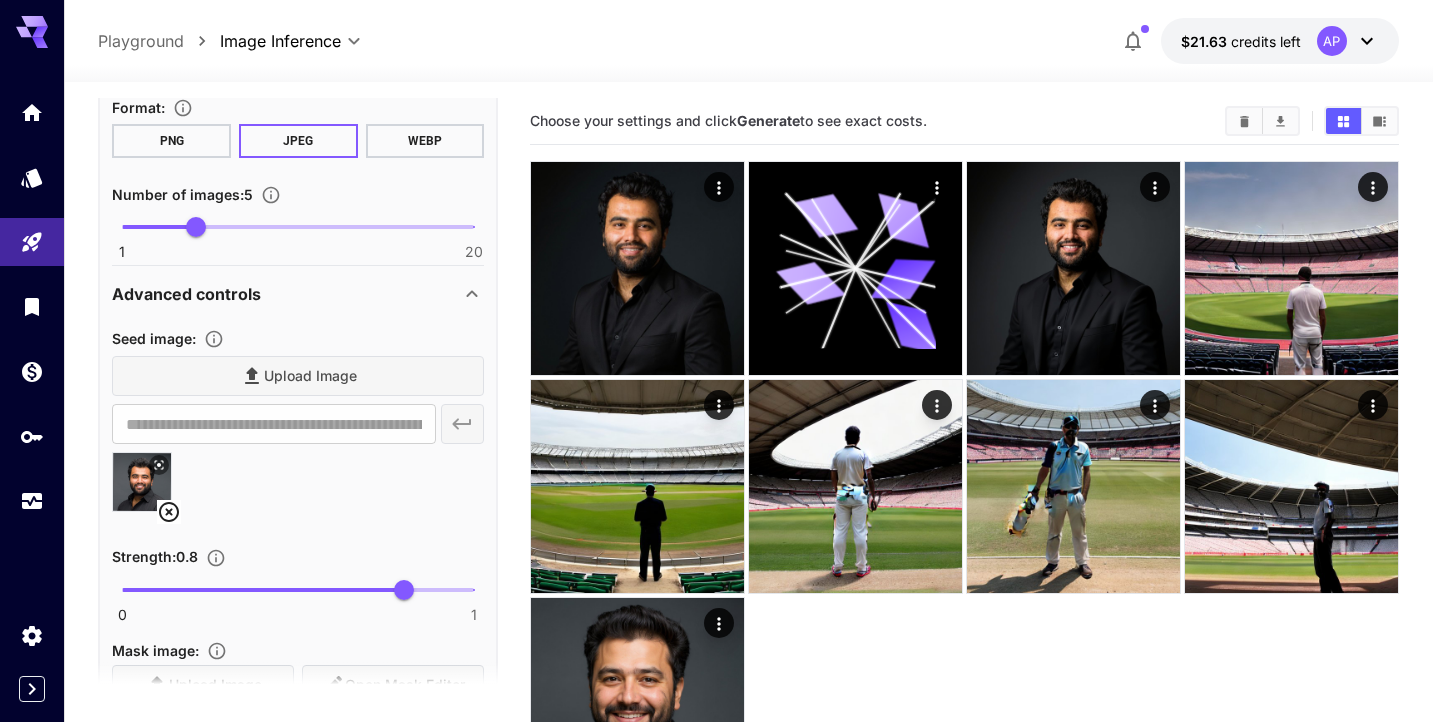 click on "Upload Image" at bounding box center (298, 376) 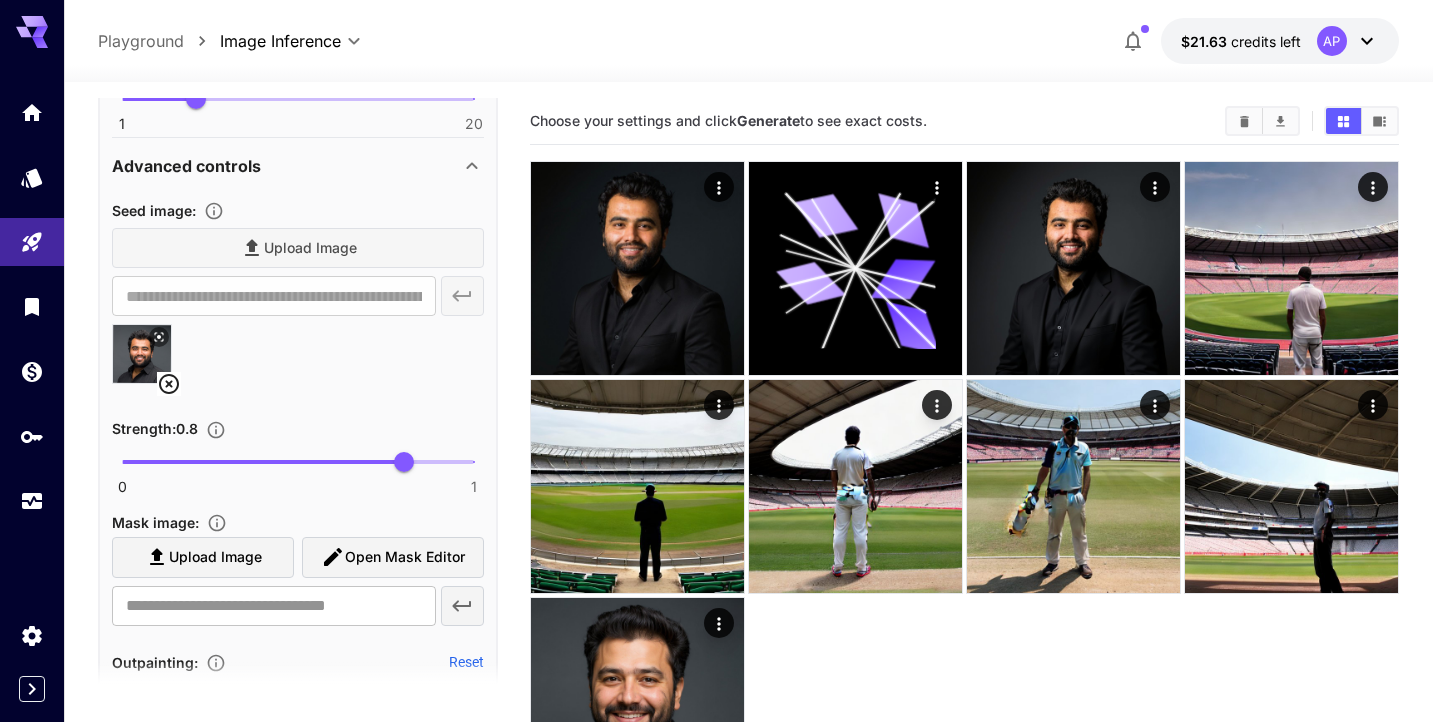 scroll, scrollTop: 699, scrollLeft: 0, axis: vertical 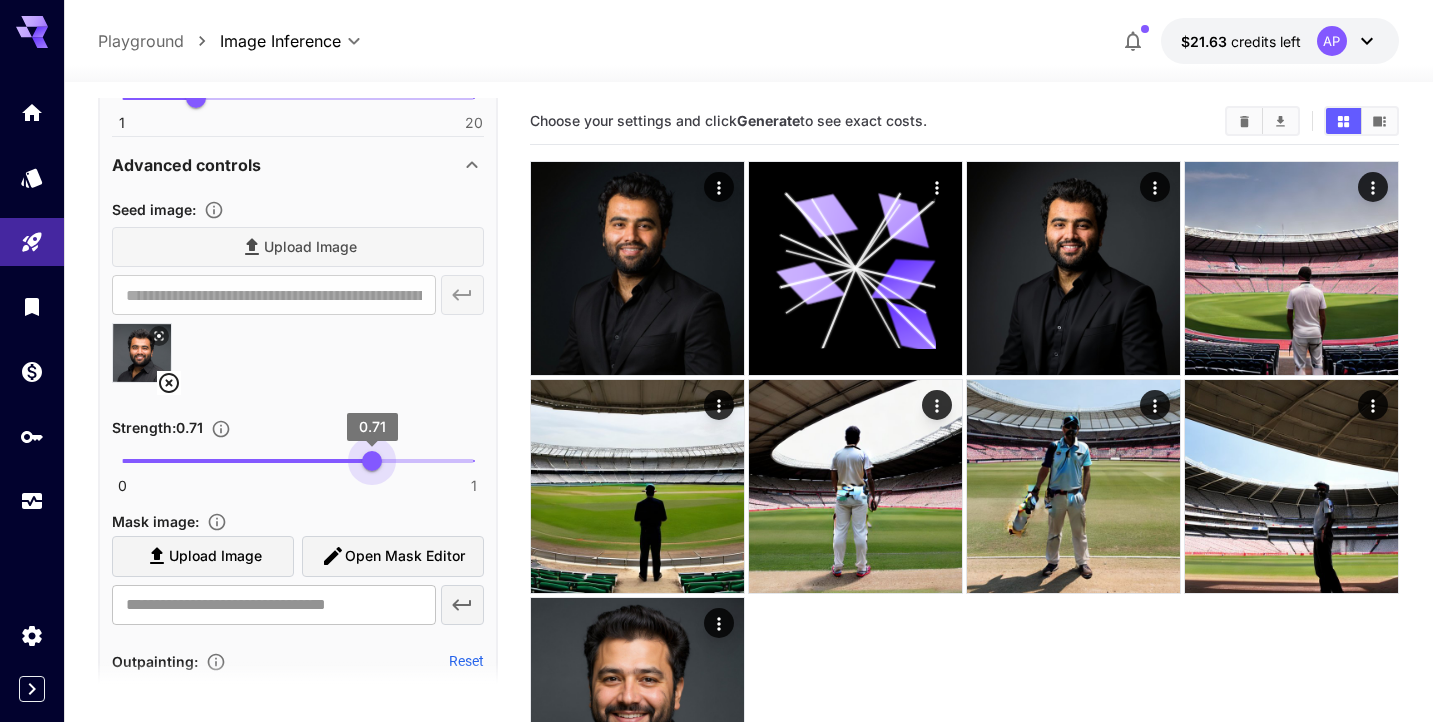 type on "***" 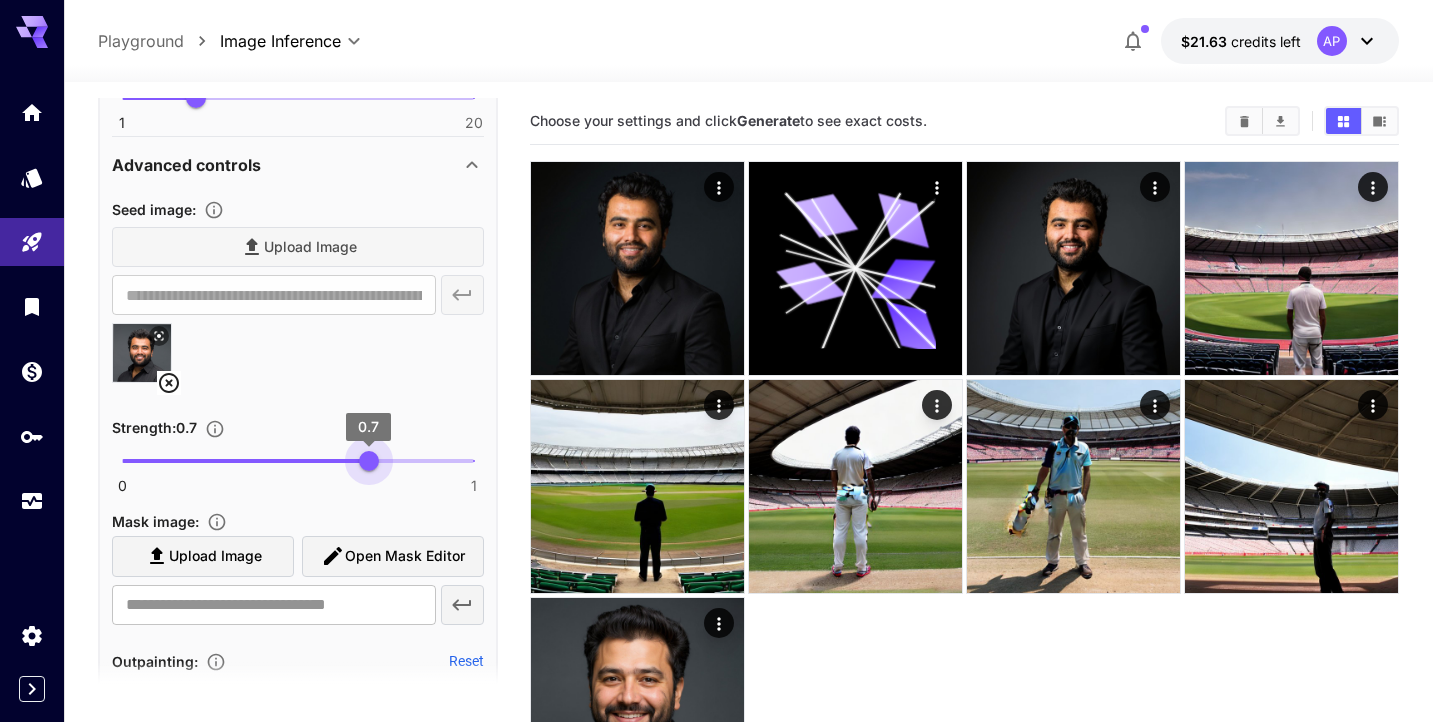 drag, startPoint x: 407, startPoint y: 460, endPoint x: 367, endPoint y: 464, distance: 40.1995 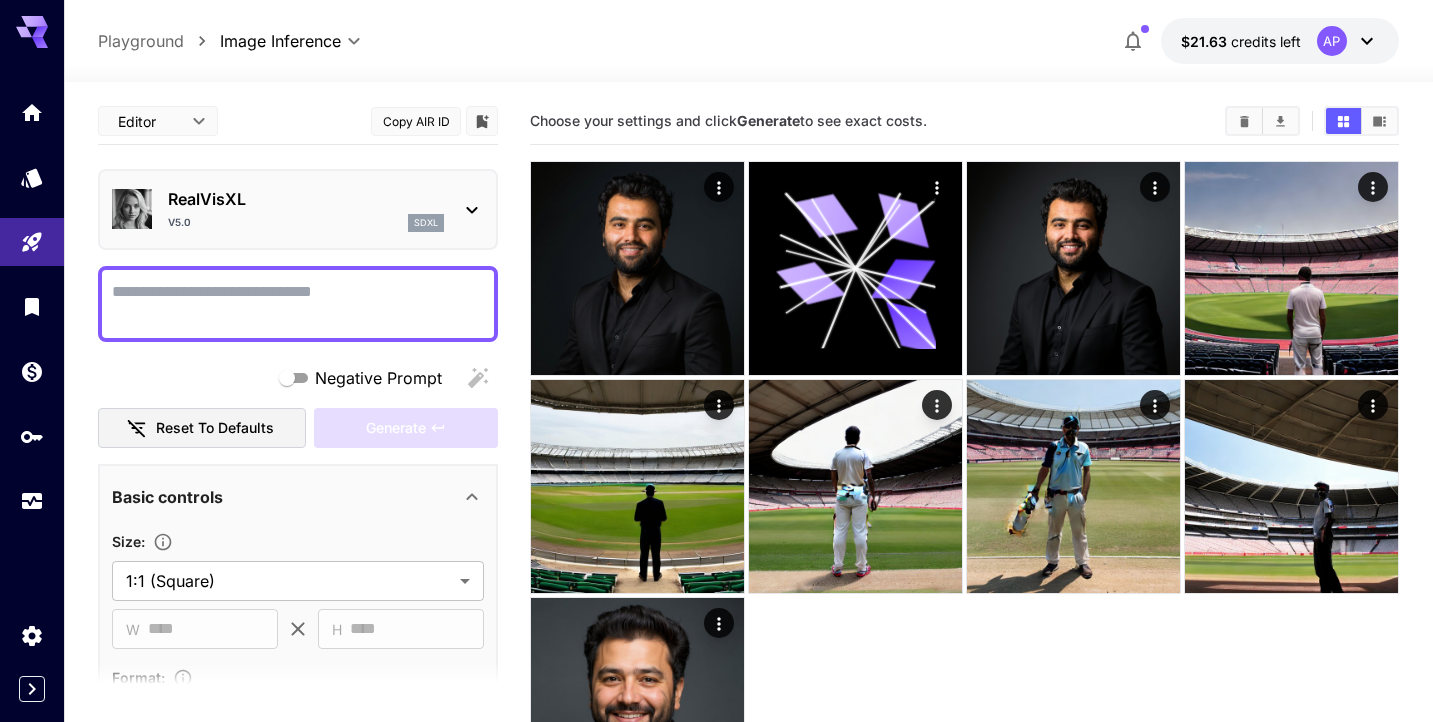 scroll, scrollTop: -1, scrollLeft: 0, axis: vertical 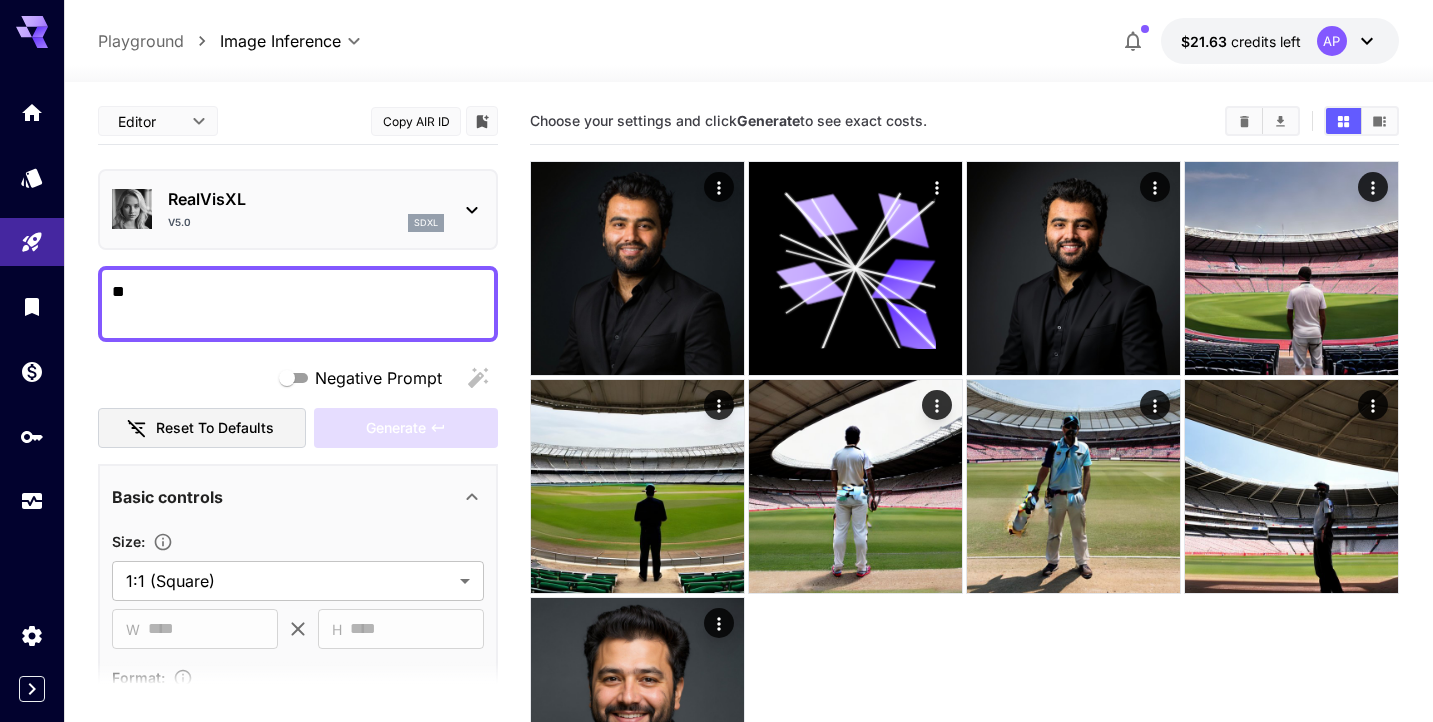 type on "*" 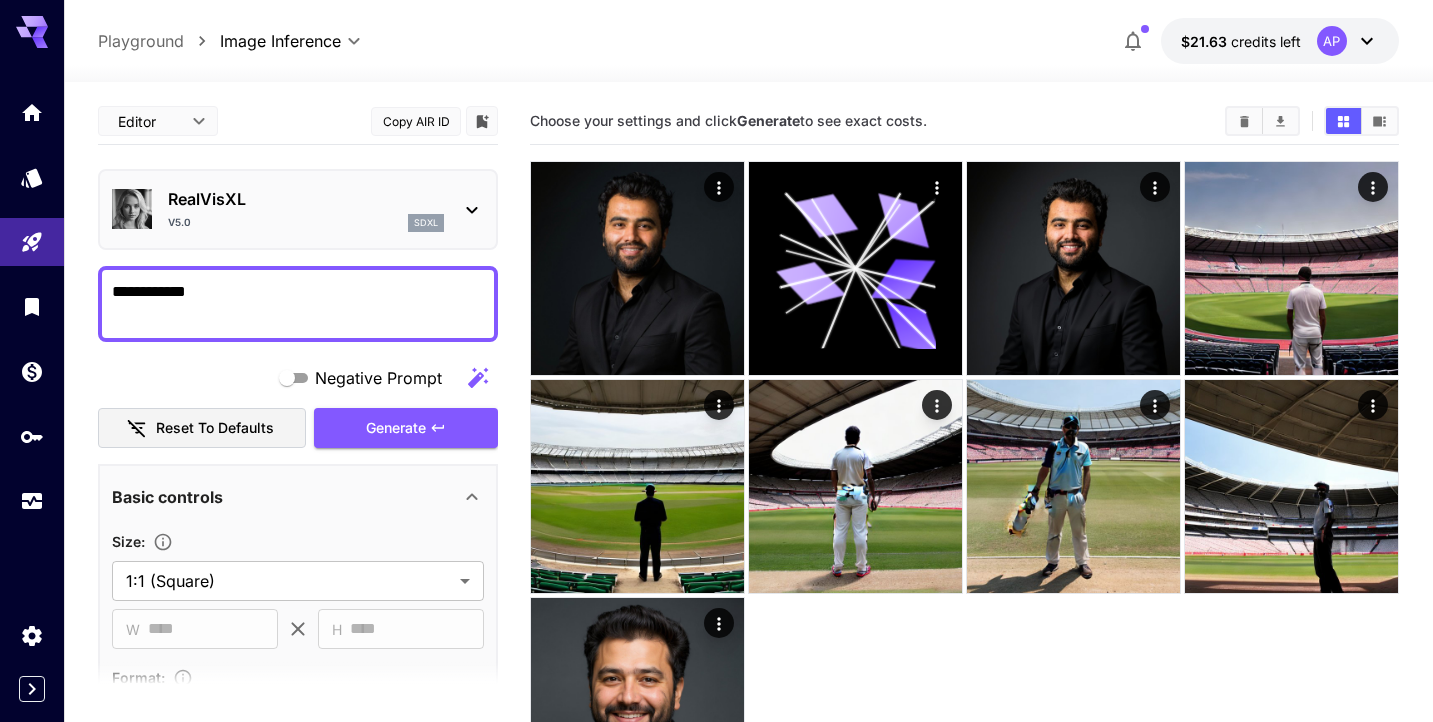 paste on "**********" 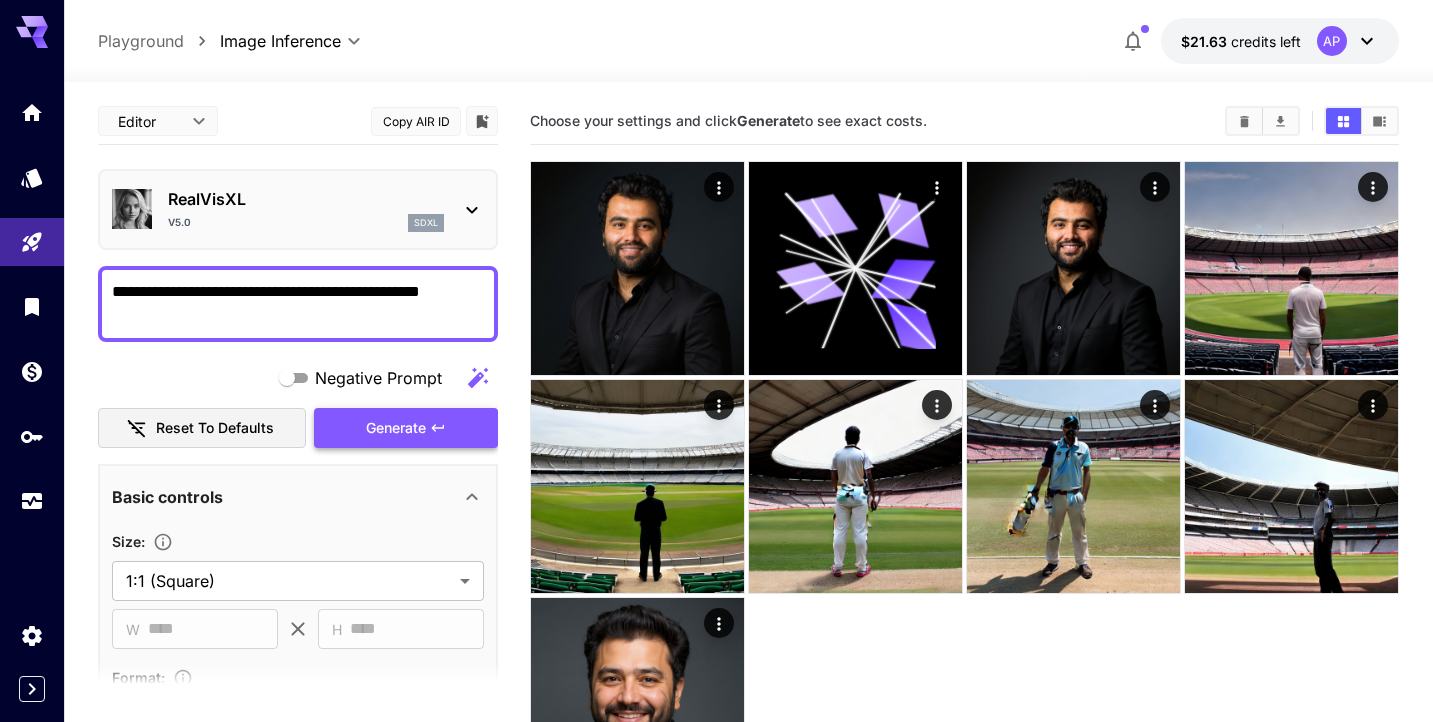 type on "**********" 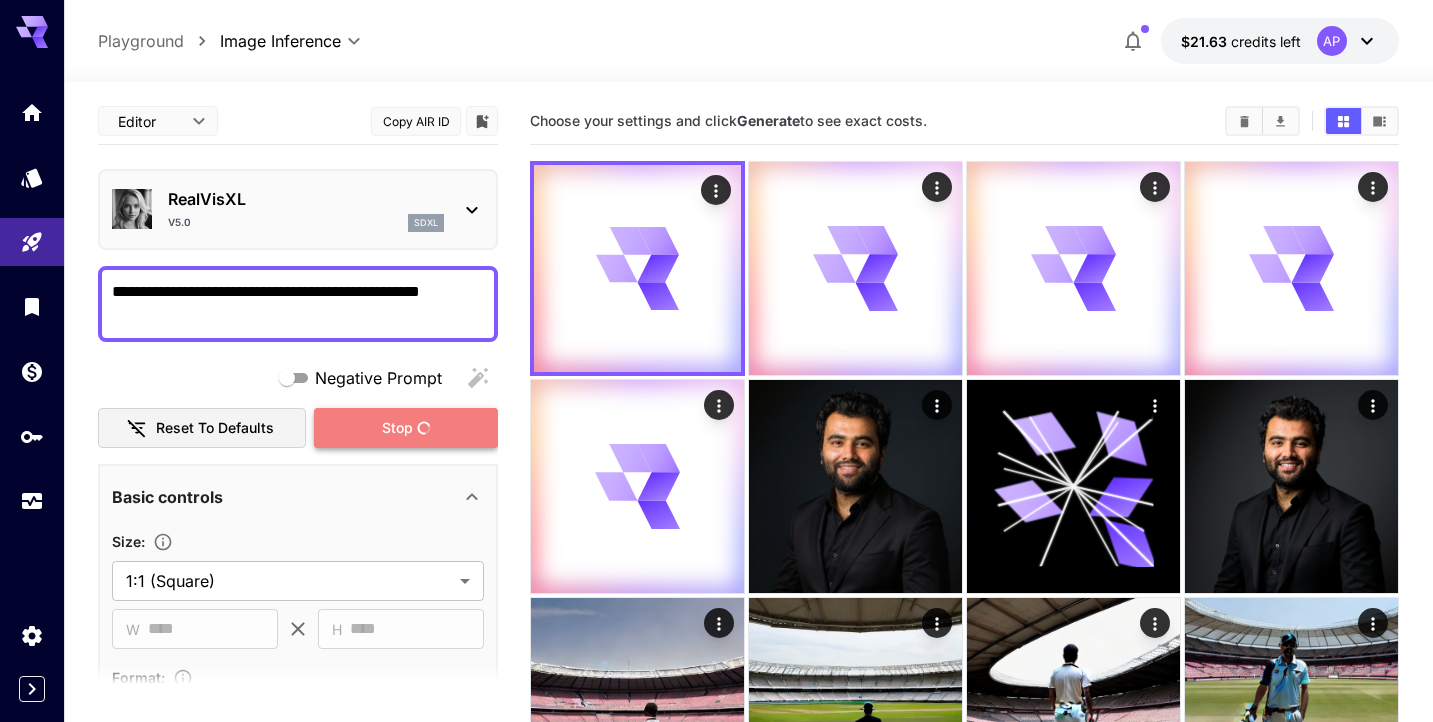 click on "Stop" at bounding box center [406, 428] 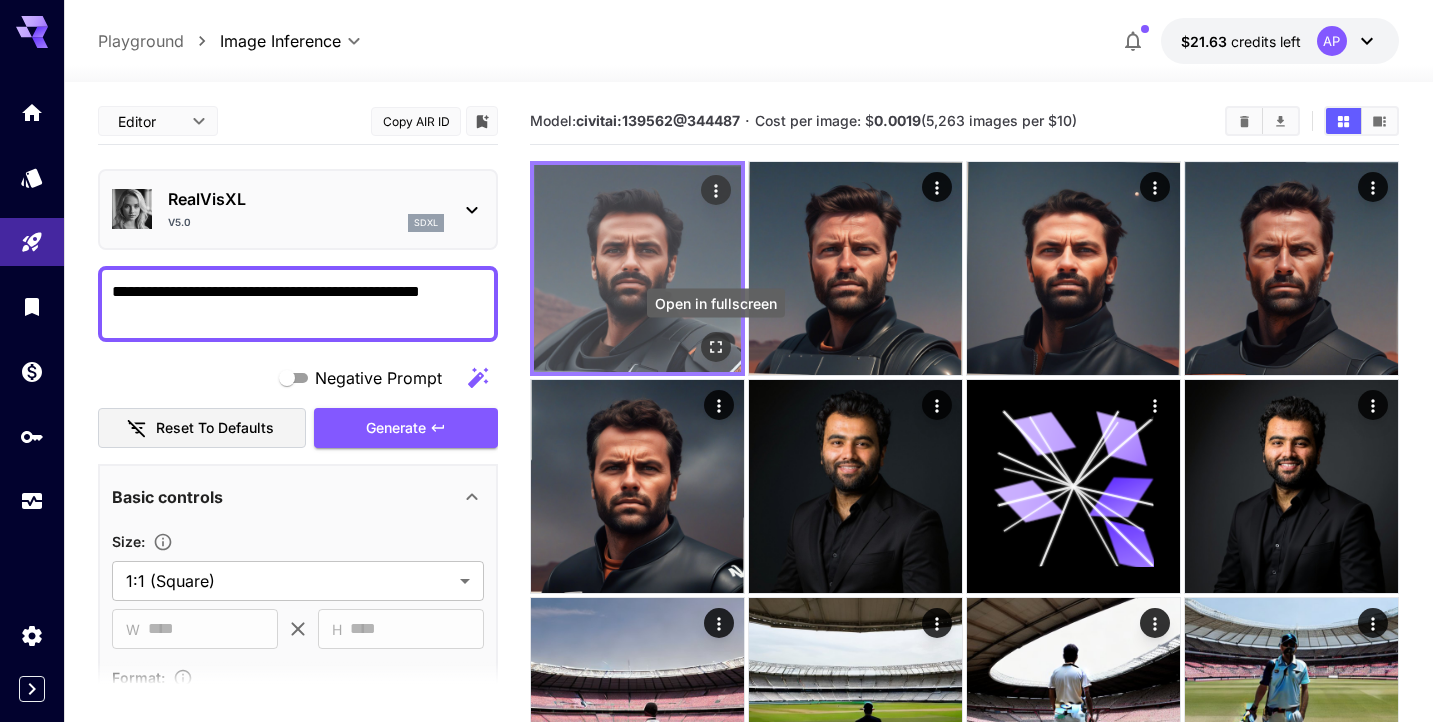 click 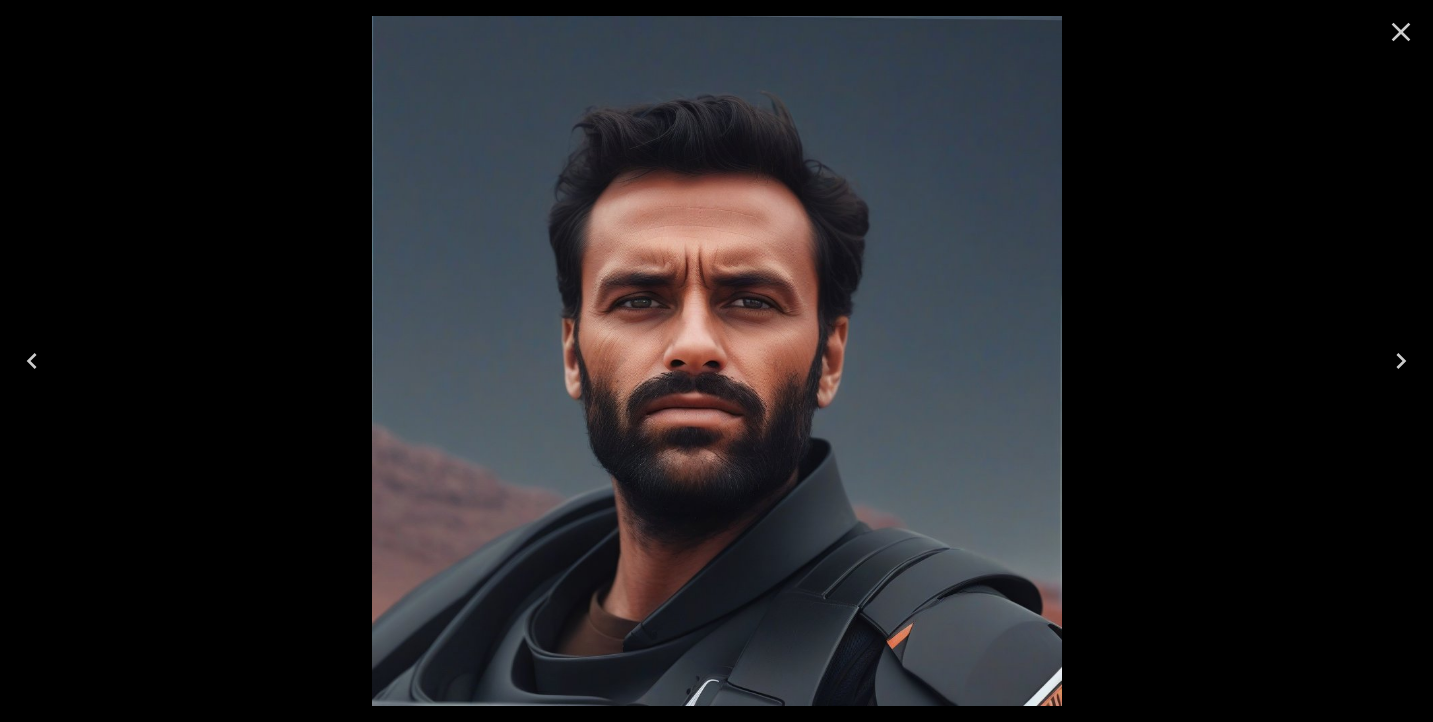 click 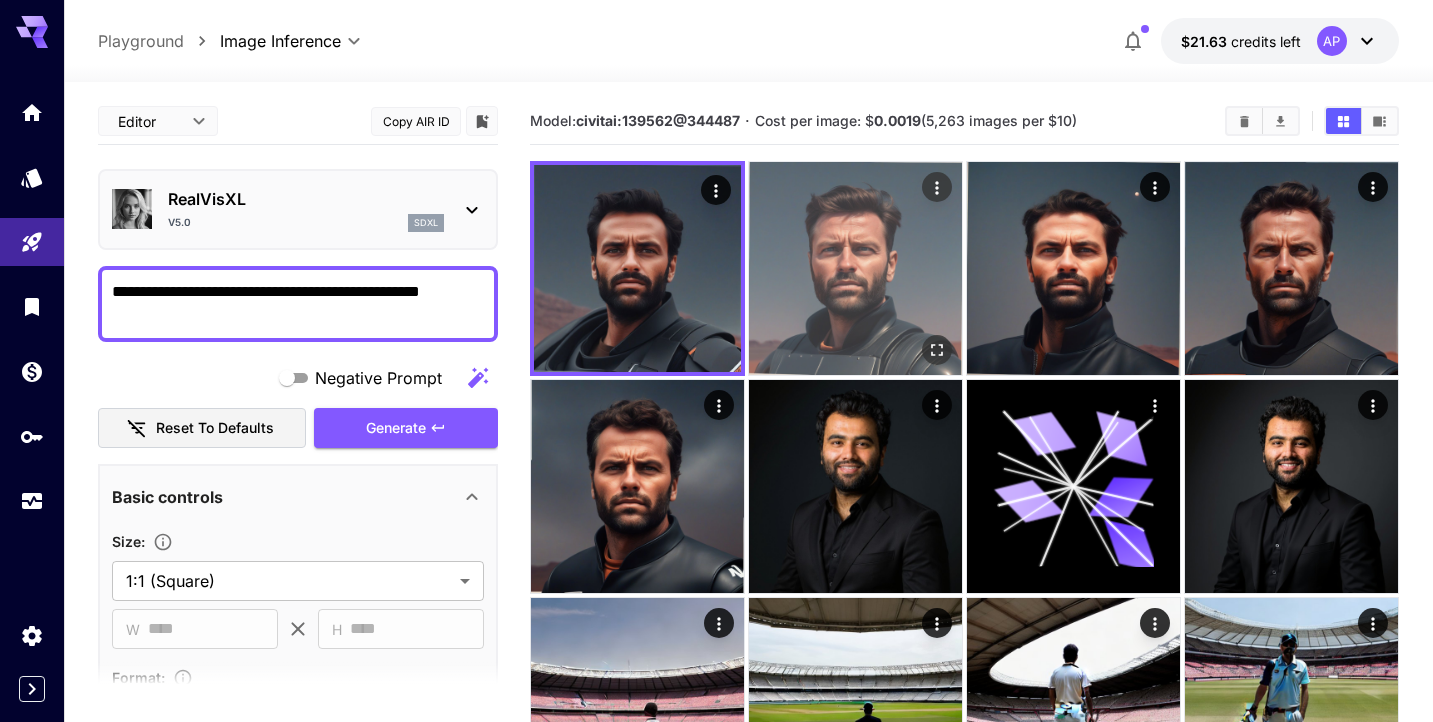 click 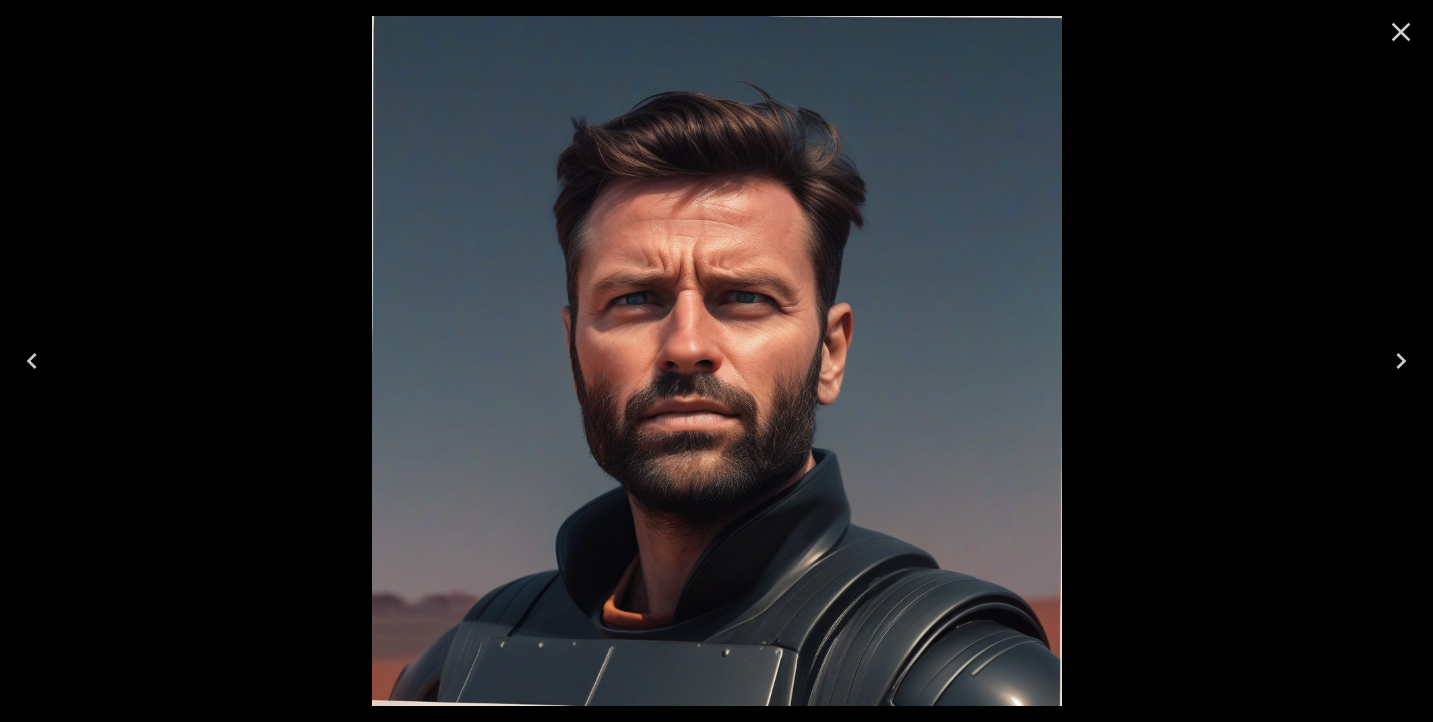 click 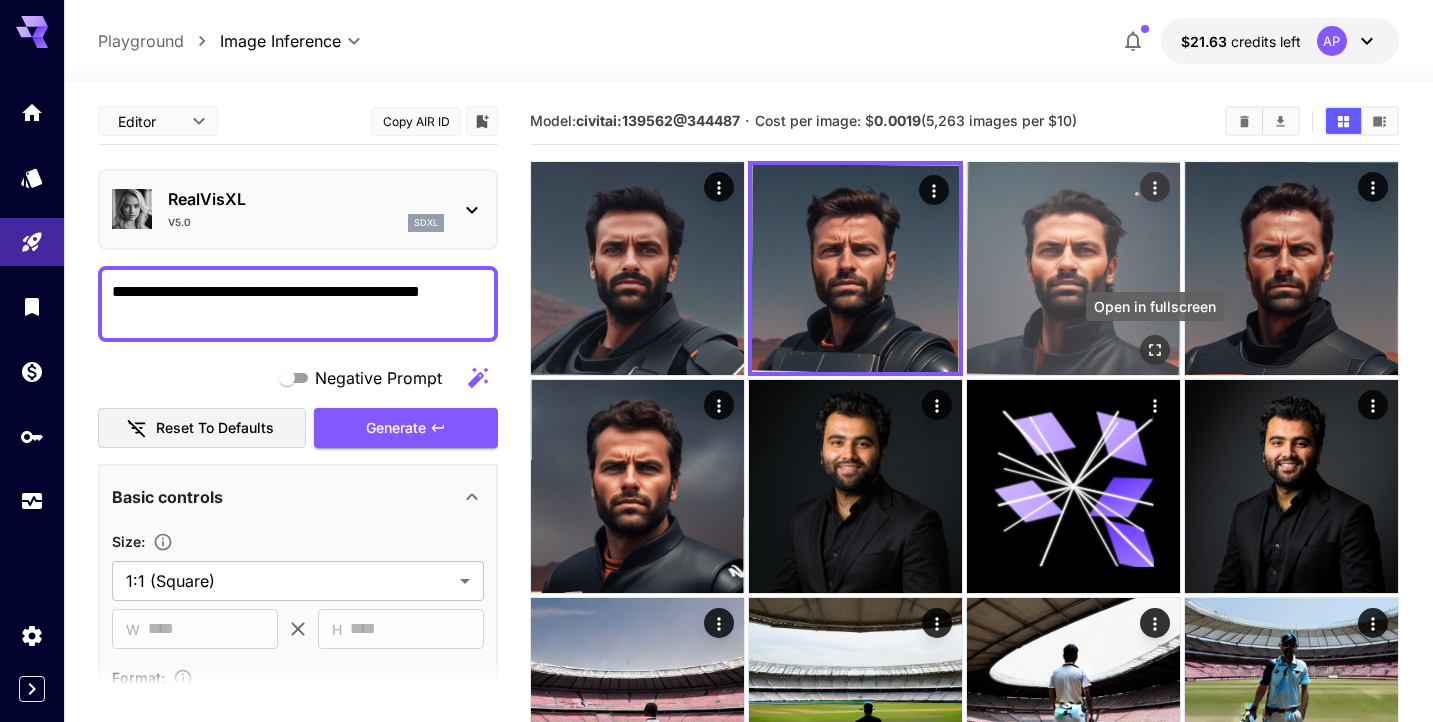 click at bounding box center (1155, 350) 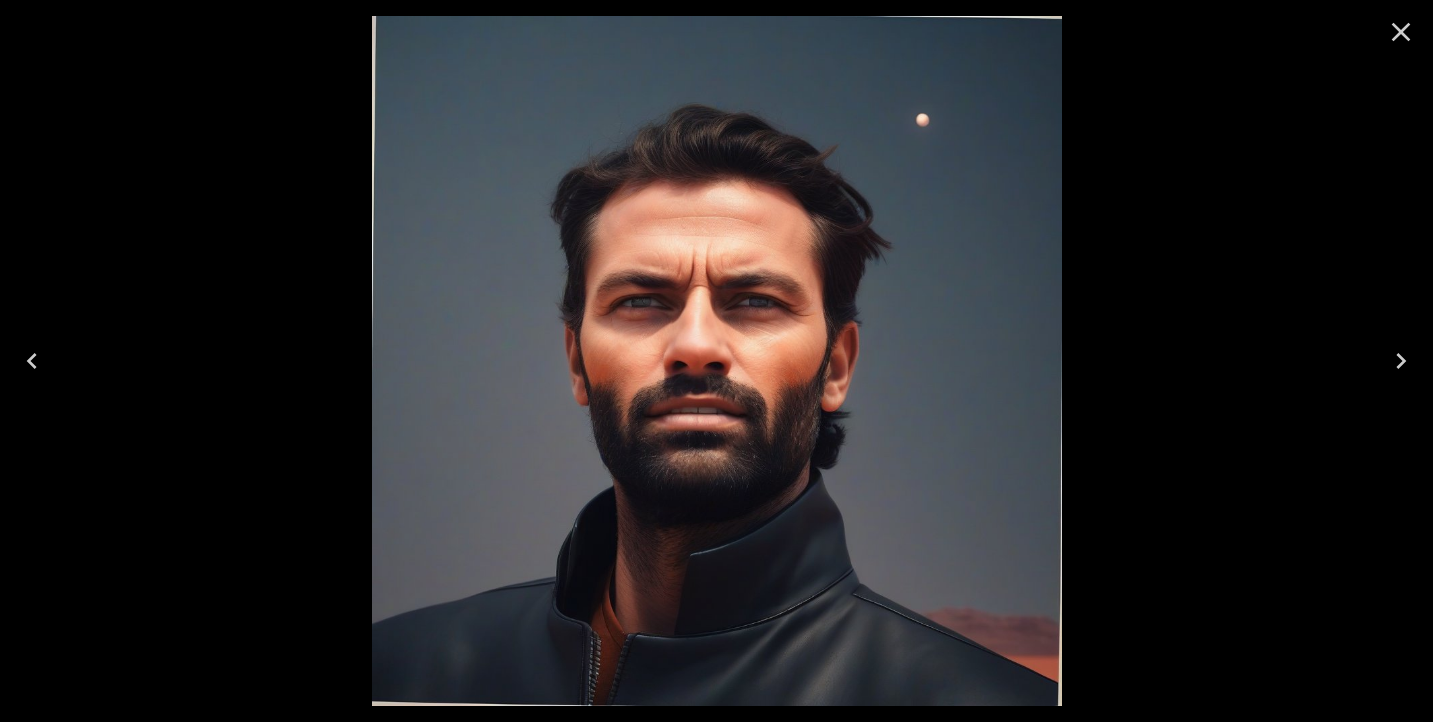 click 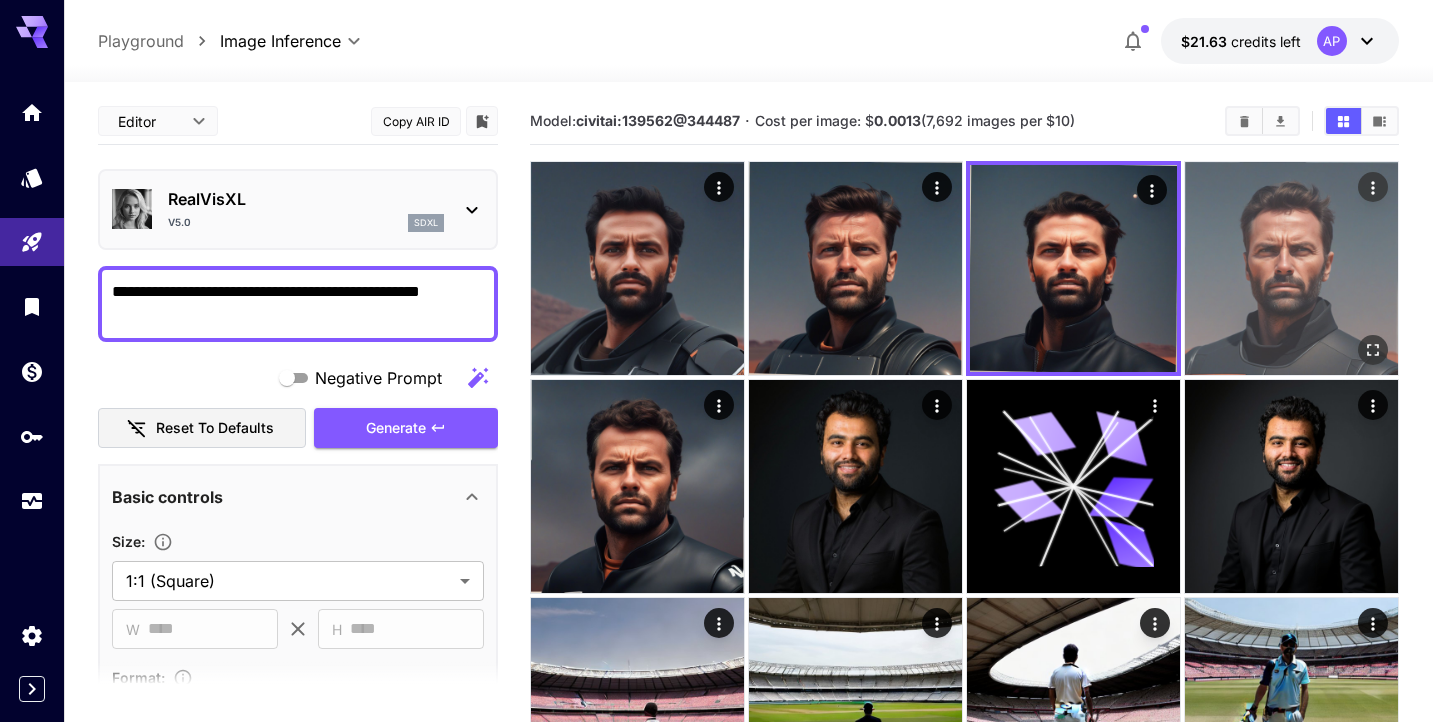 click 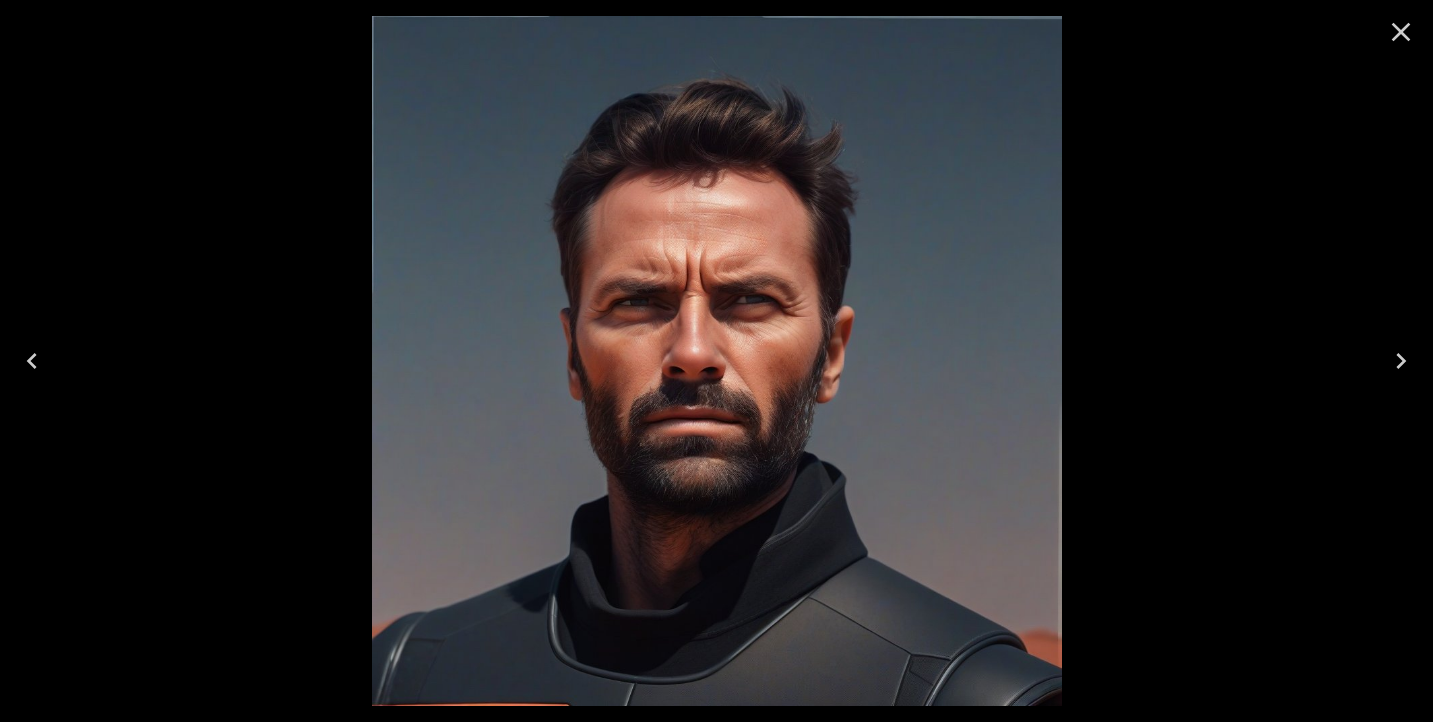click 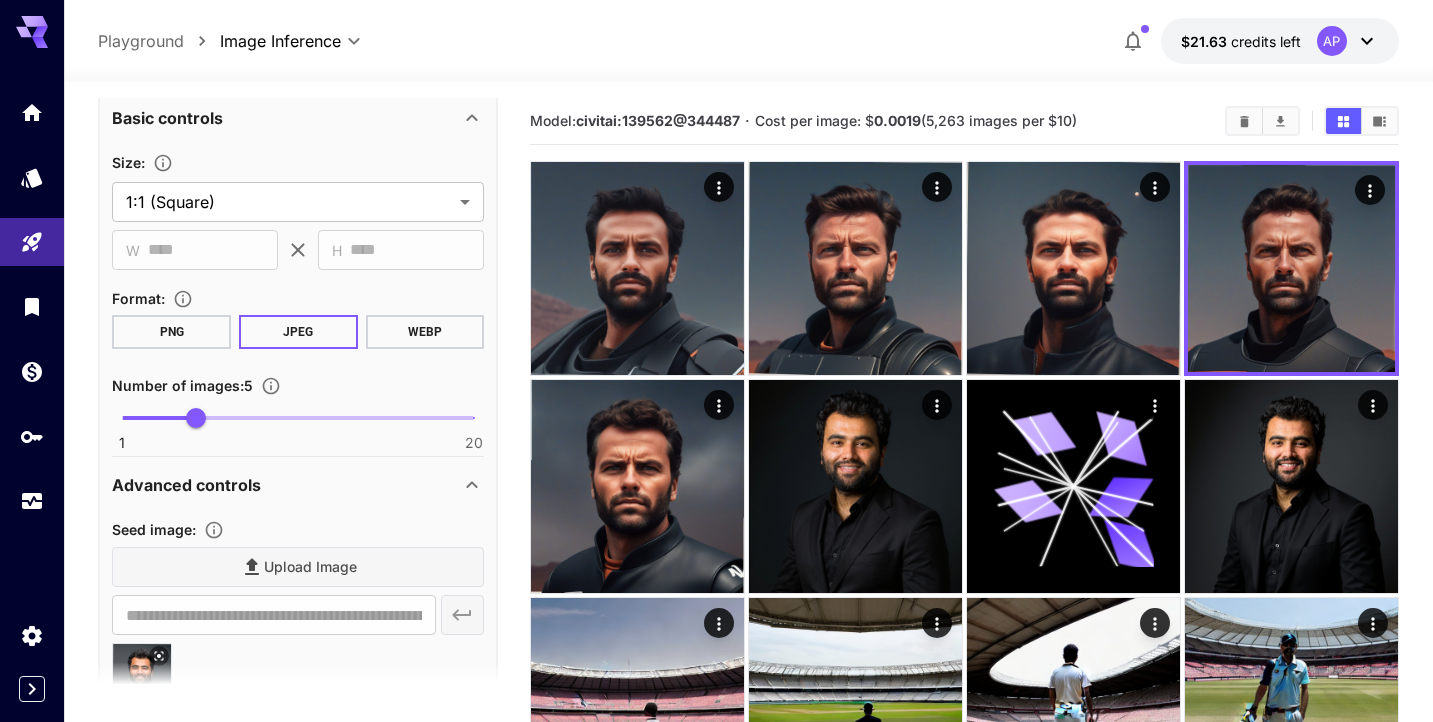scroll, scrollTop: 431, scrollLeft: 0, axis: vertical 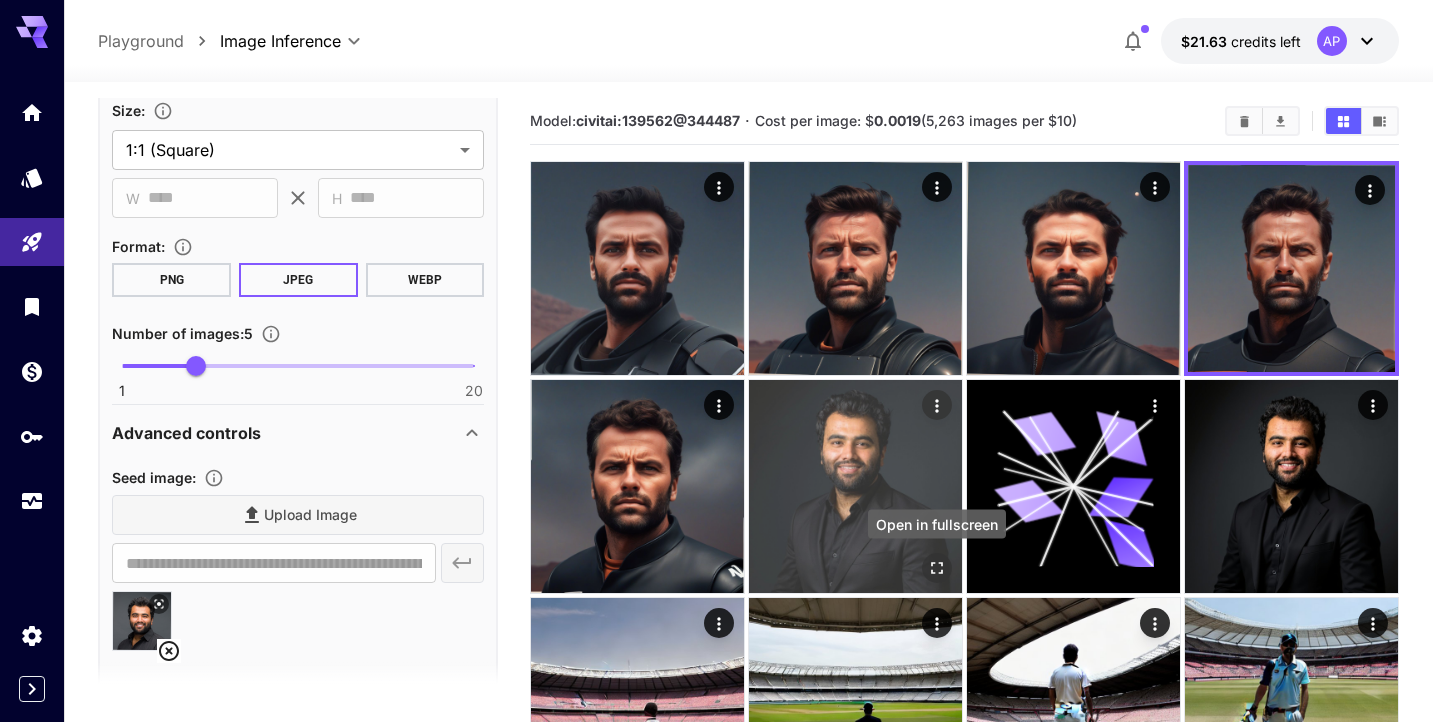click at bounding box center [937, 568] 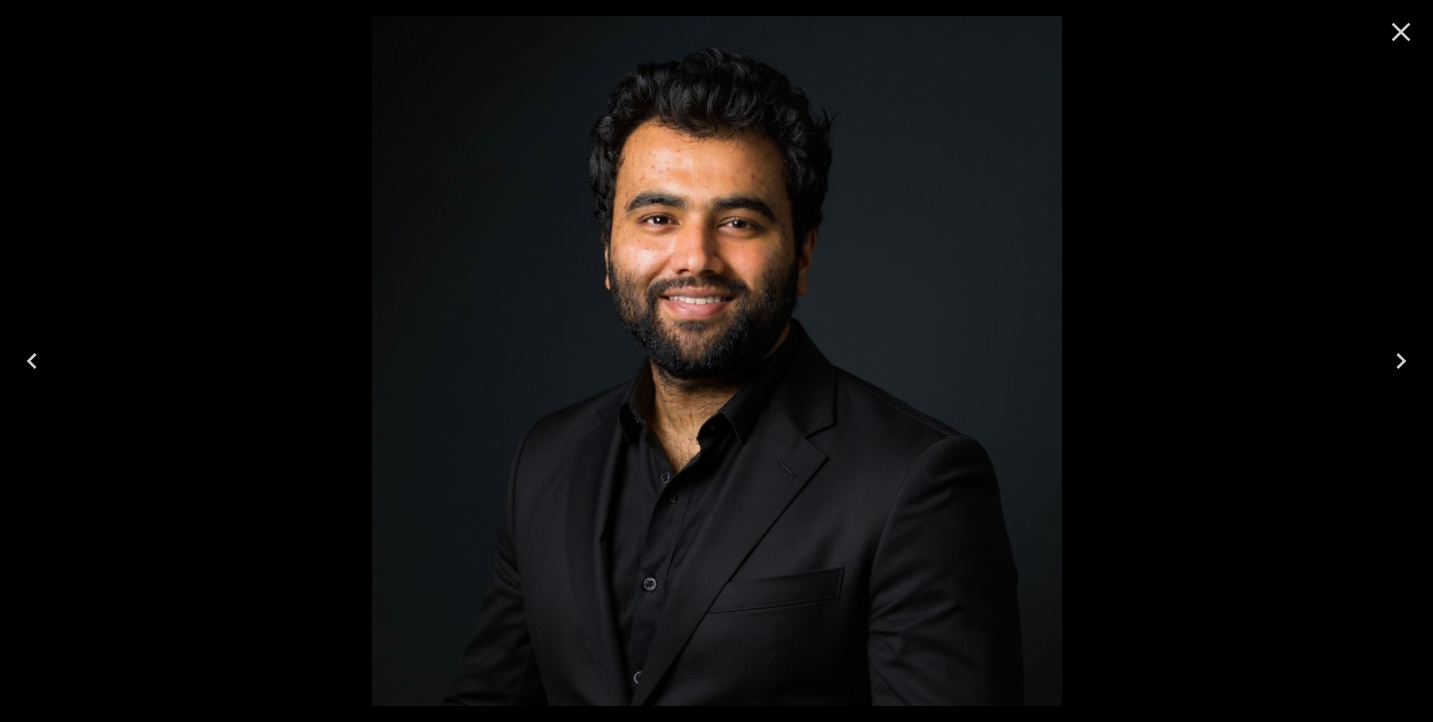 click at bounding box center [1401, 32] 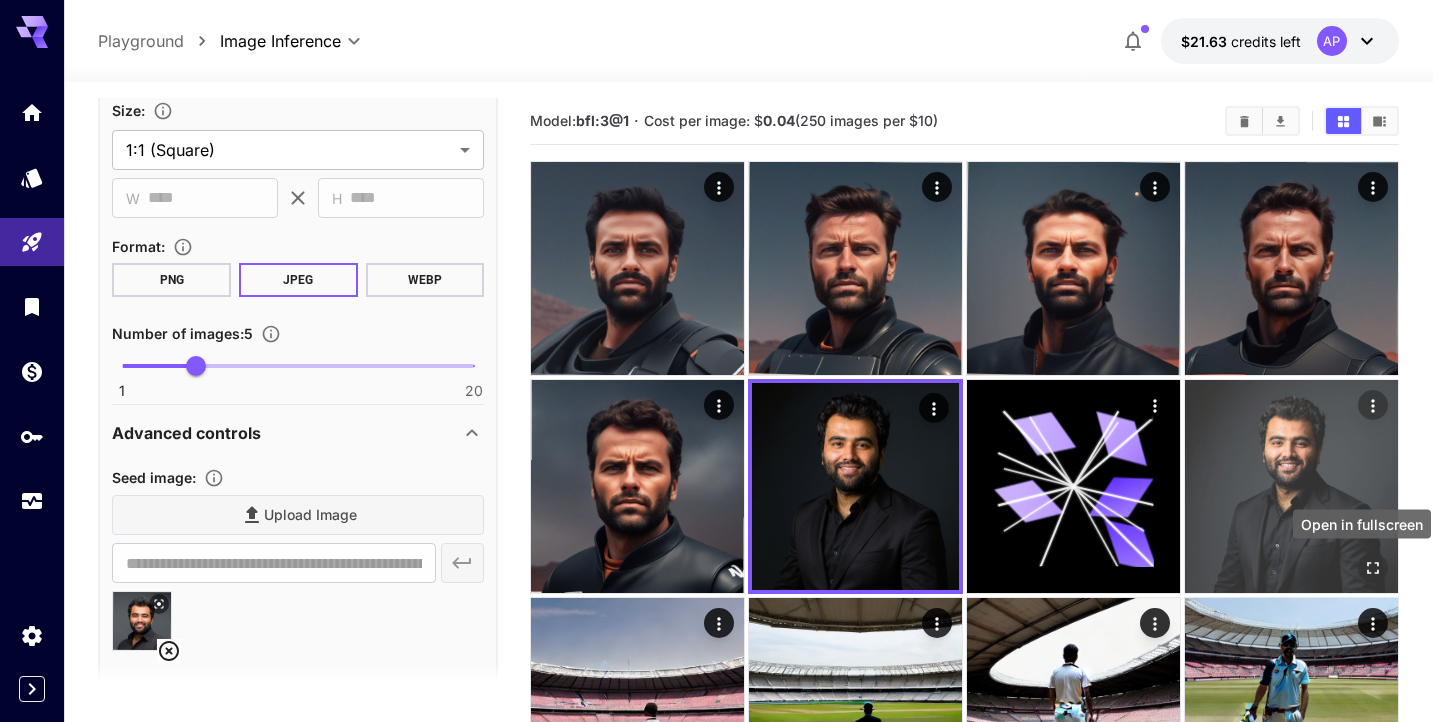 click 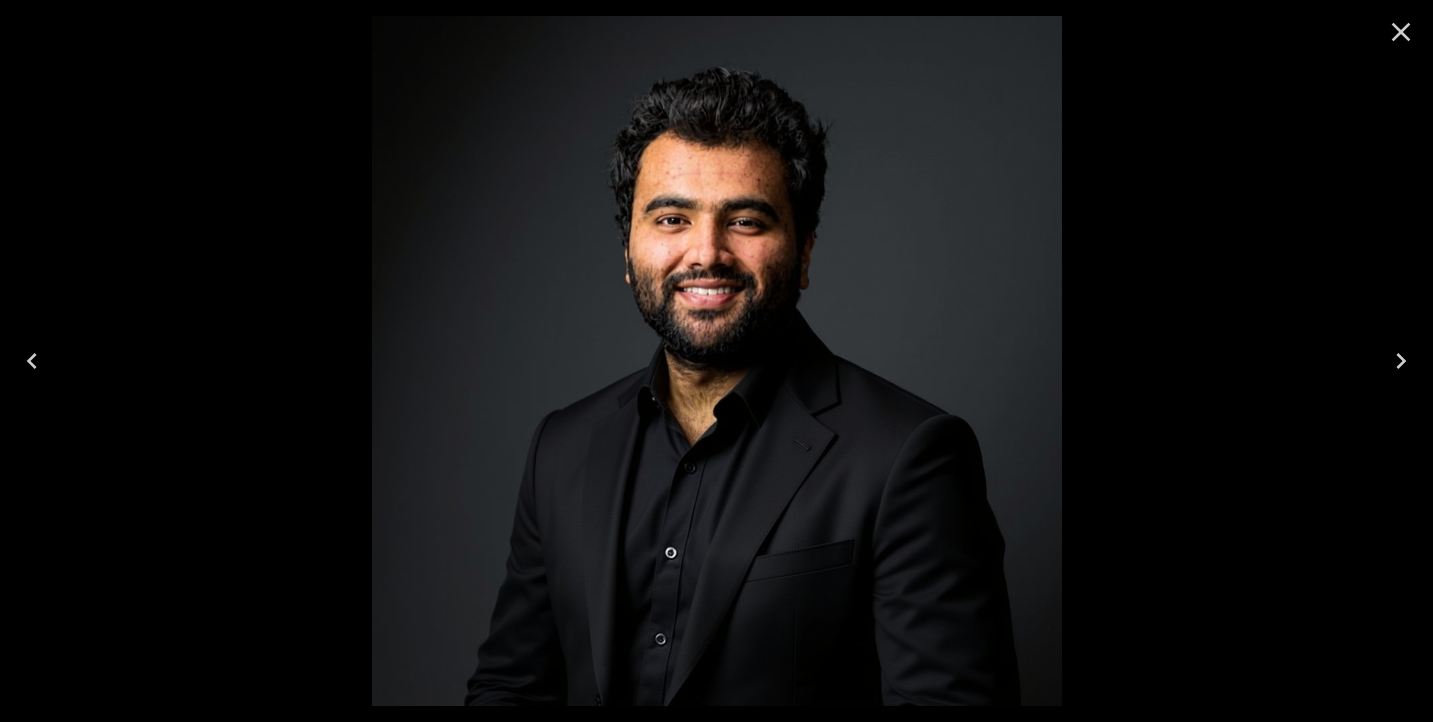 click 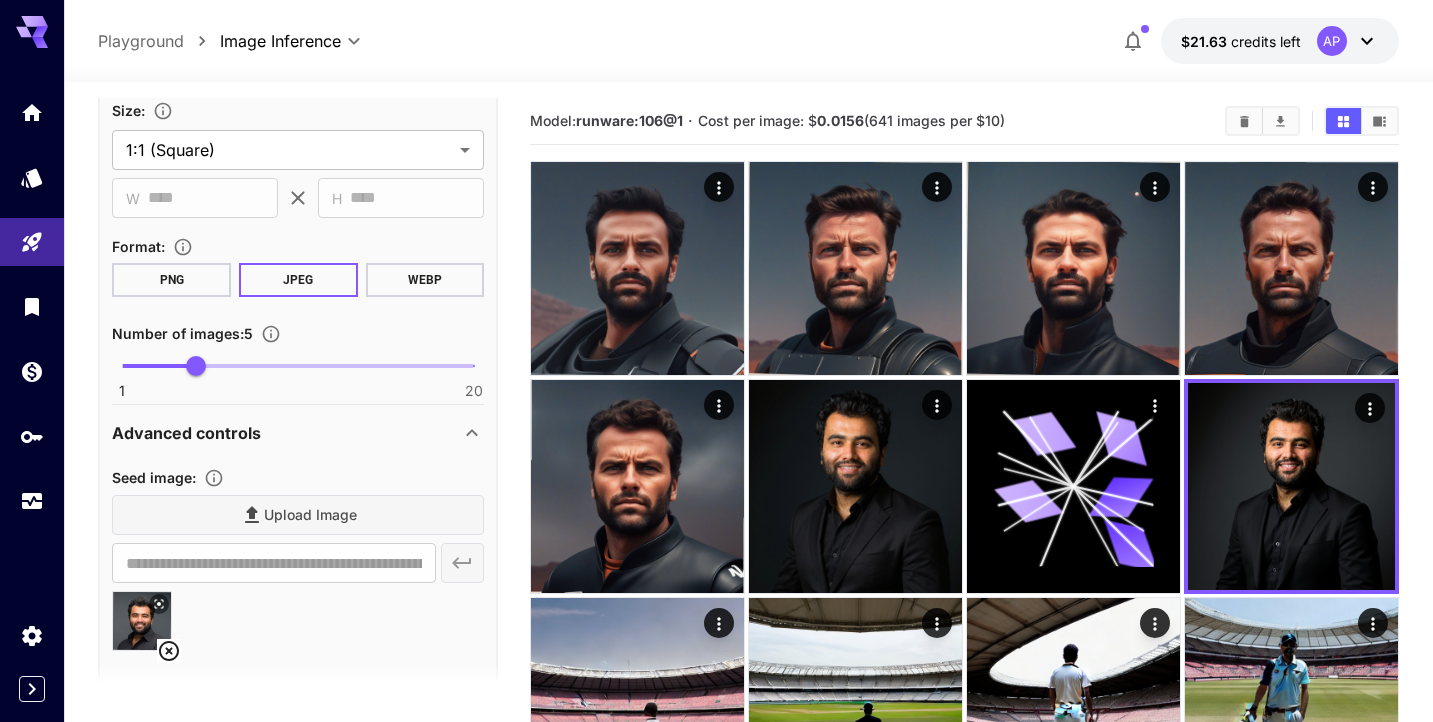 scroll, scrollTop: 0, scrollLeft: 0, axis: both 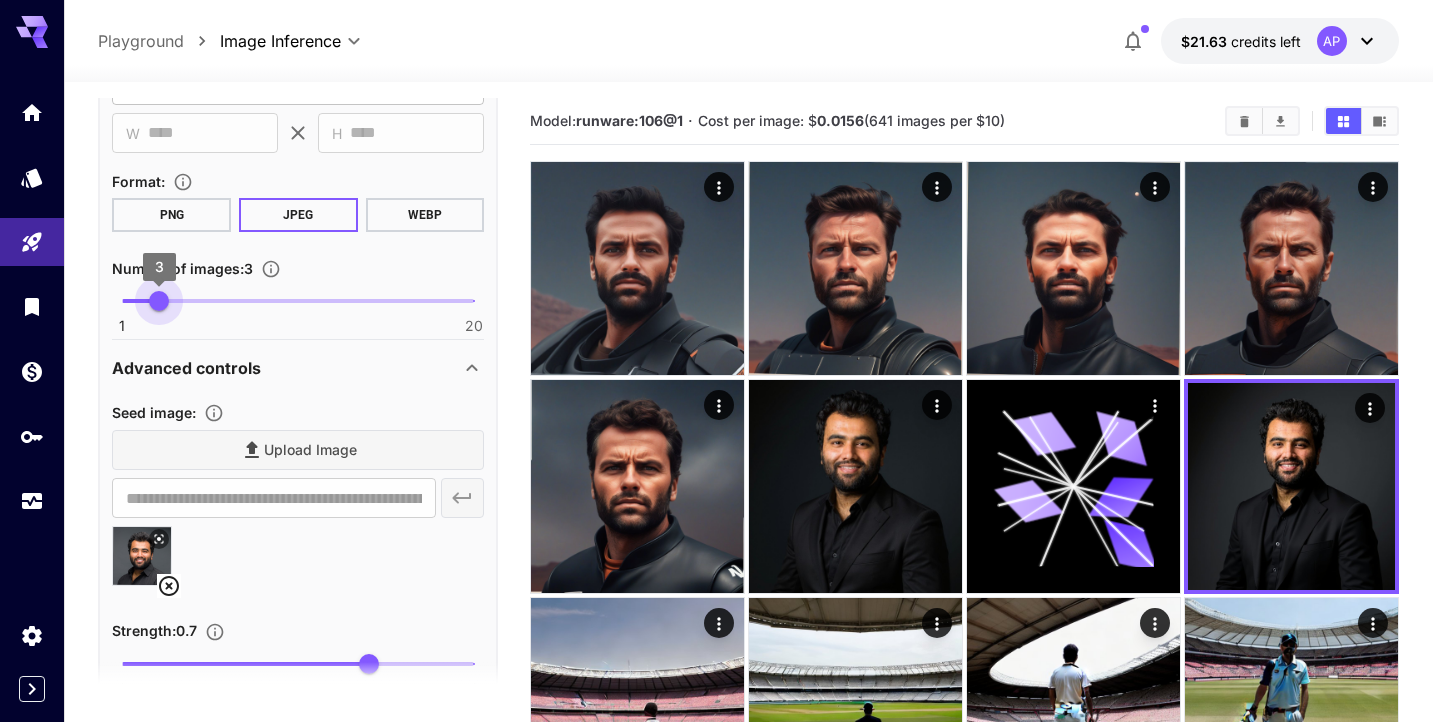 type on "*" 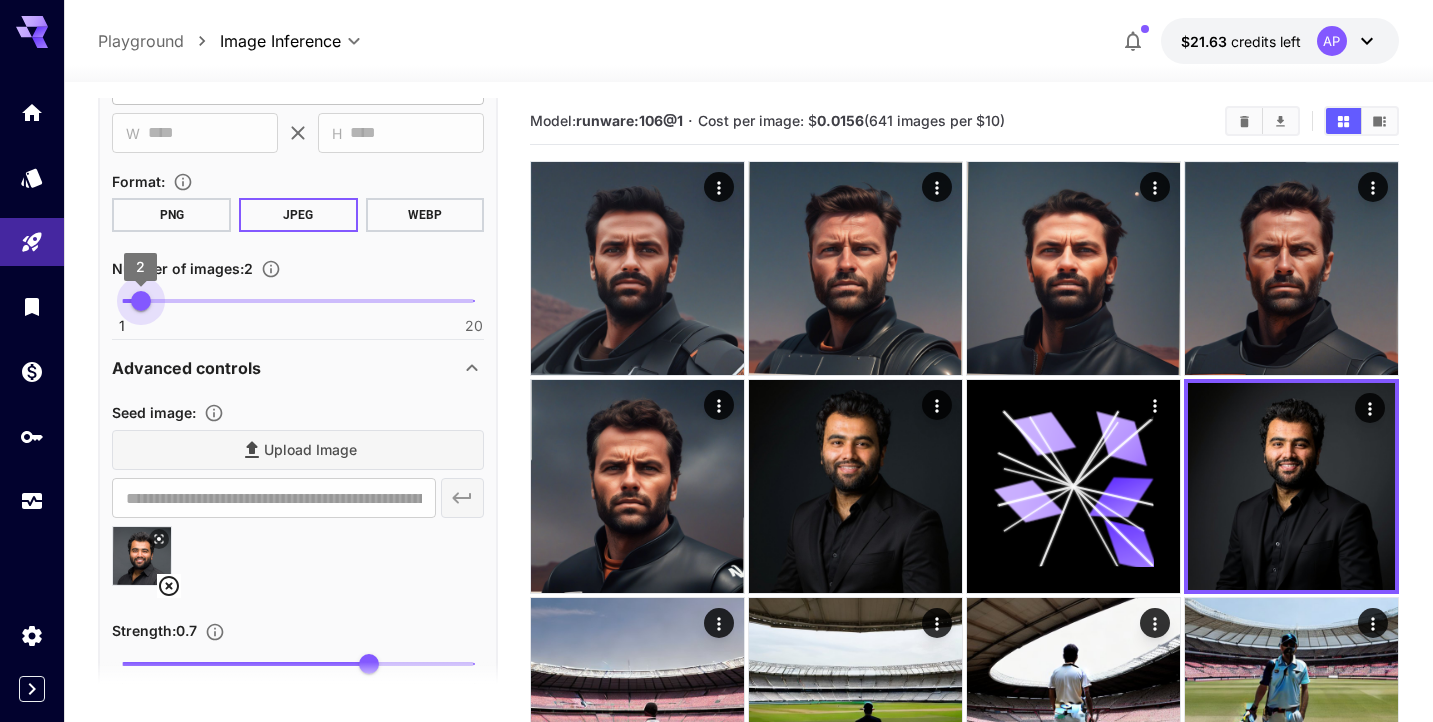 drag, startPoint x: 197, startPoint y: 304, endPoint x: 141, endPoint y: 304, distance: 56 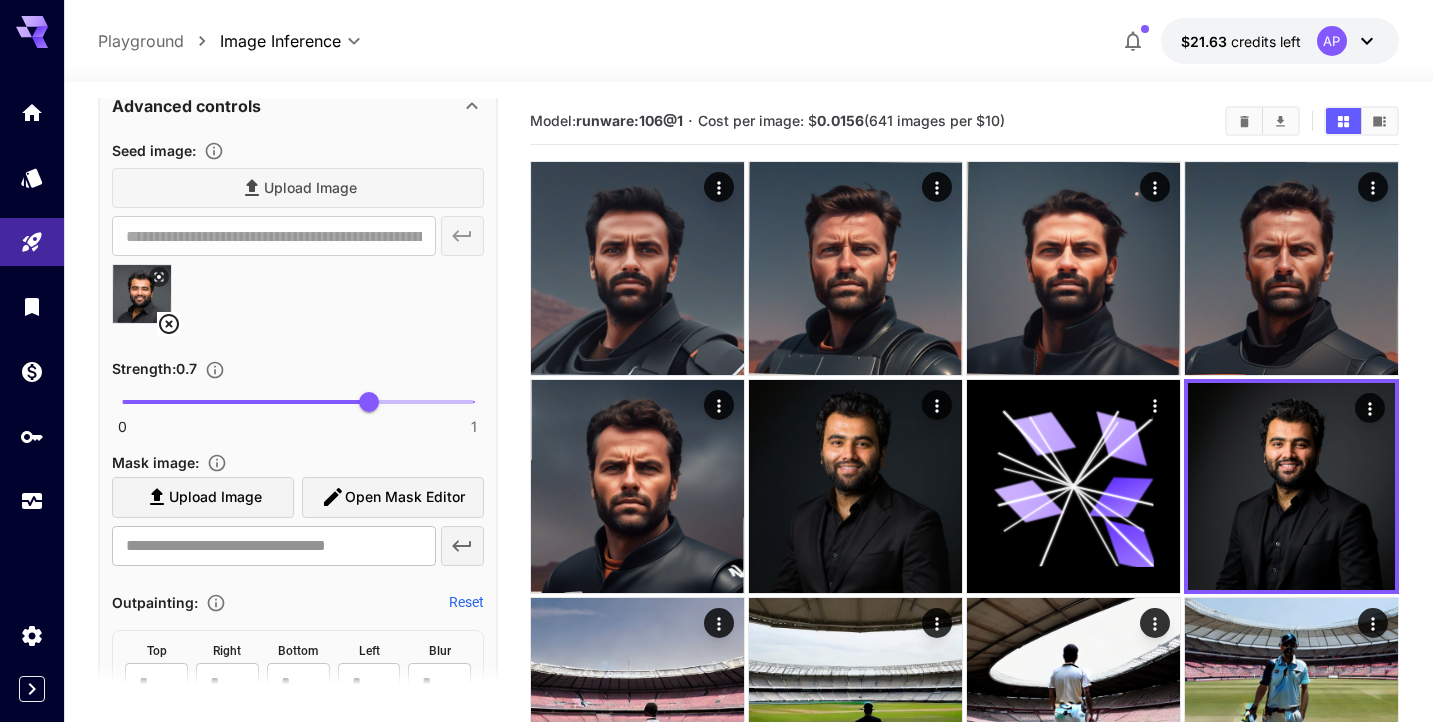 scroll, scrollTop: 770, scrollLeft: 0, axis: vertical 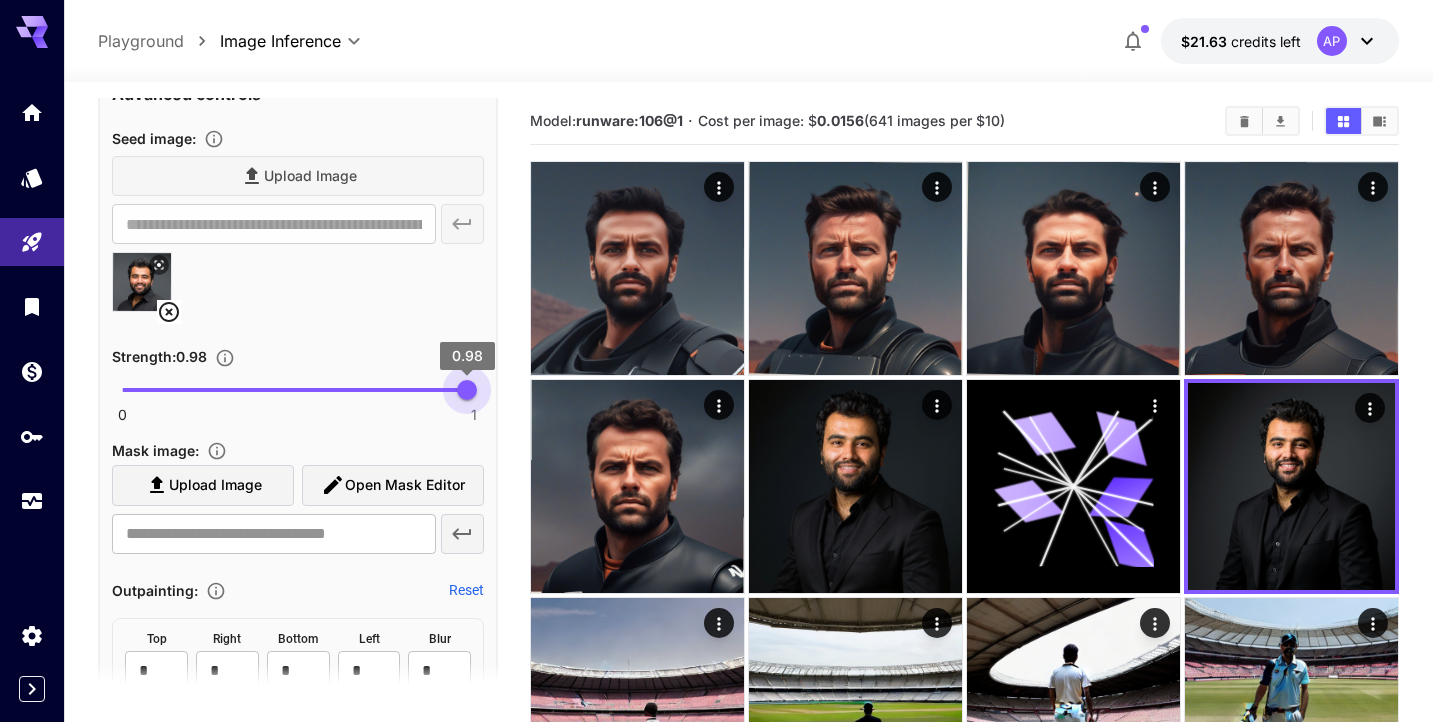 type on "*" 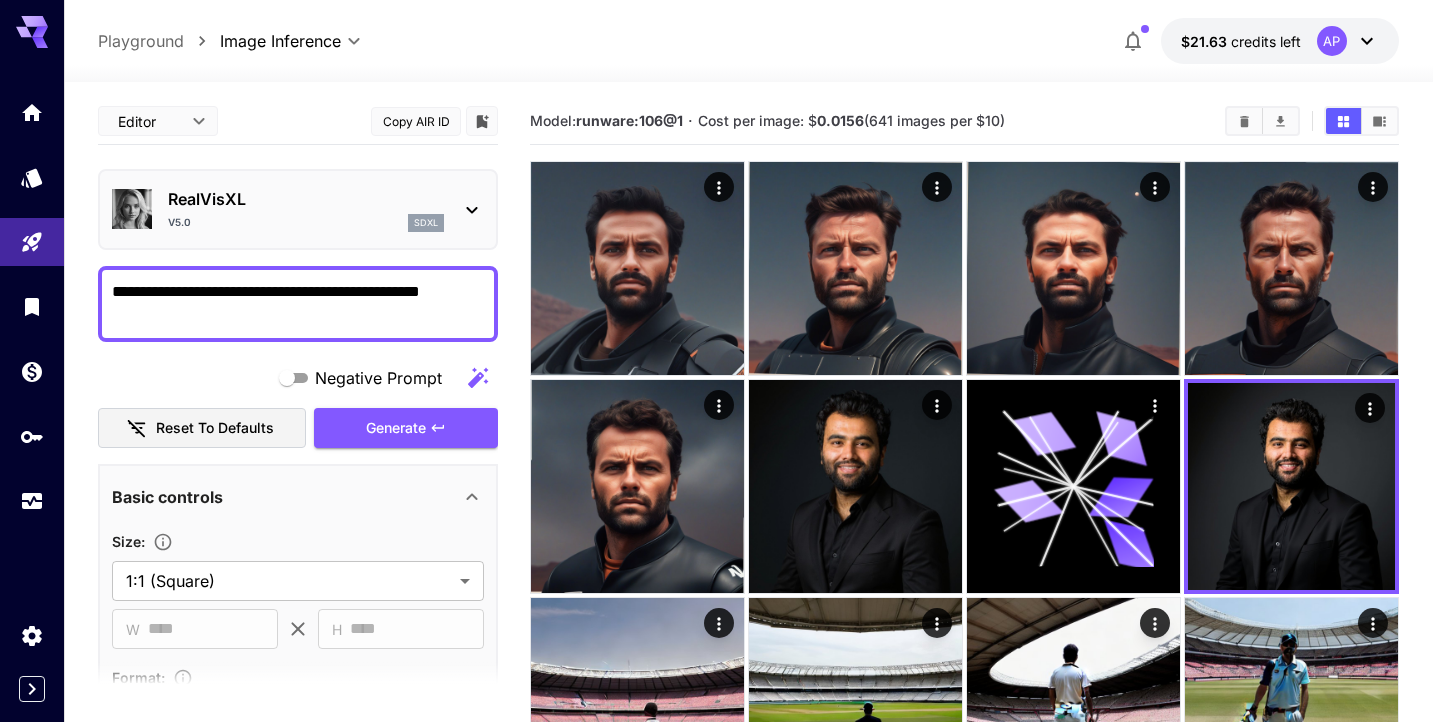 scroll, scrollTop: 0, scrollLeft: 0, axis: both 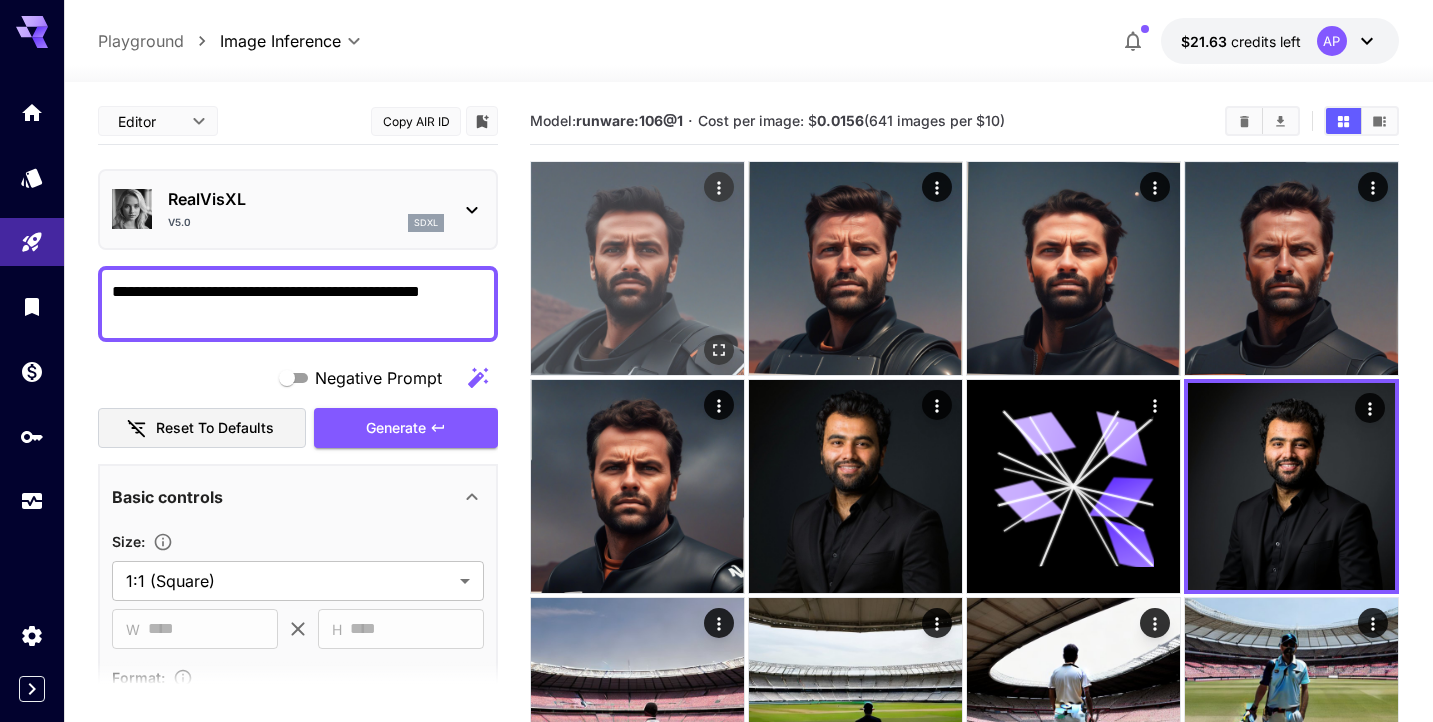 drag, startPoint x: 126, startPoint y: 291, endPoint x: 557, endPoint y: 265, distance: 431.7835 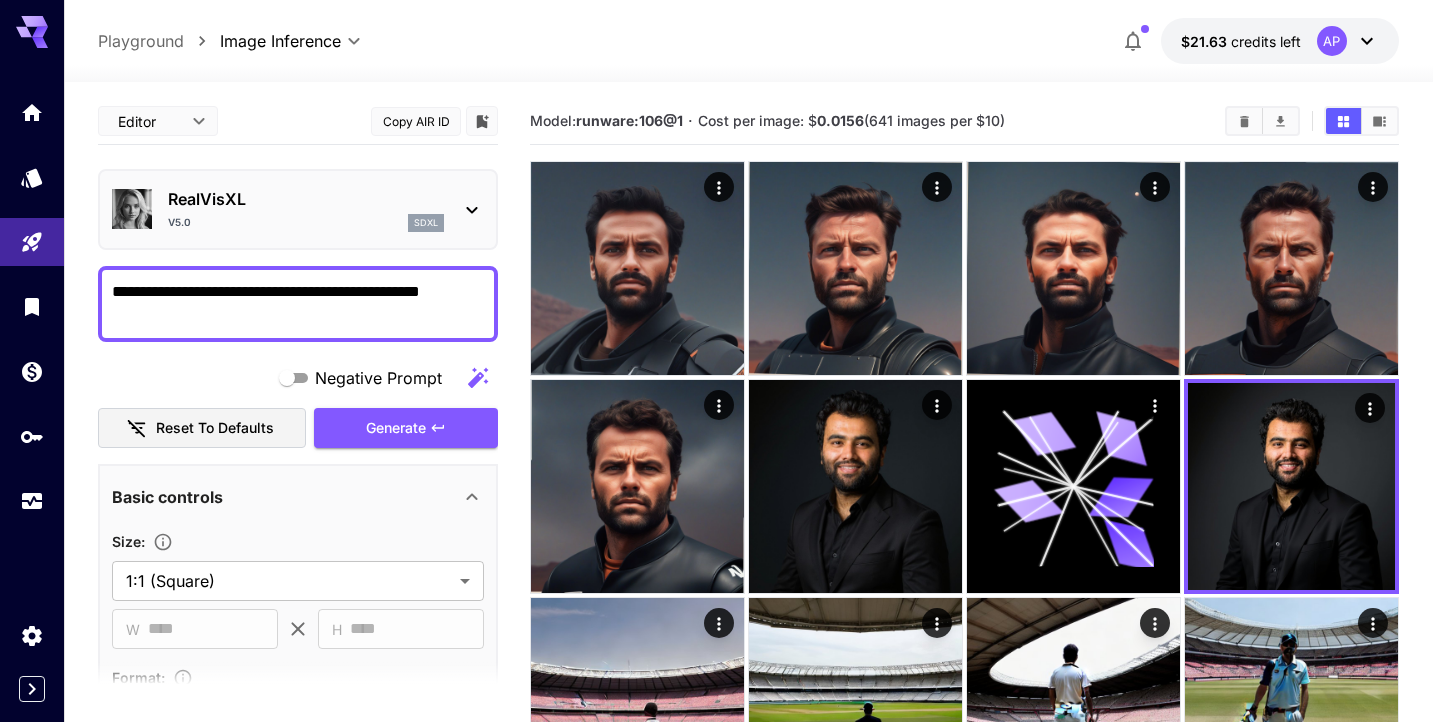 click on "**********" at bounding box center [298, 304] 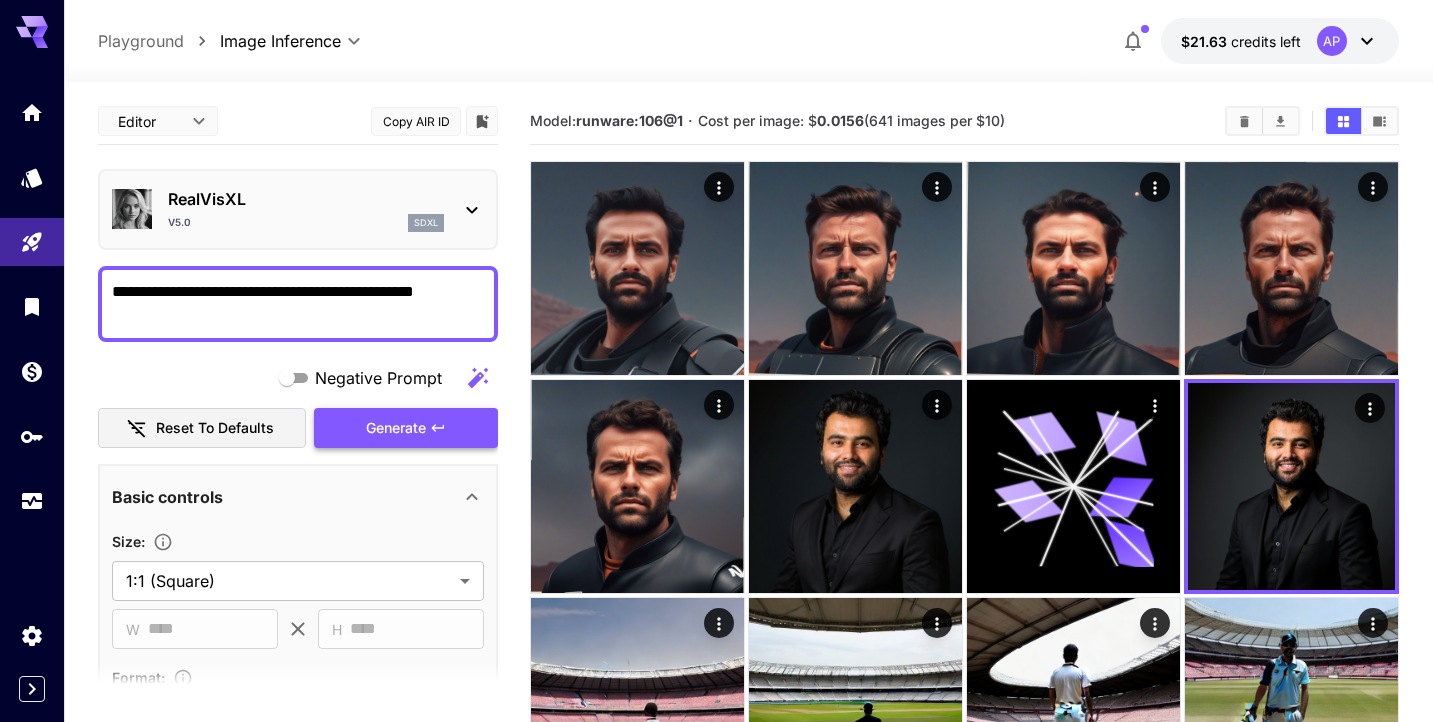 type on "**********" 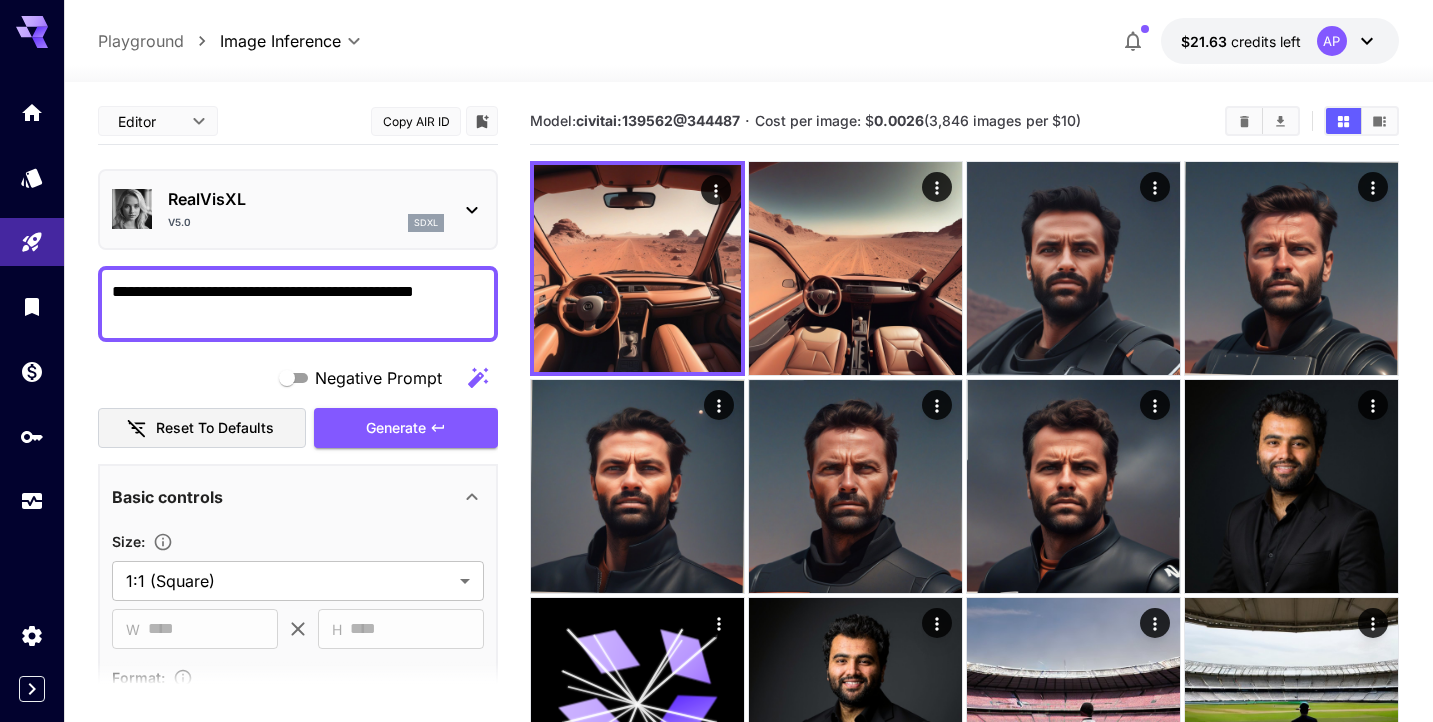 click on "**********" at bounding box center [298, 304] 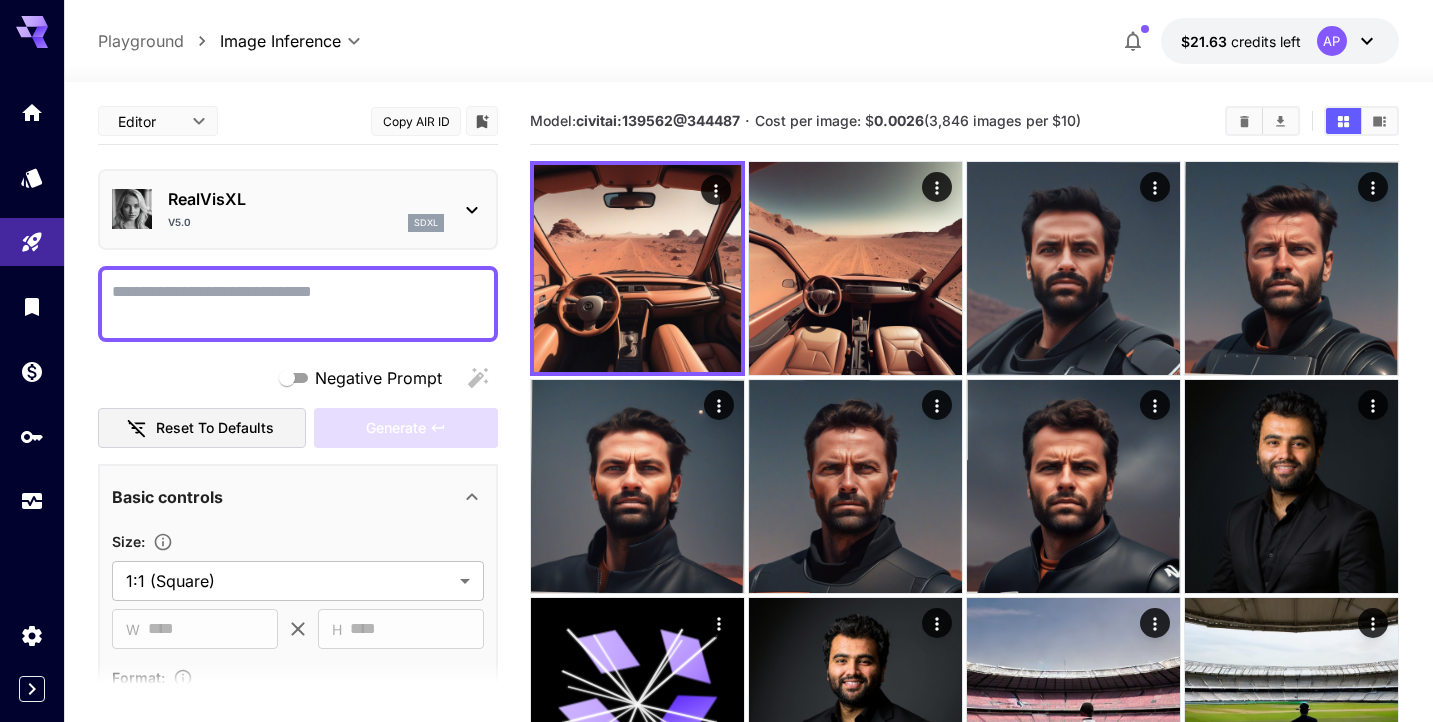 scroll, scrollTop: 0, scrollLeft: 0, axis: both 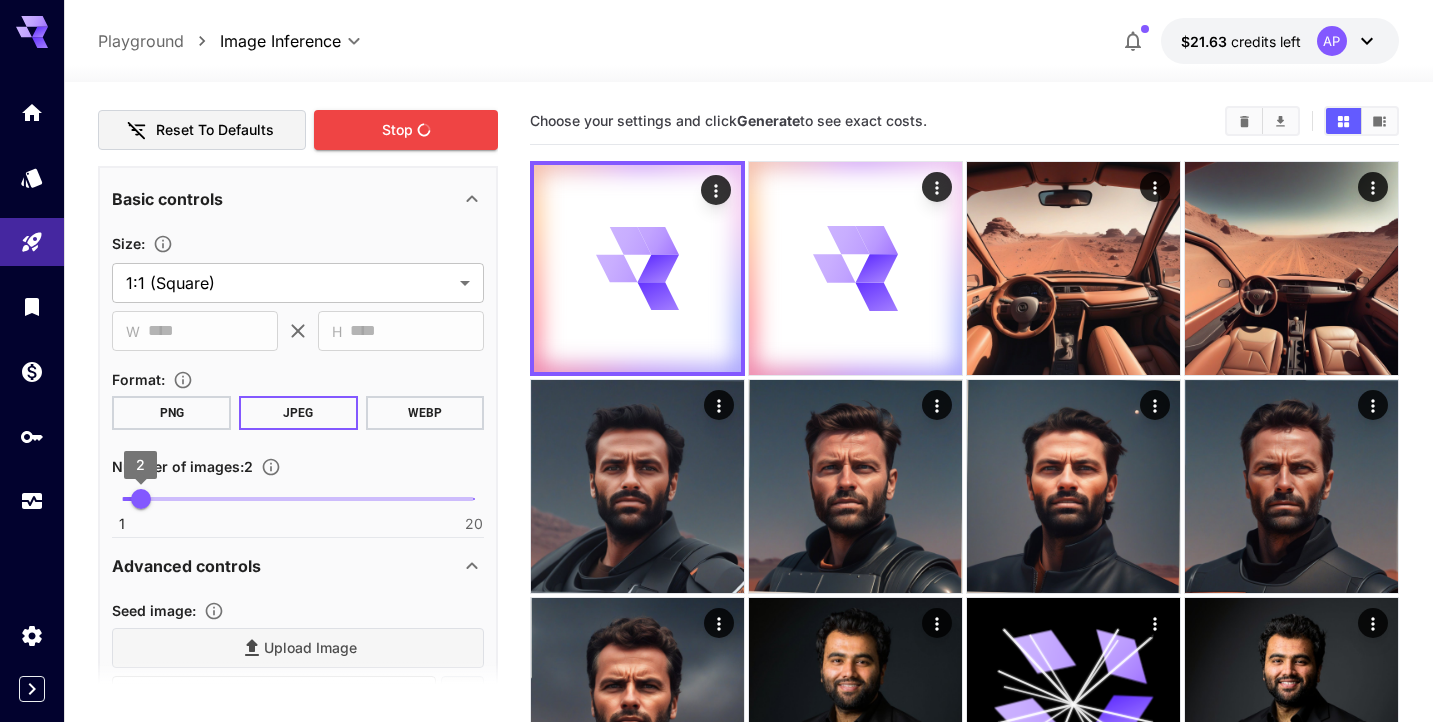 type on "**********" 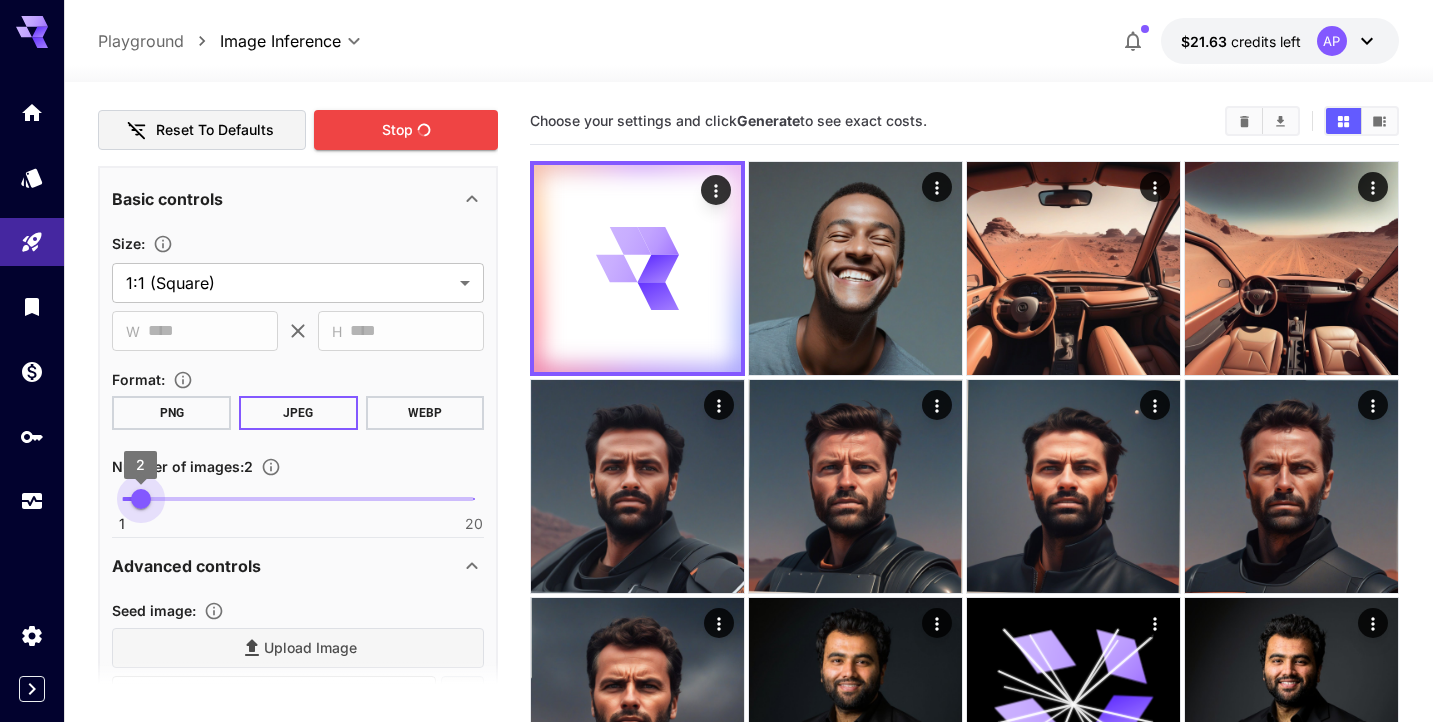 type on "*" 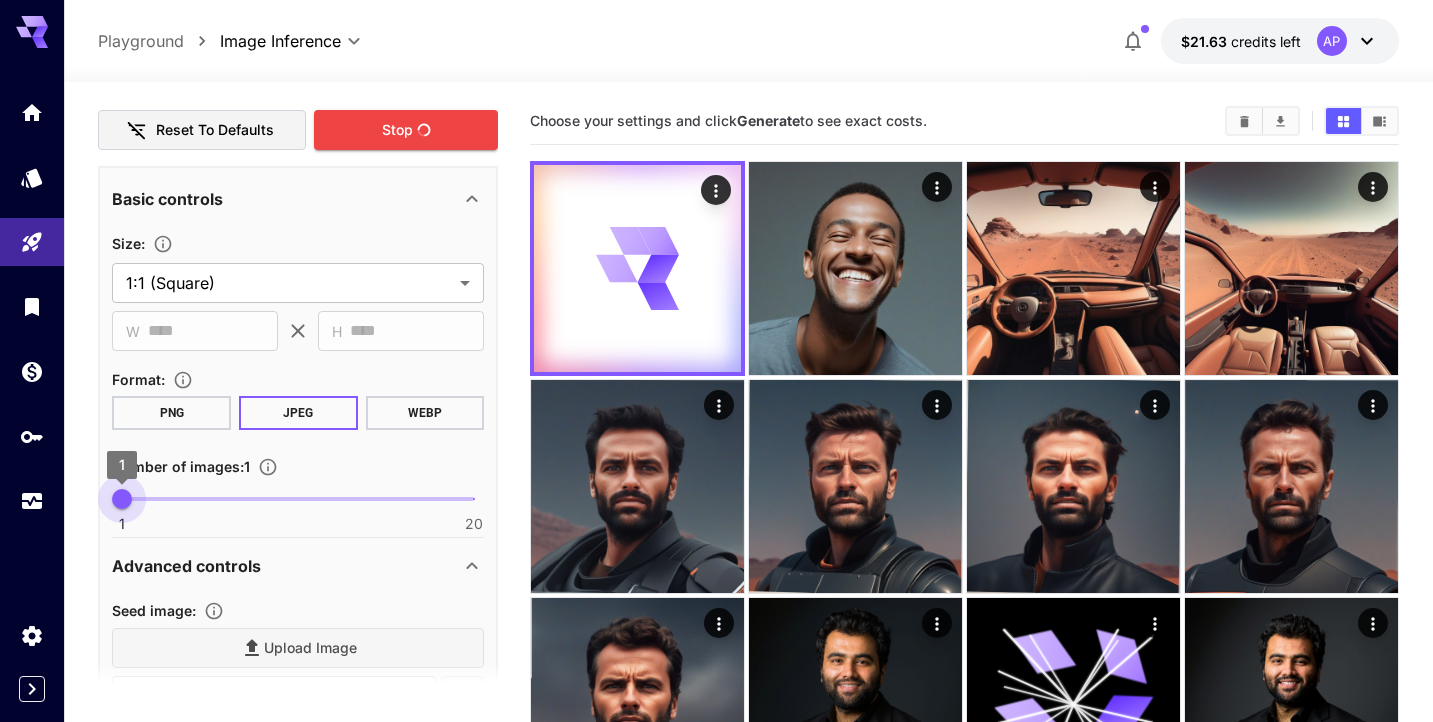 drag, startPoint x: 138, startPoint y: 502, endPoint x: 128, endPoint y: 503, distance: 10.049875 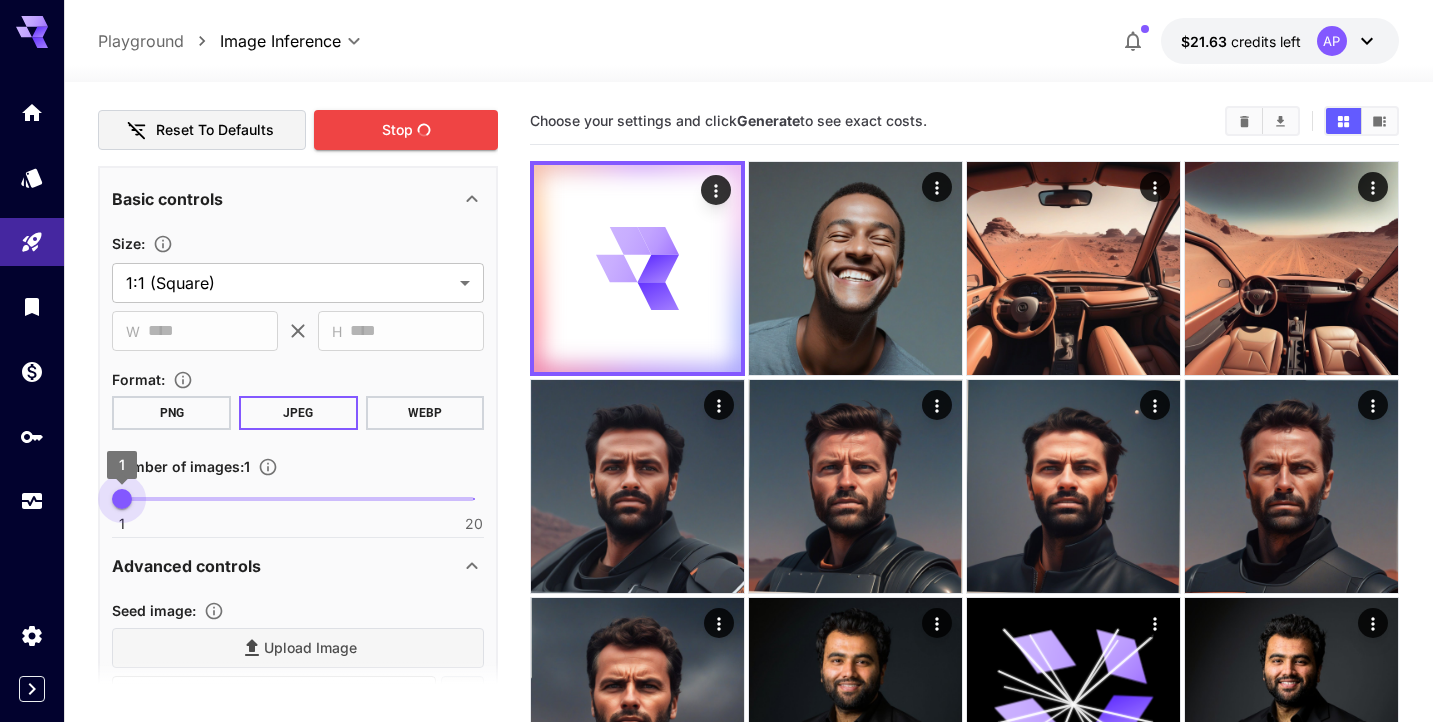 click on "1" at bounding box center (122, 499) 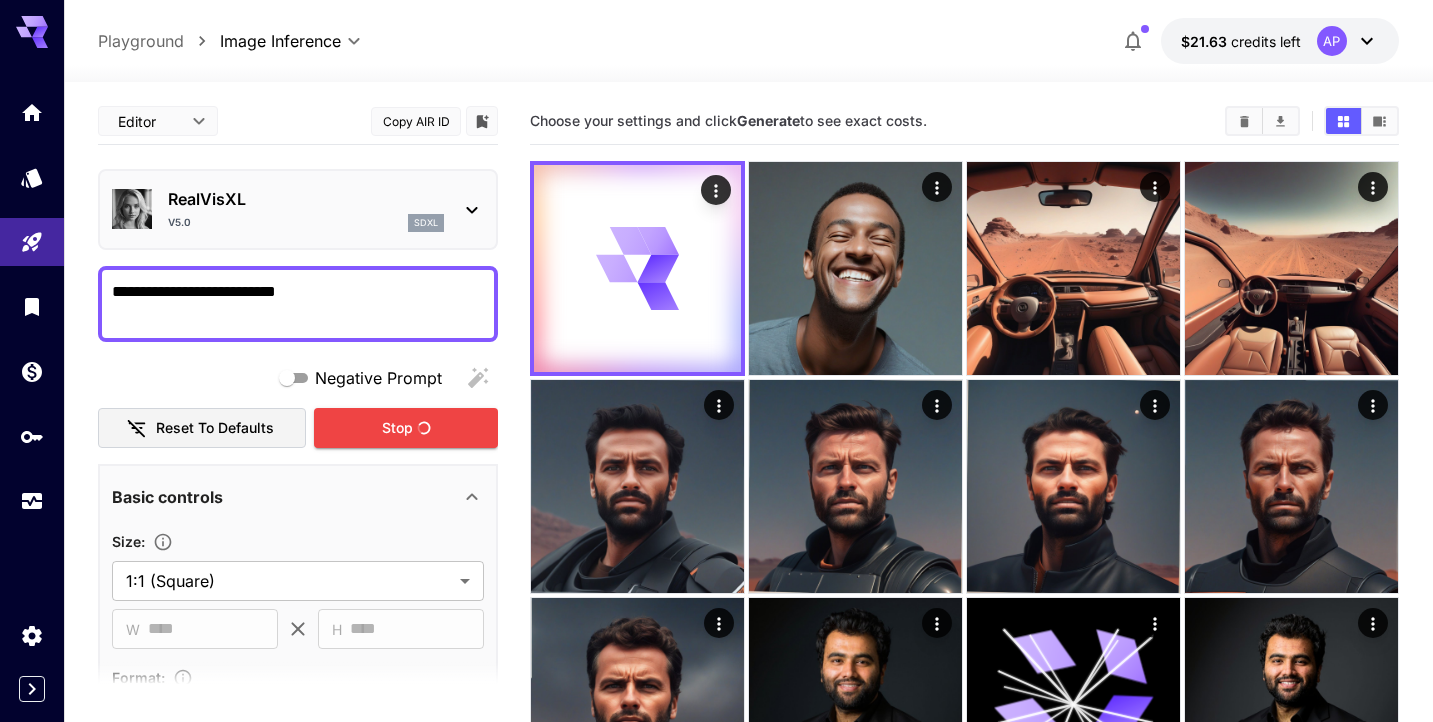 scroll, scrollTop: 0, scrollLeft: 0, axis: both 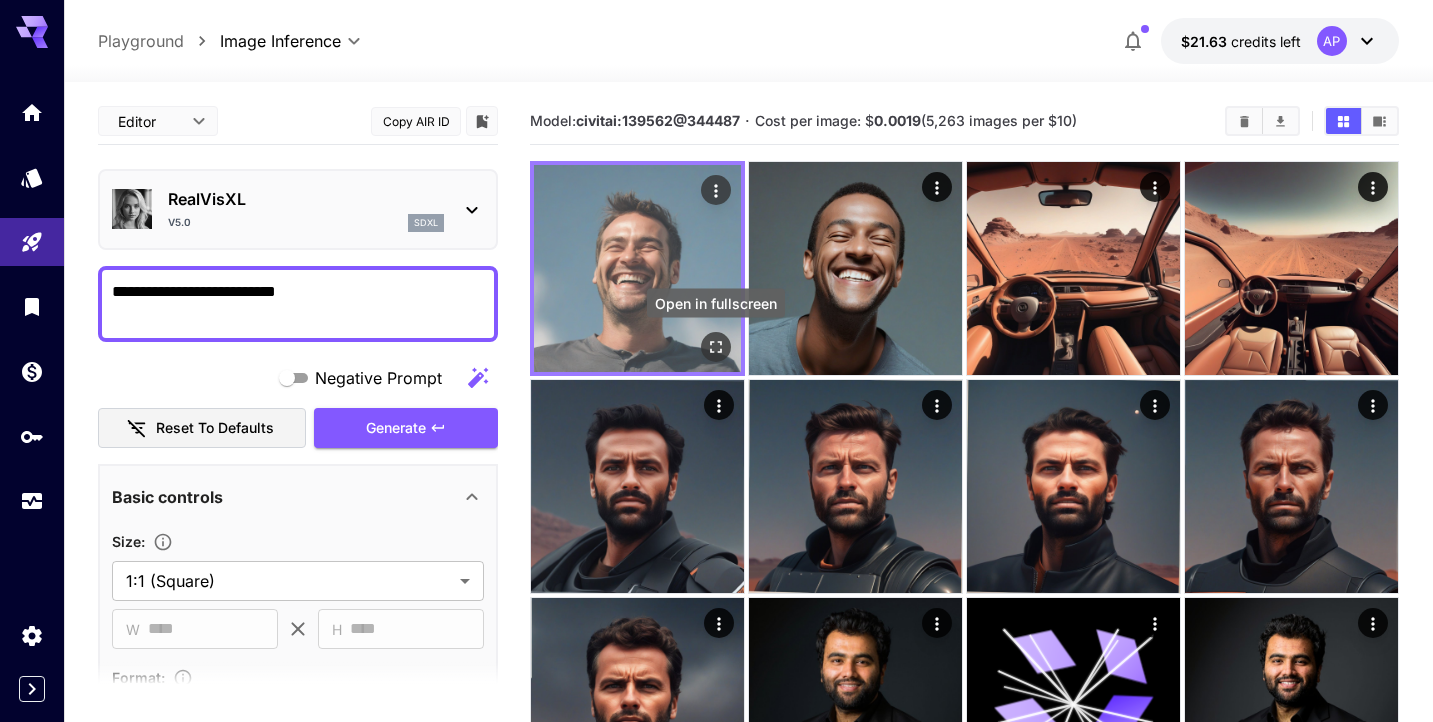click 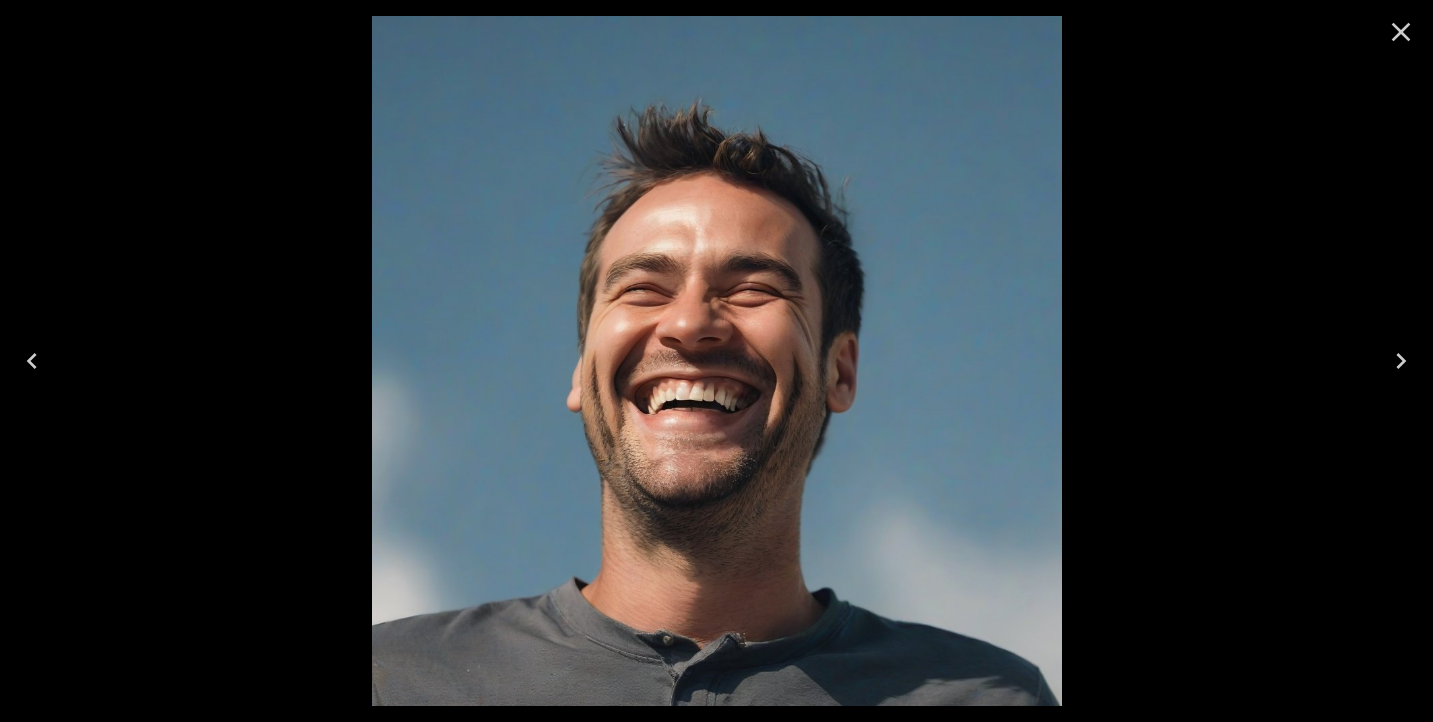 click 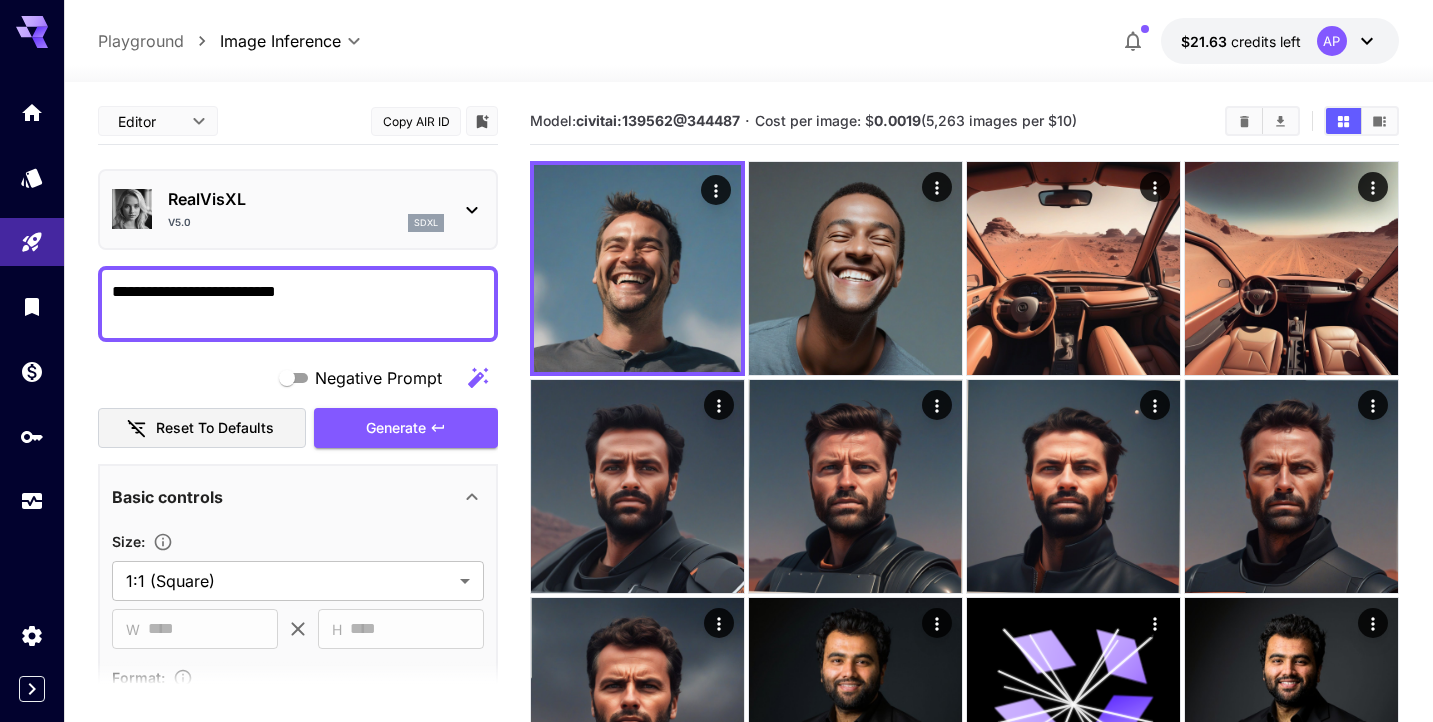 click on "**********" at bounding box center [298, 304] 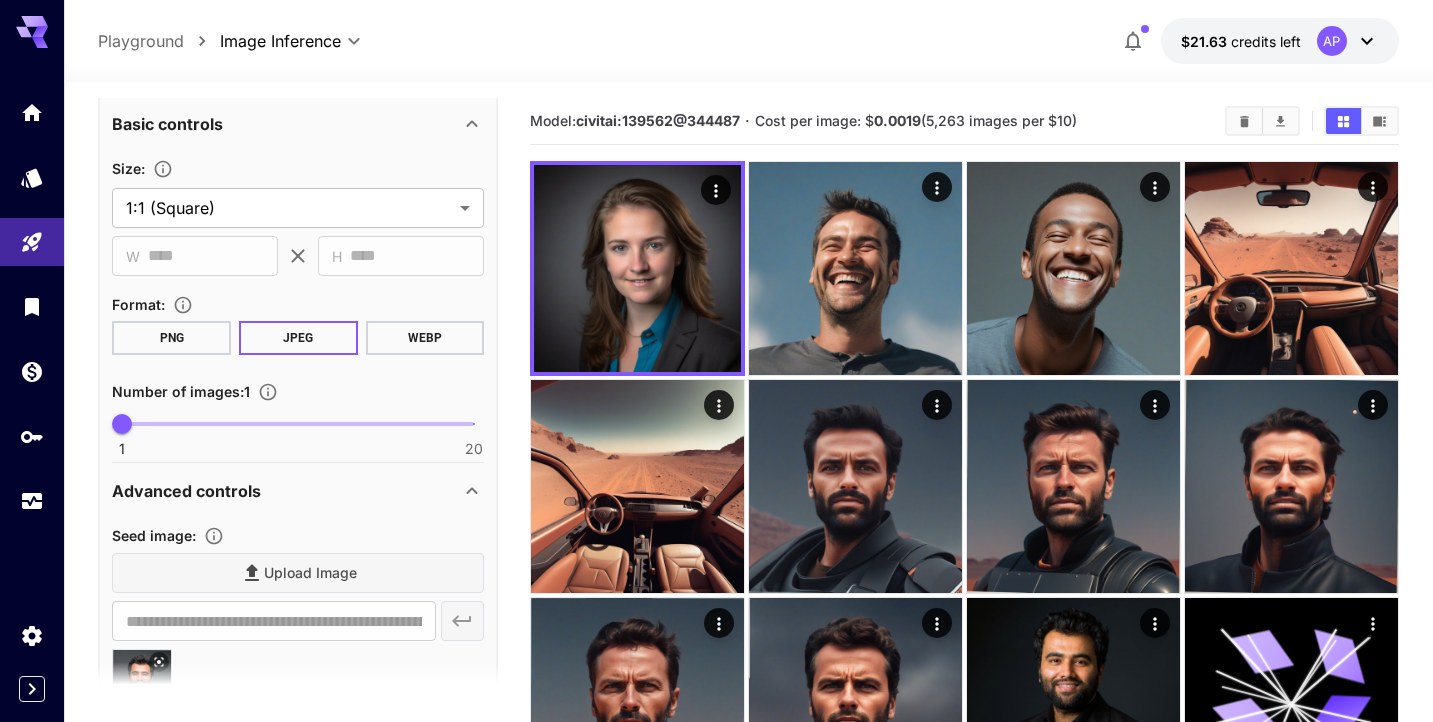 scroll, scrollTop: 527, scrollLeft: 0, axis: vertical 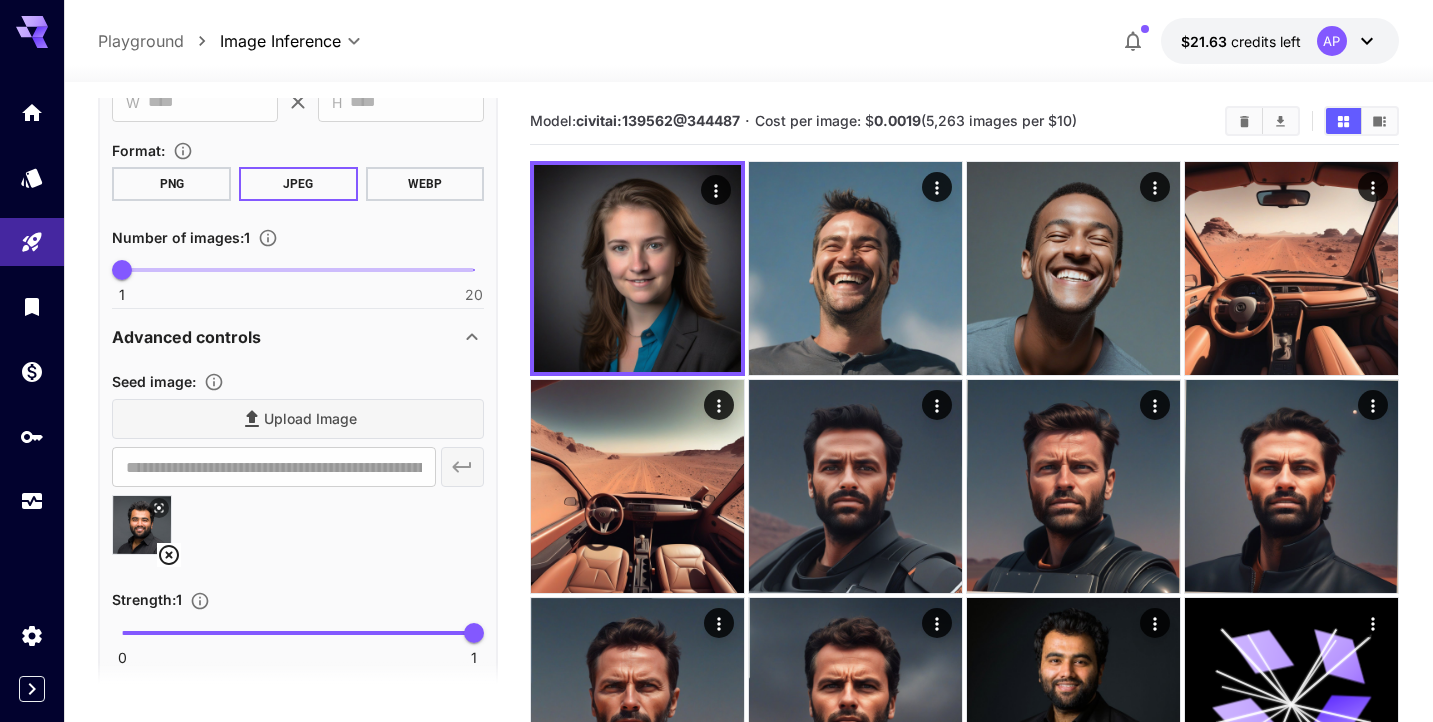 type on "**********" 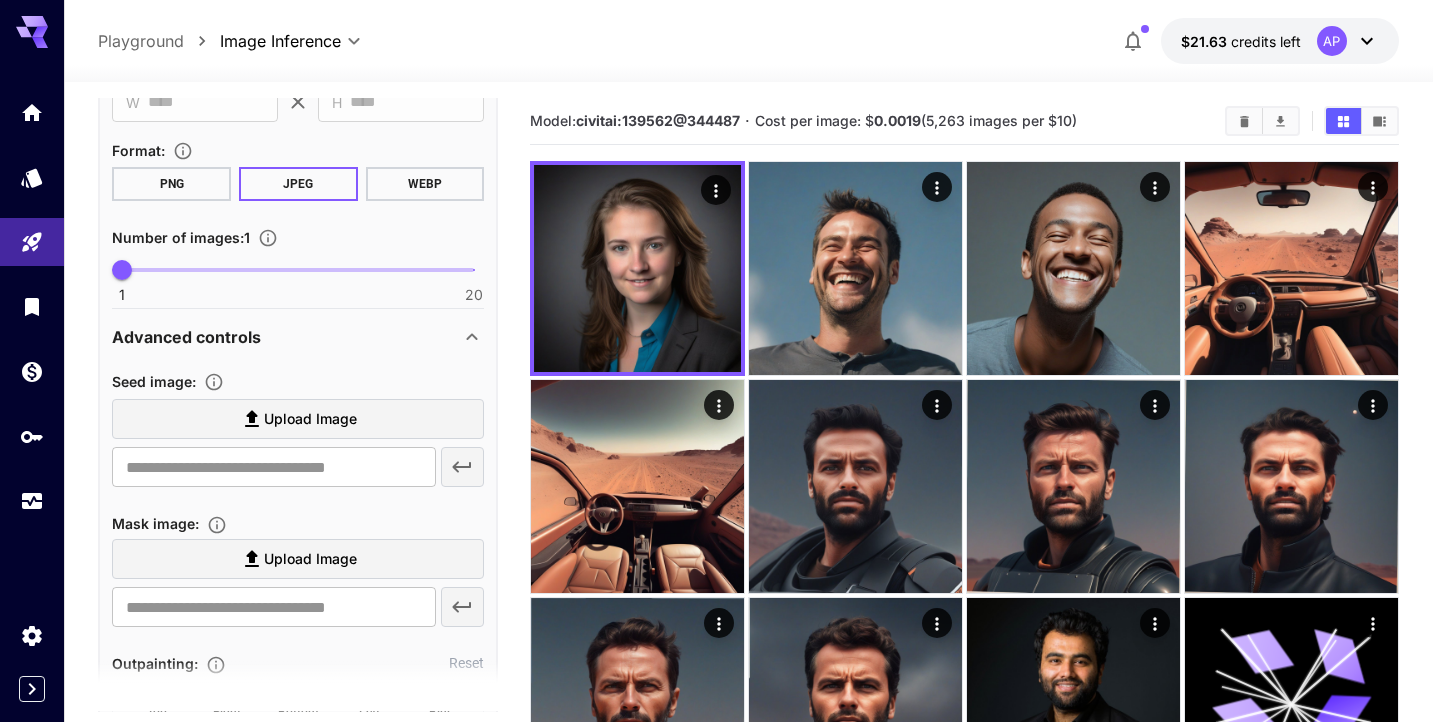 click on "Upload Image" at bounding box center [310, 419] 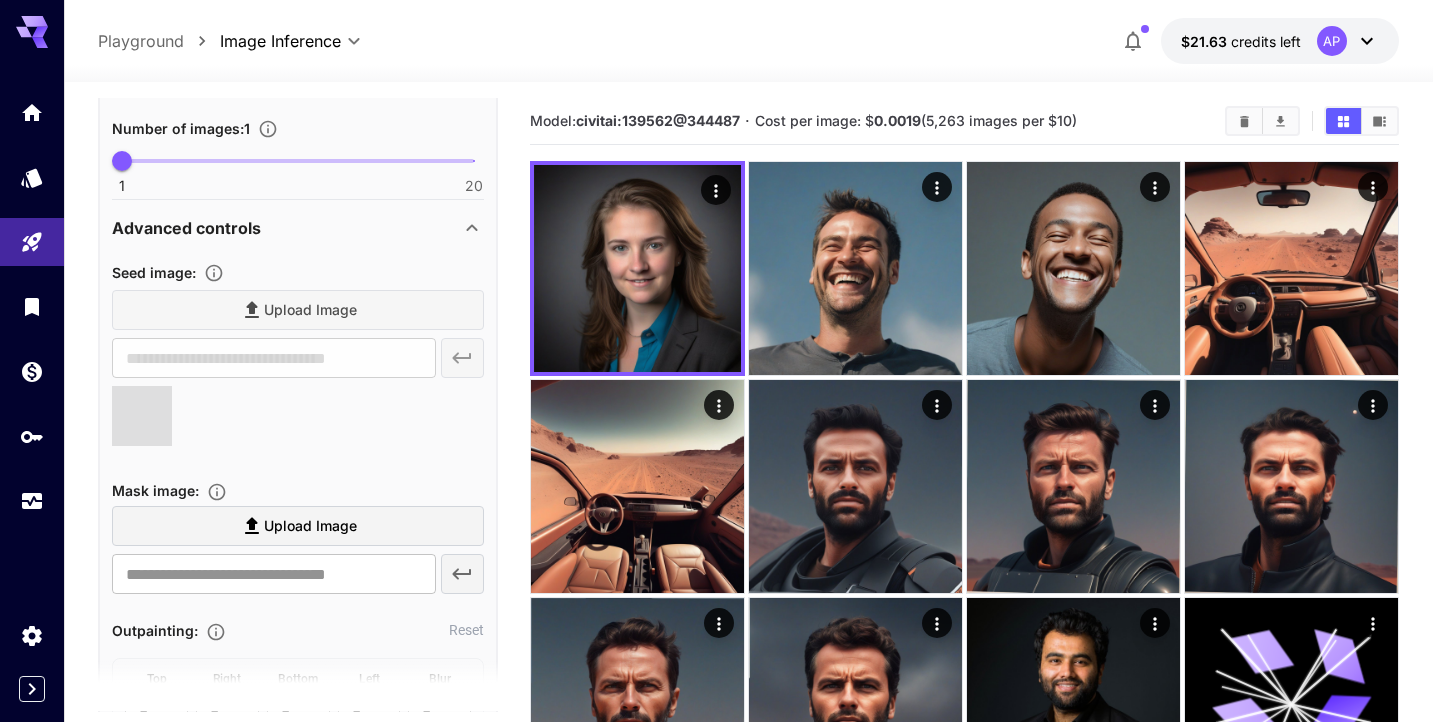 type on "**********" 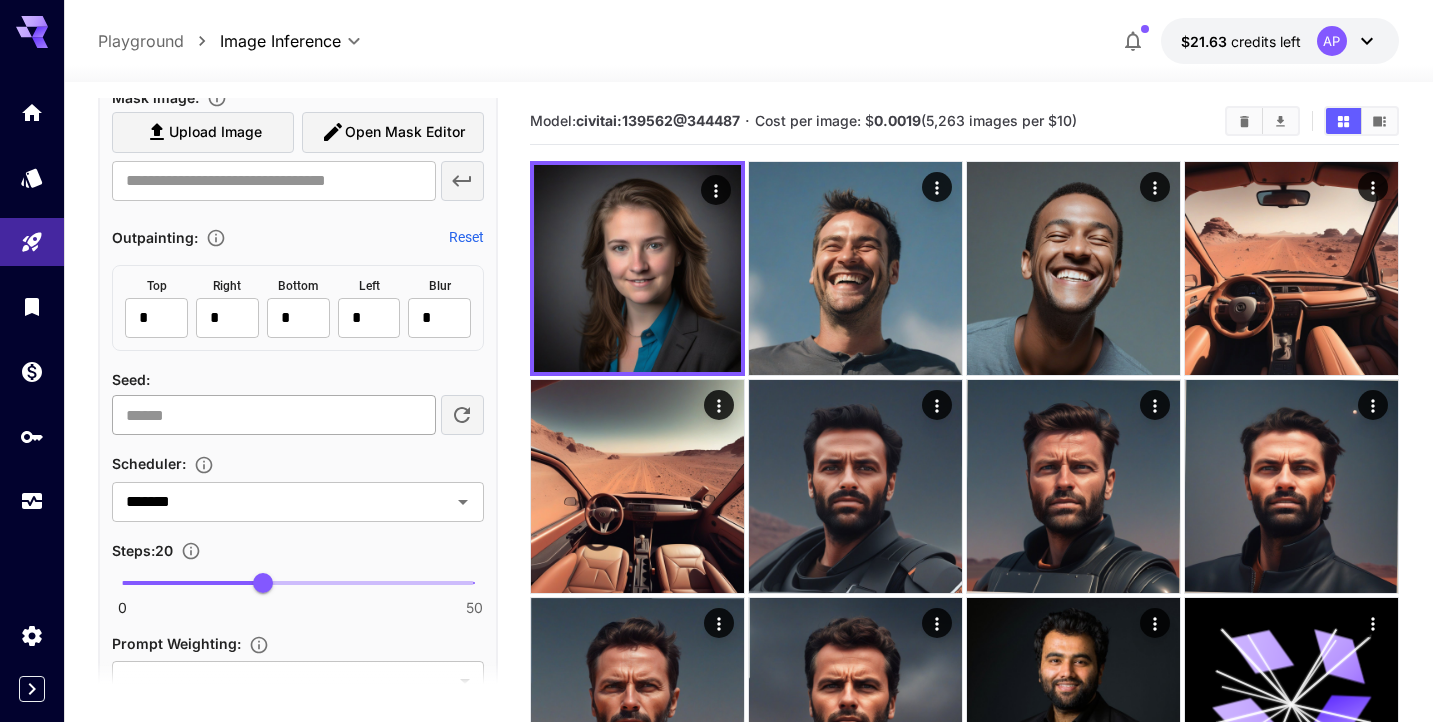 scroll, scrollTop: 1142, scrollLeft: 0, axis: vertical 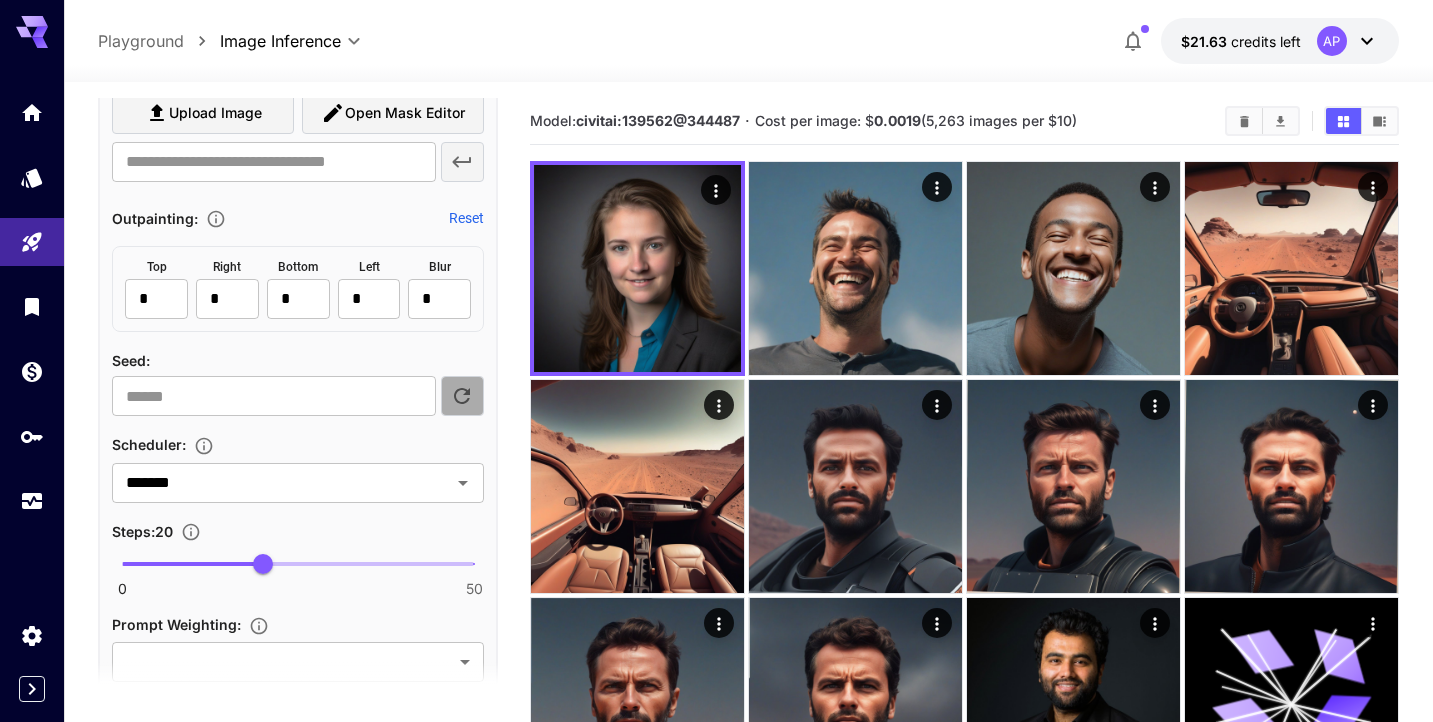 click 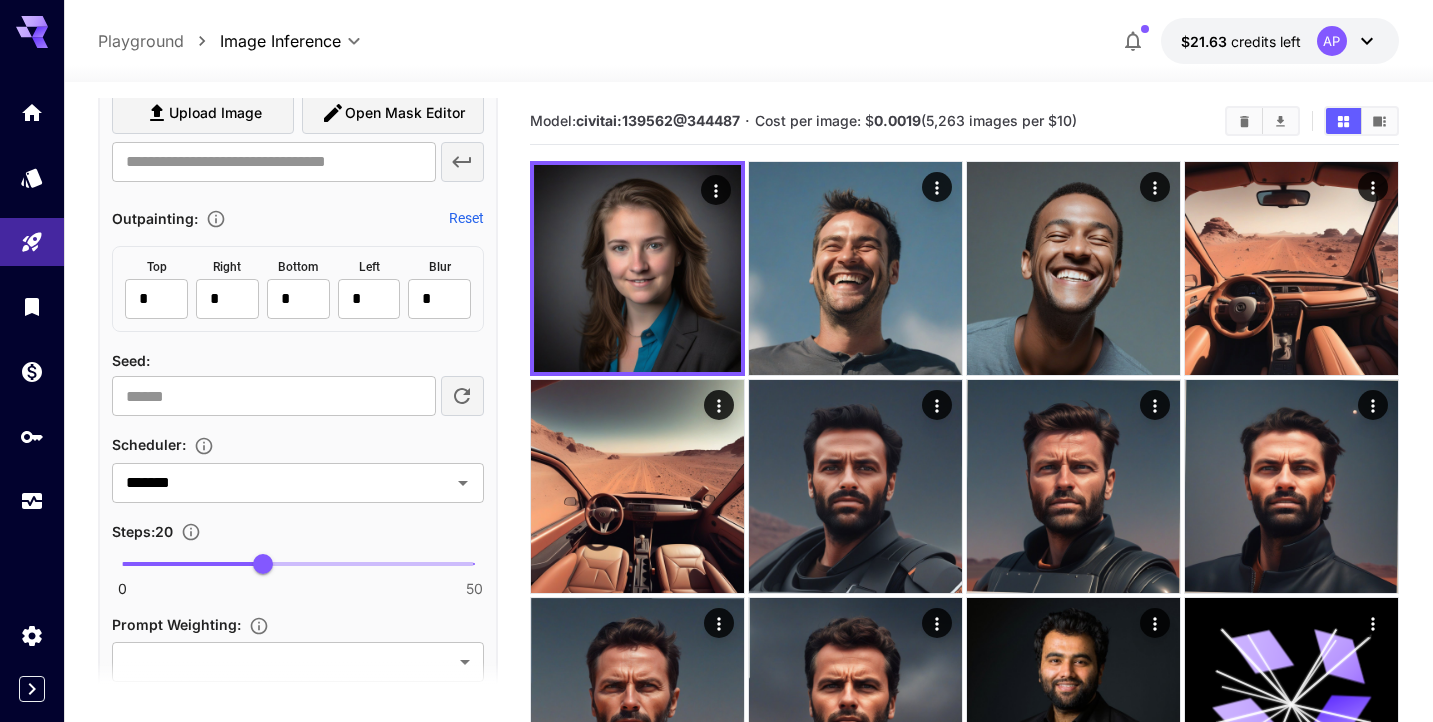 click 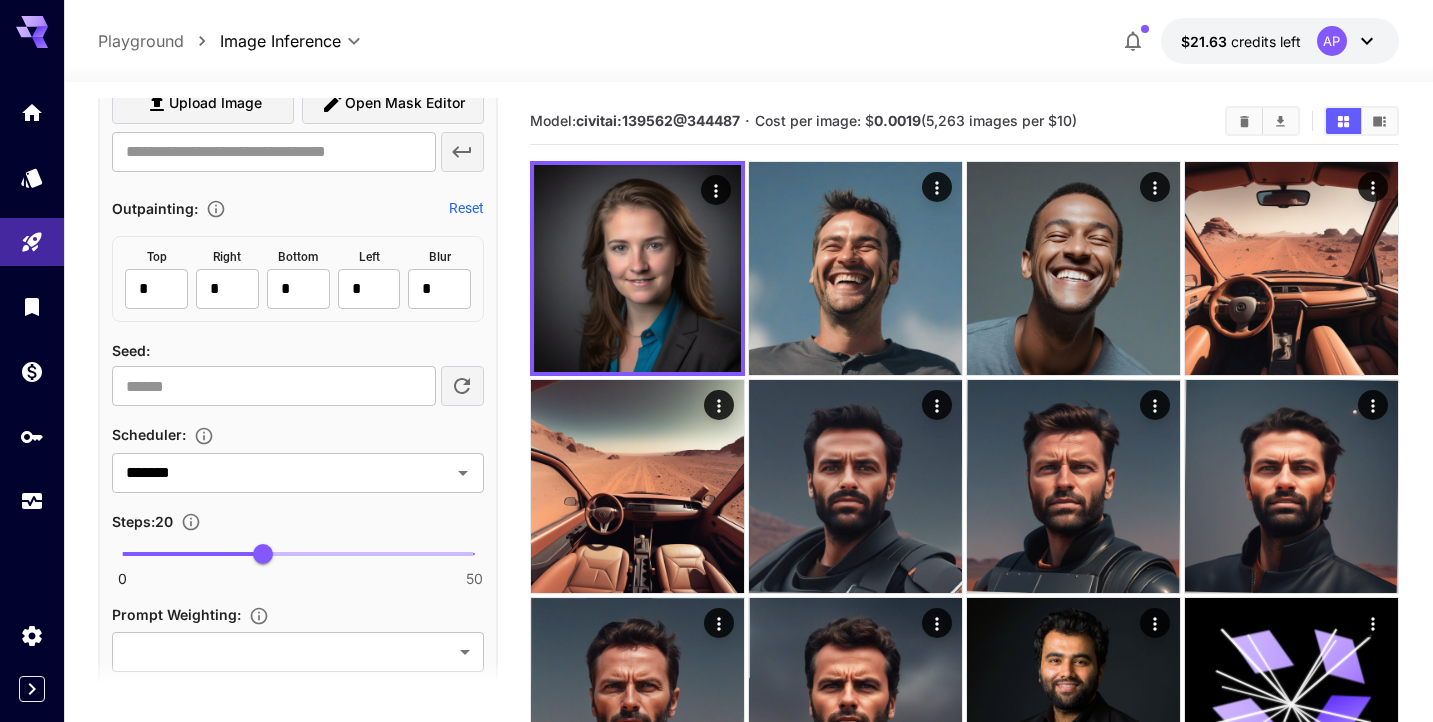scroll, scrollTop: 1218, scrollLeft: 0, axis: vertical 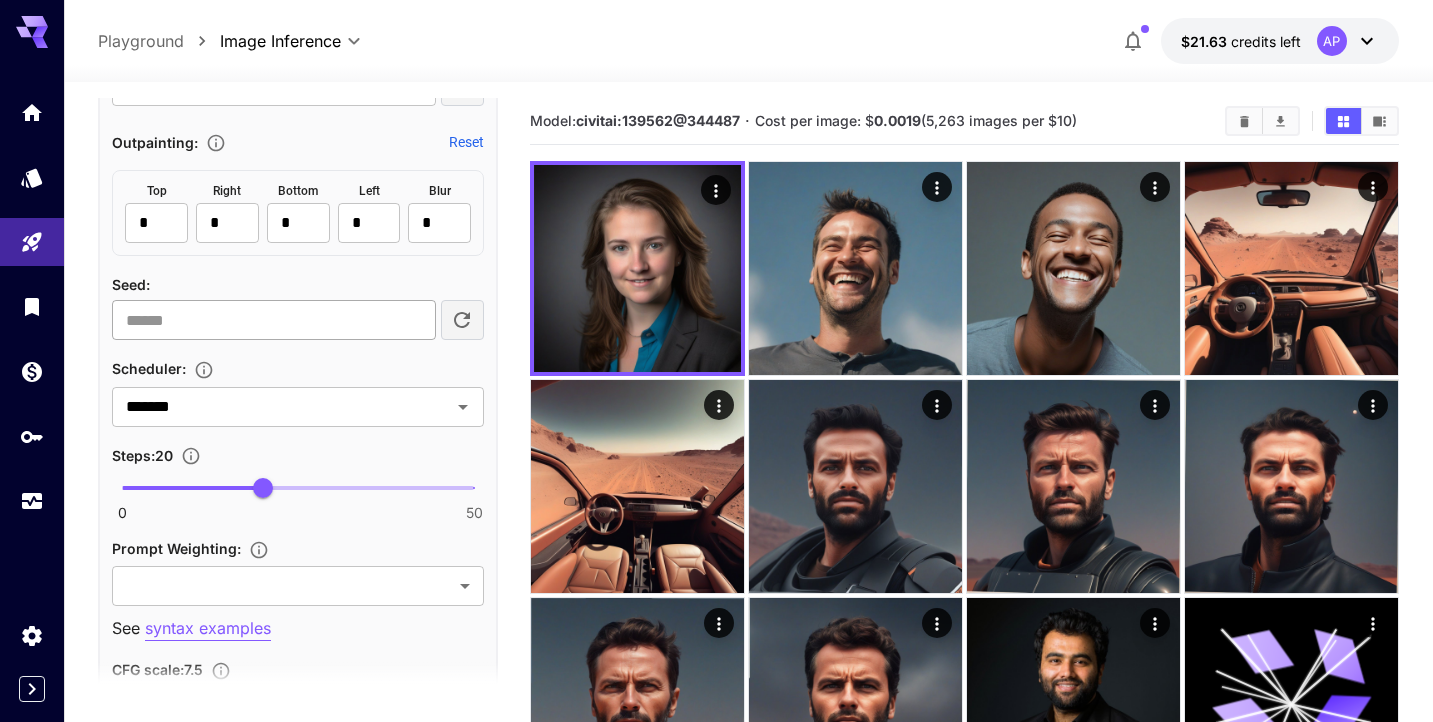 click on "**********" at bounding box center (273, 320) 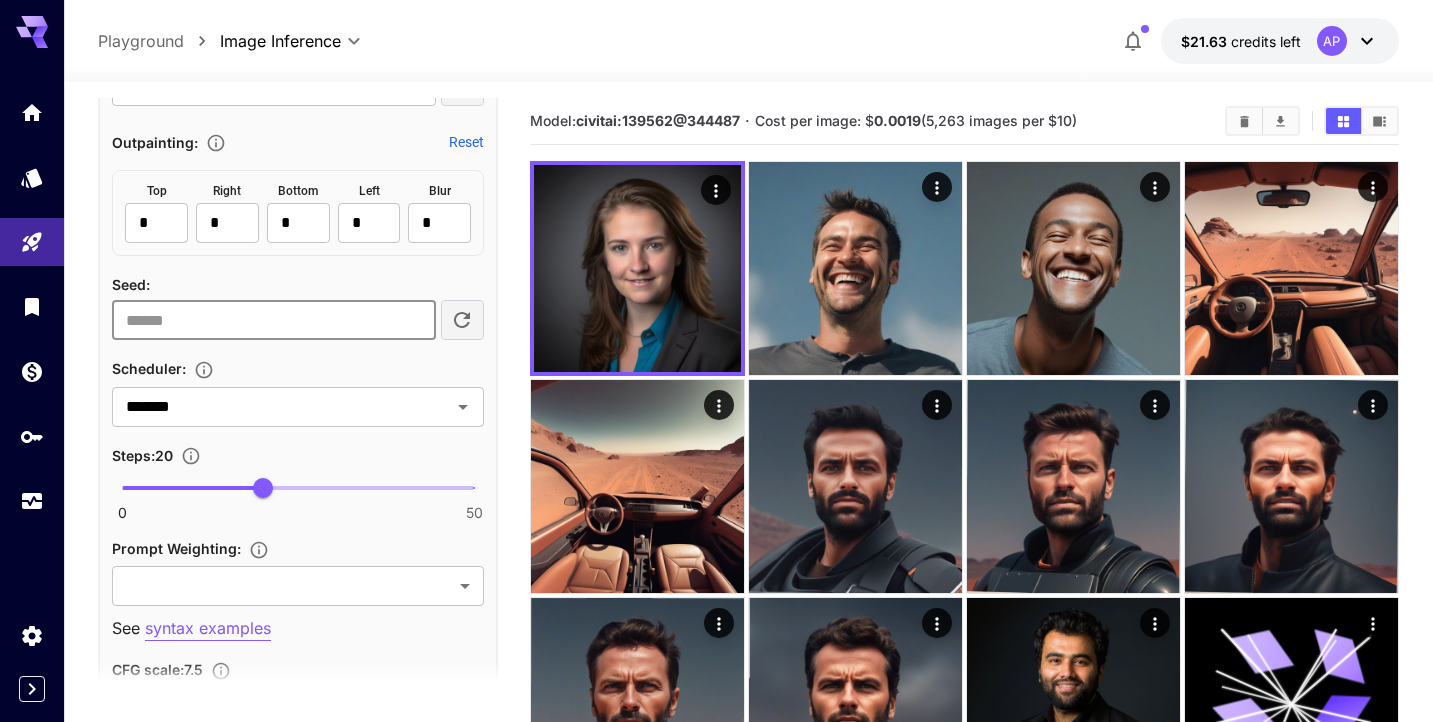 click at bounding box center (273, 320) 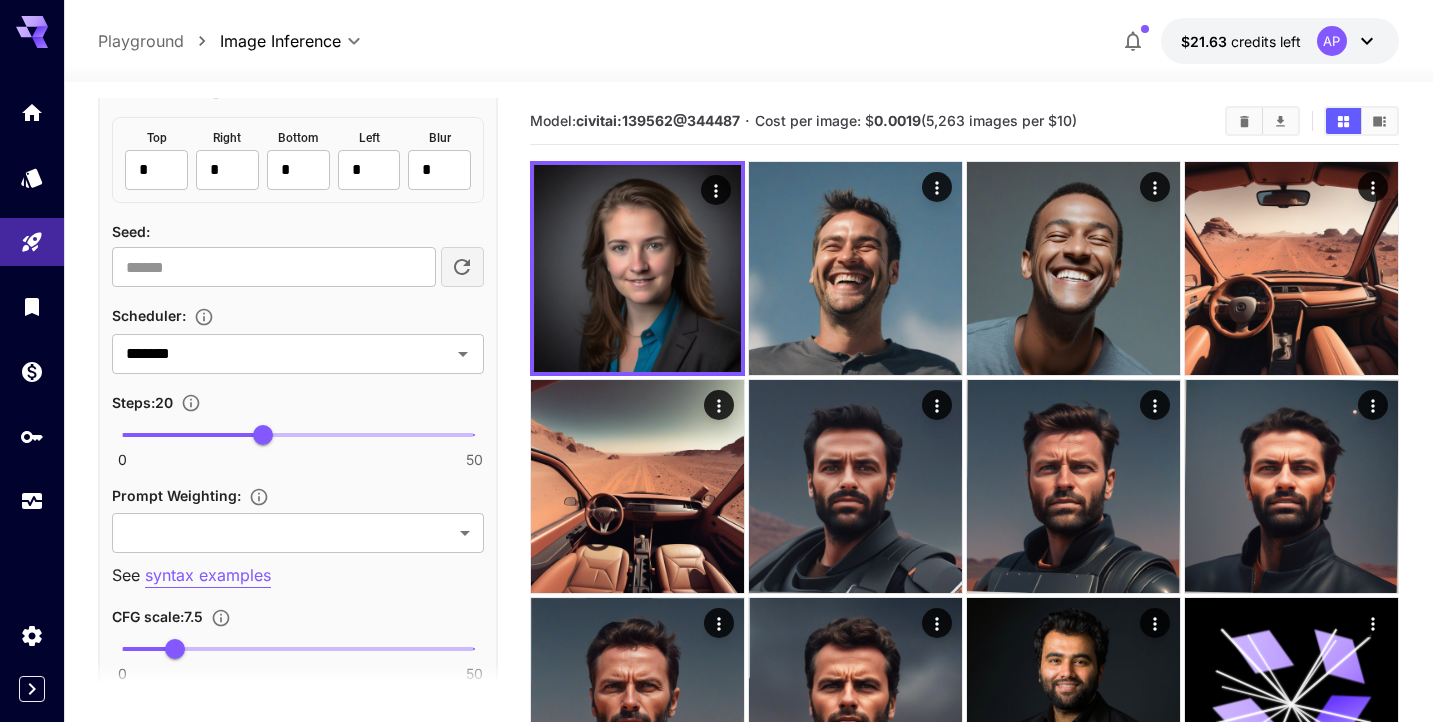scroll, scrollTop: 1281, scrollLeft: 0, axis: vertical 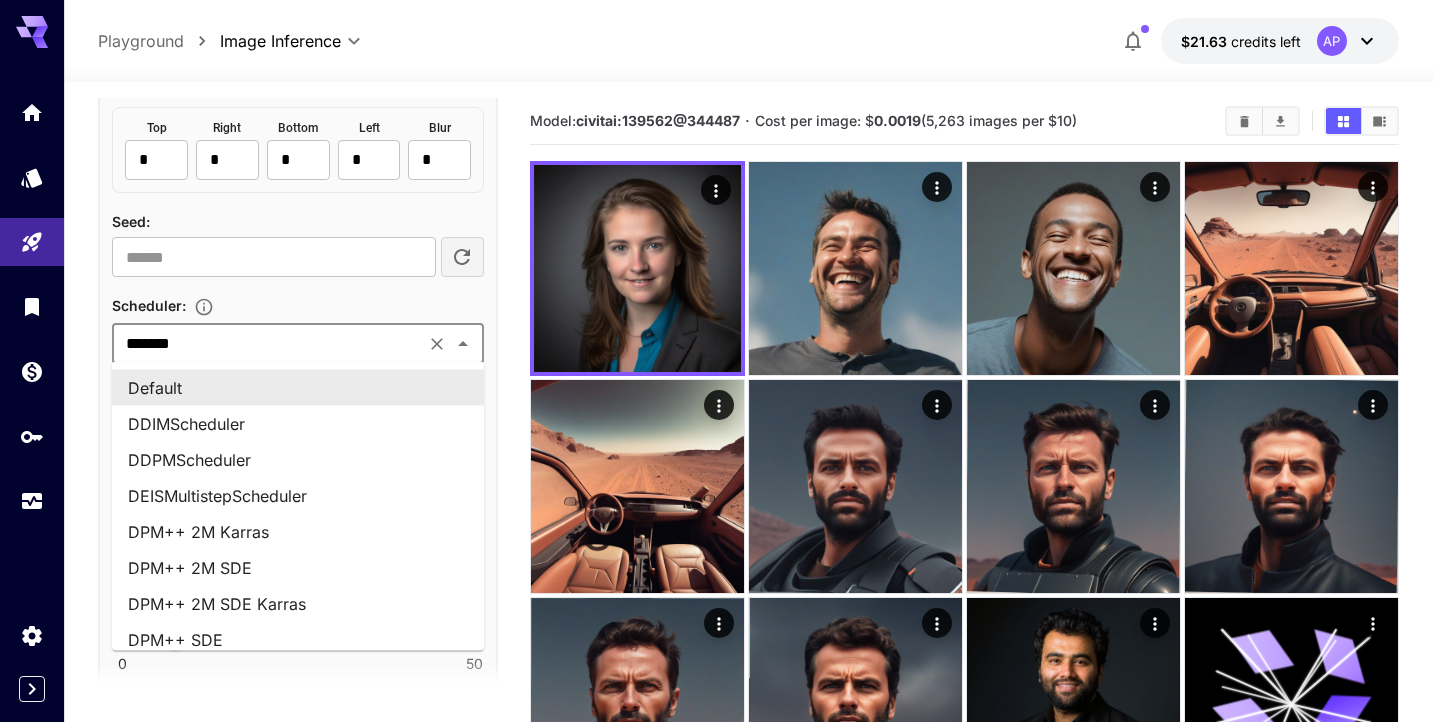 click on "*******" at bounding box center (268, 344) 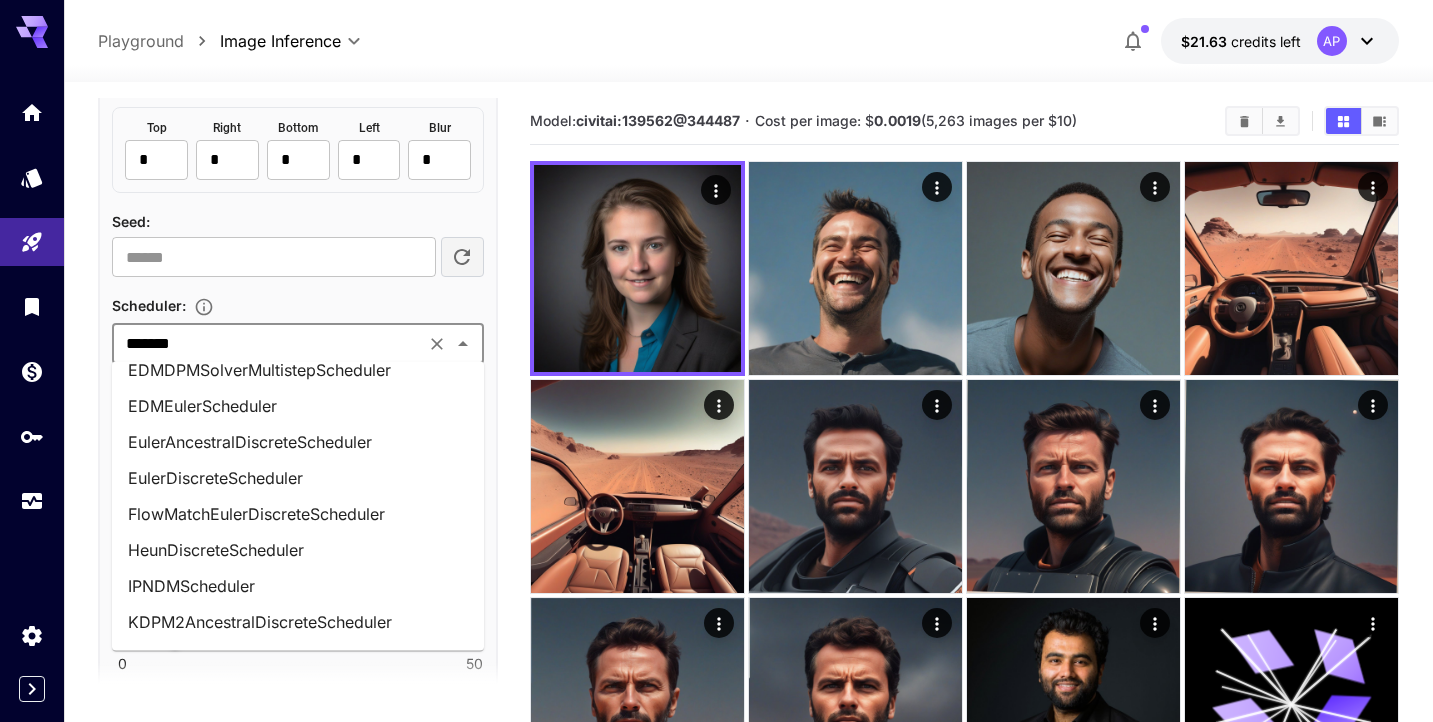 scroll, scrollTop: 489, scrollLeft: 0, axis: vertical 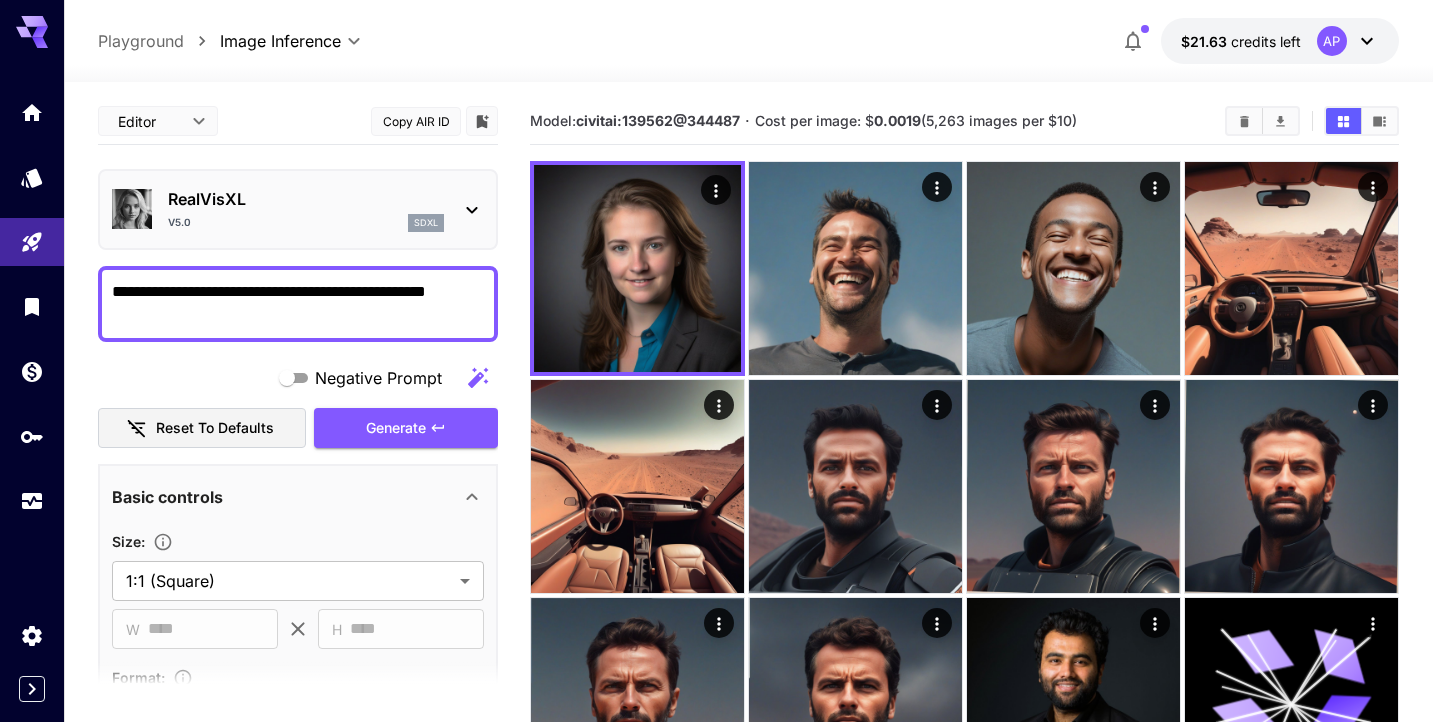 click on "**********" at bounding box center (716, 654) 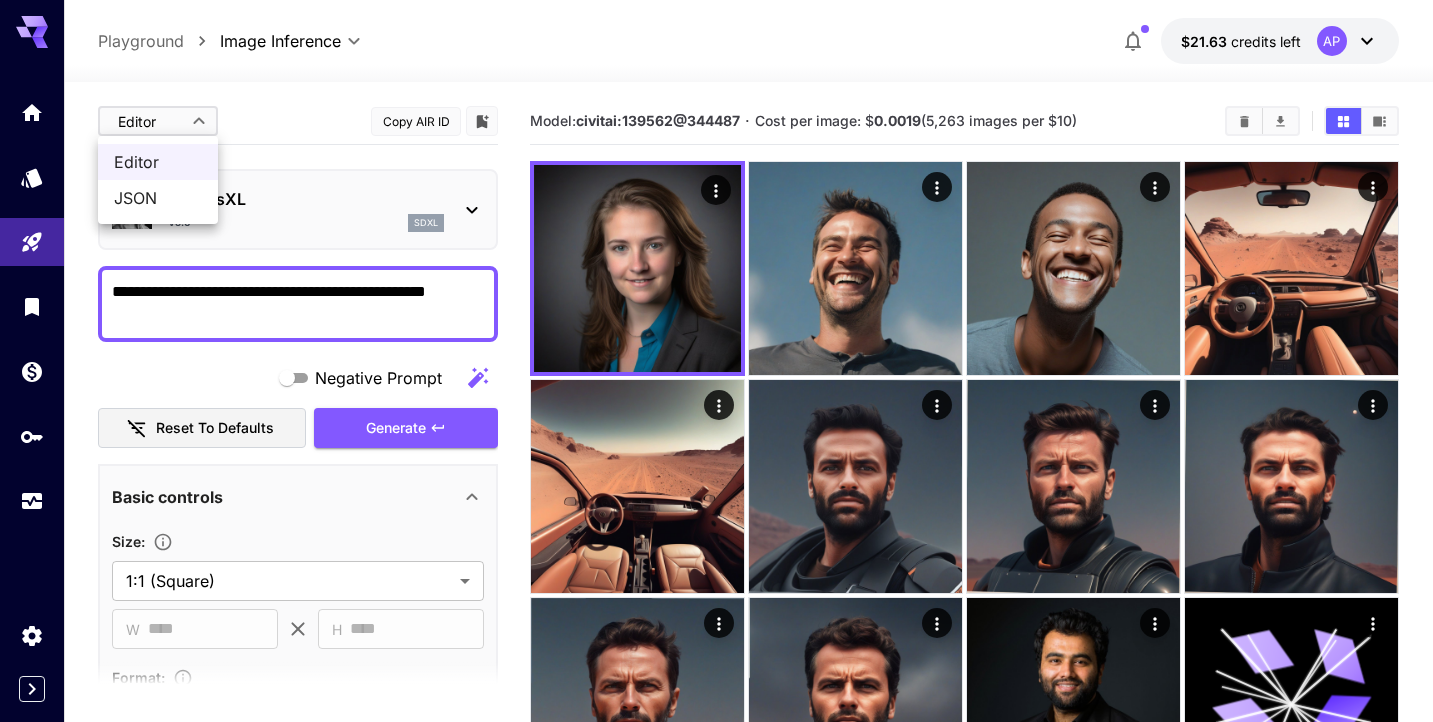 click at bounding box center (716, 361) 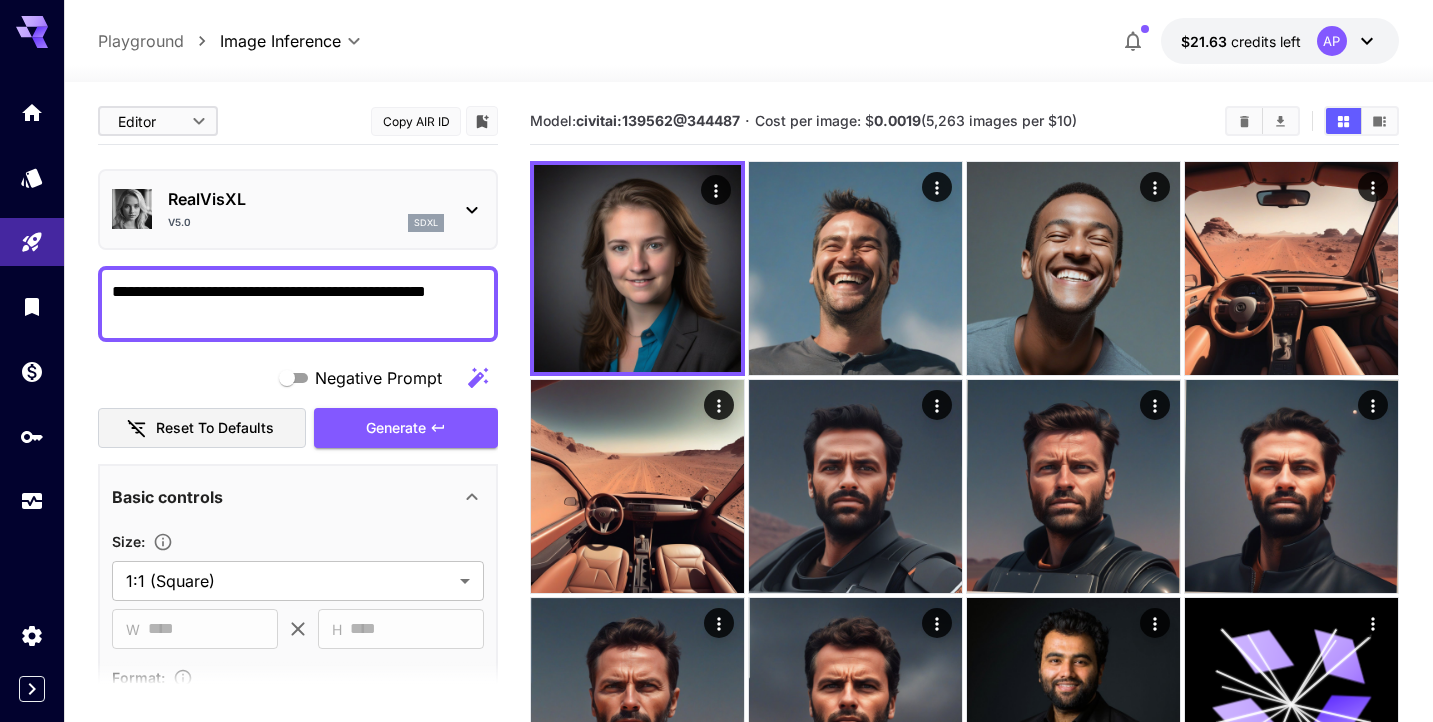 scroll, scrollTop: 0, scrollLeft: 0, axis: both 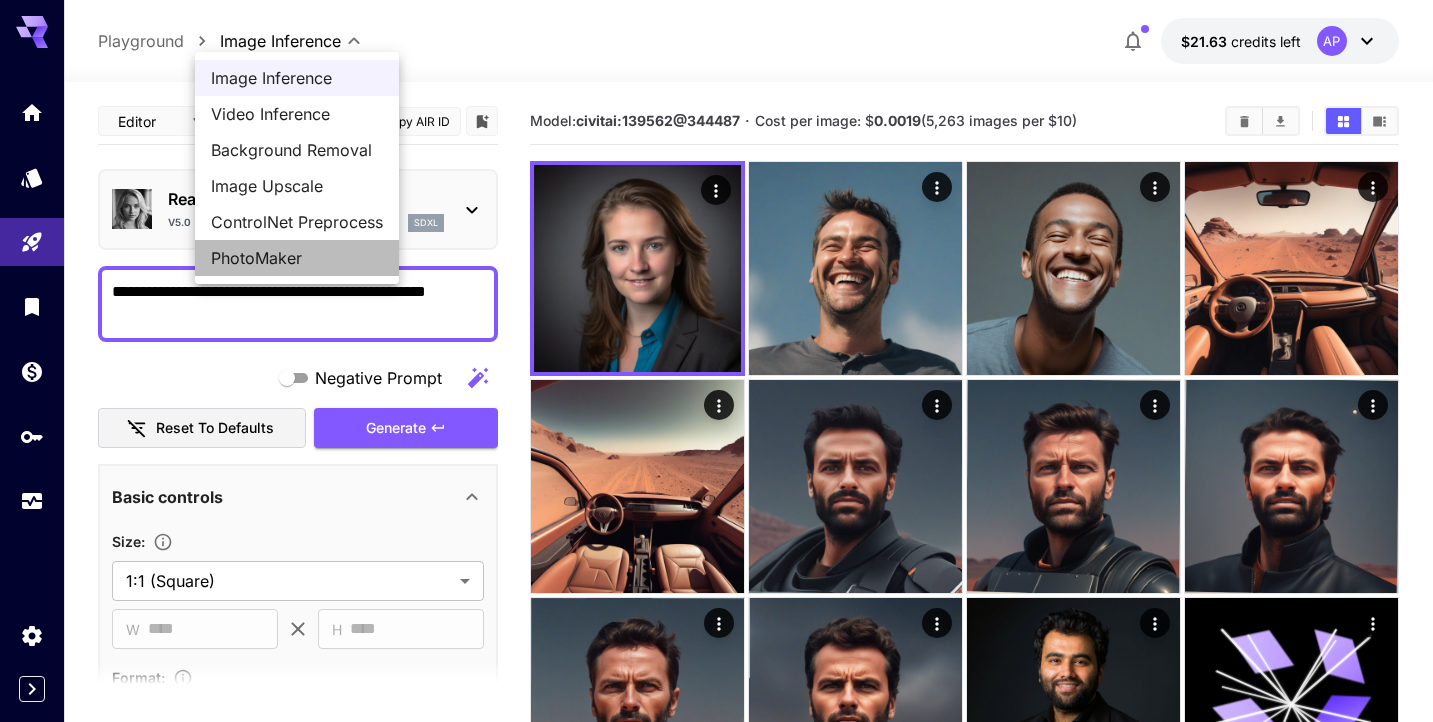 click on "PhotoMaker" at bounding box center [297, 258] 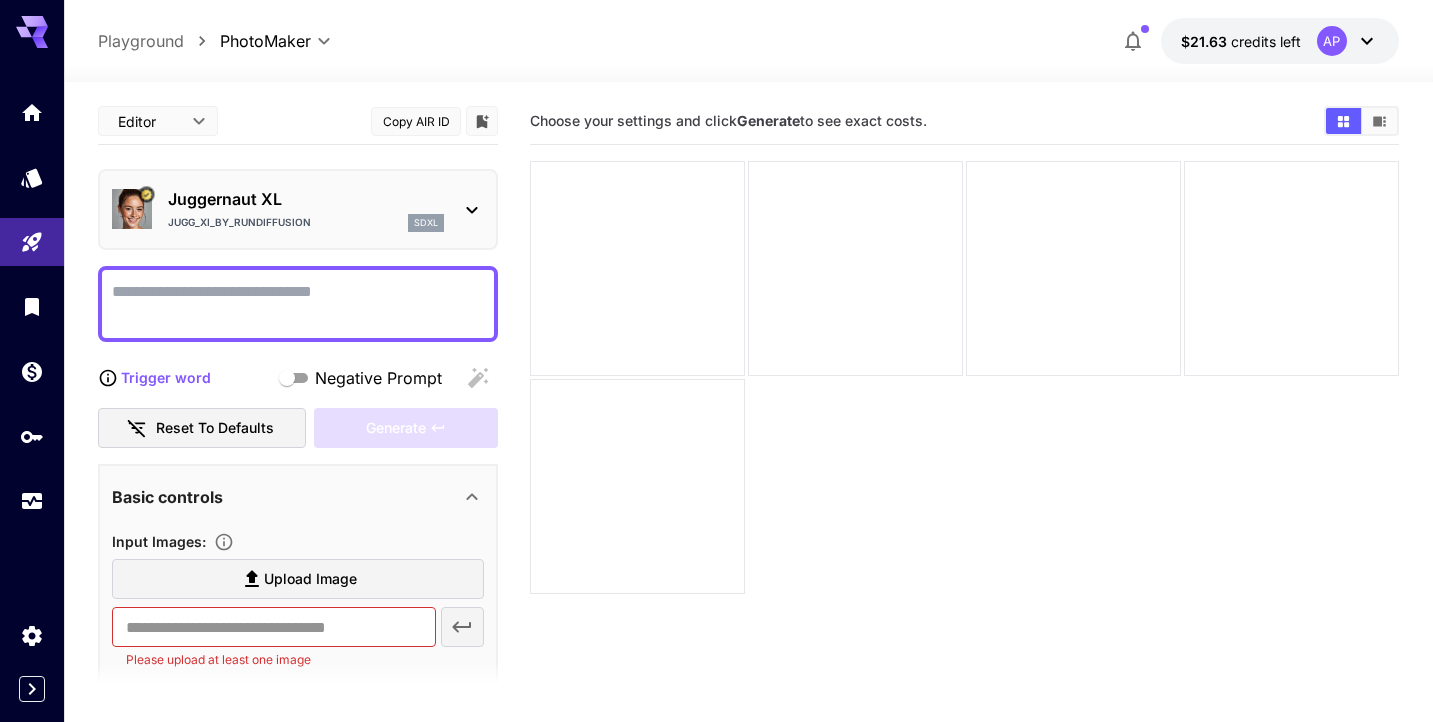 click on "Jugg_XI_by_RunDiffusion sdxl" at bounding box center [306, 223] 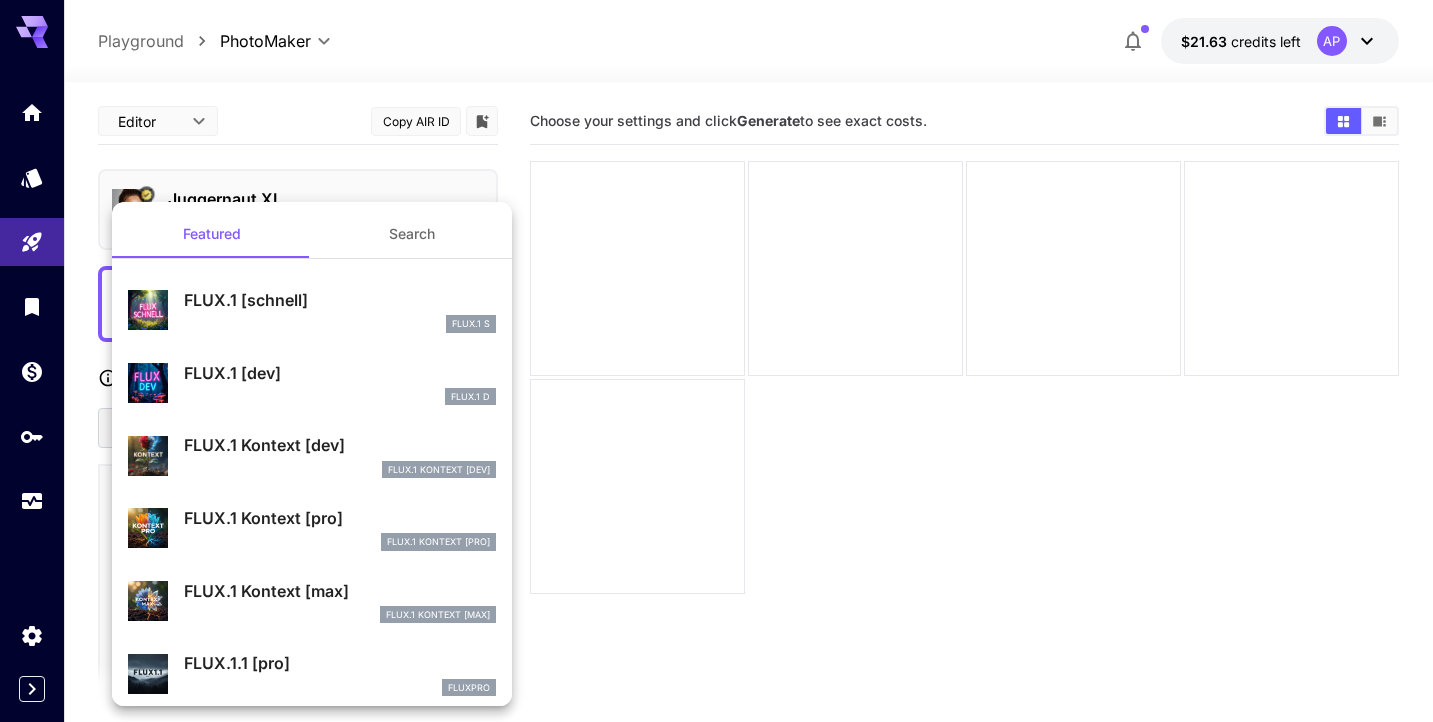 click on "Search" at bounding box center [412, 234] 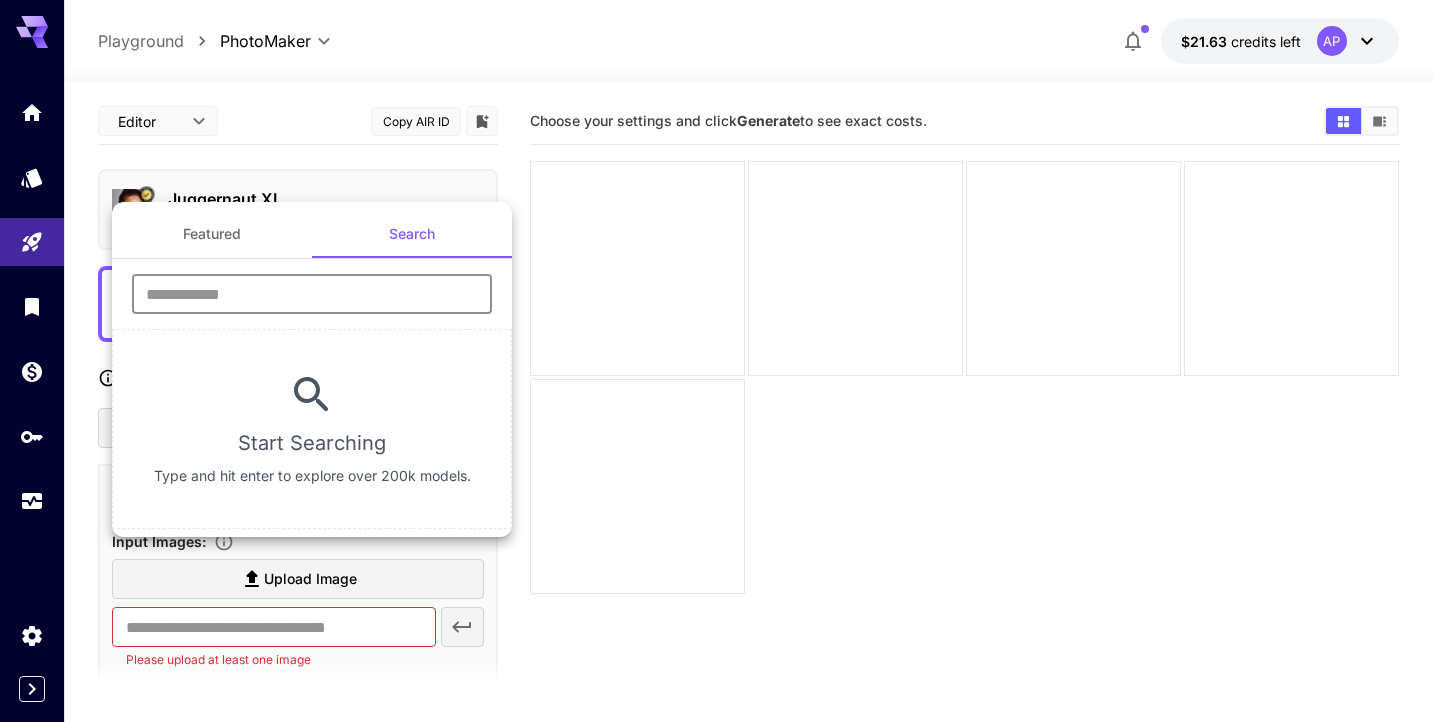 click at bounding box center (312, 294) 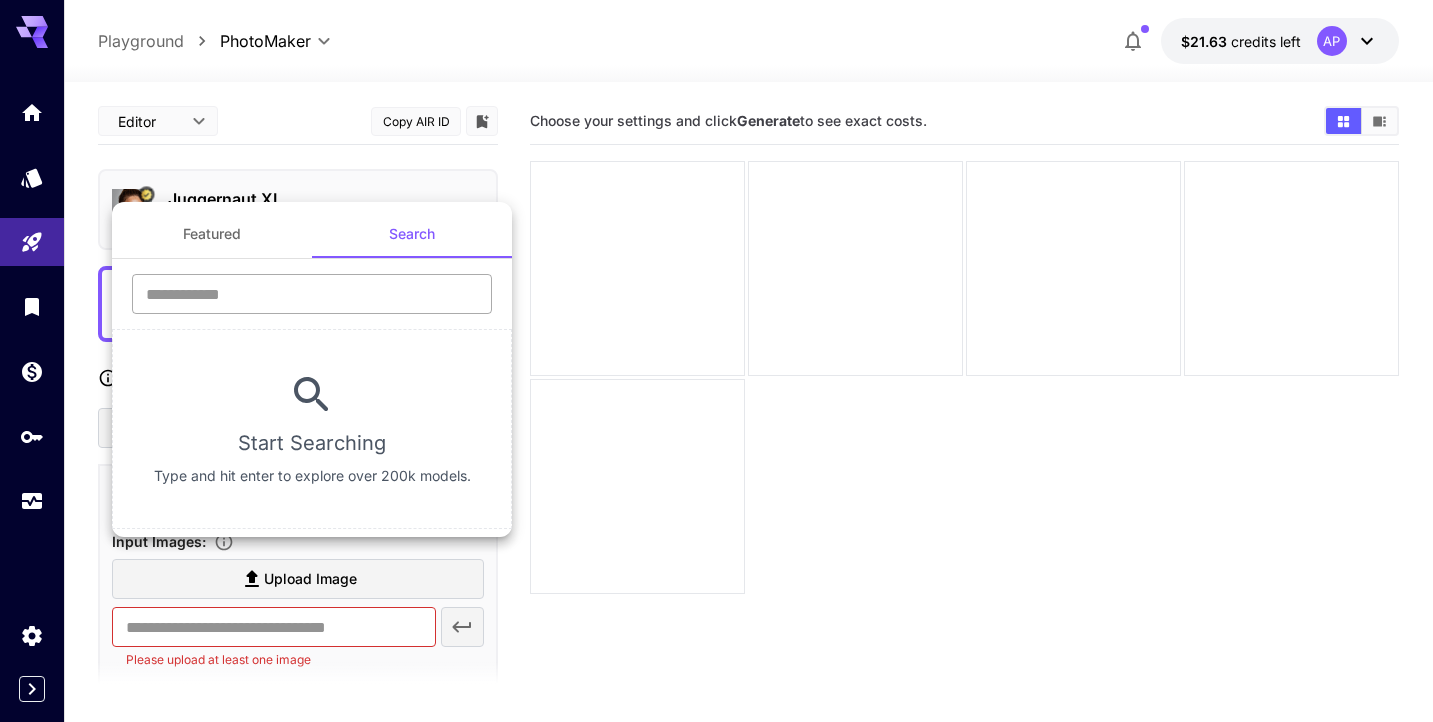 click at bounding box center (312, 294) 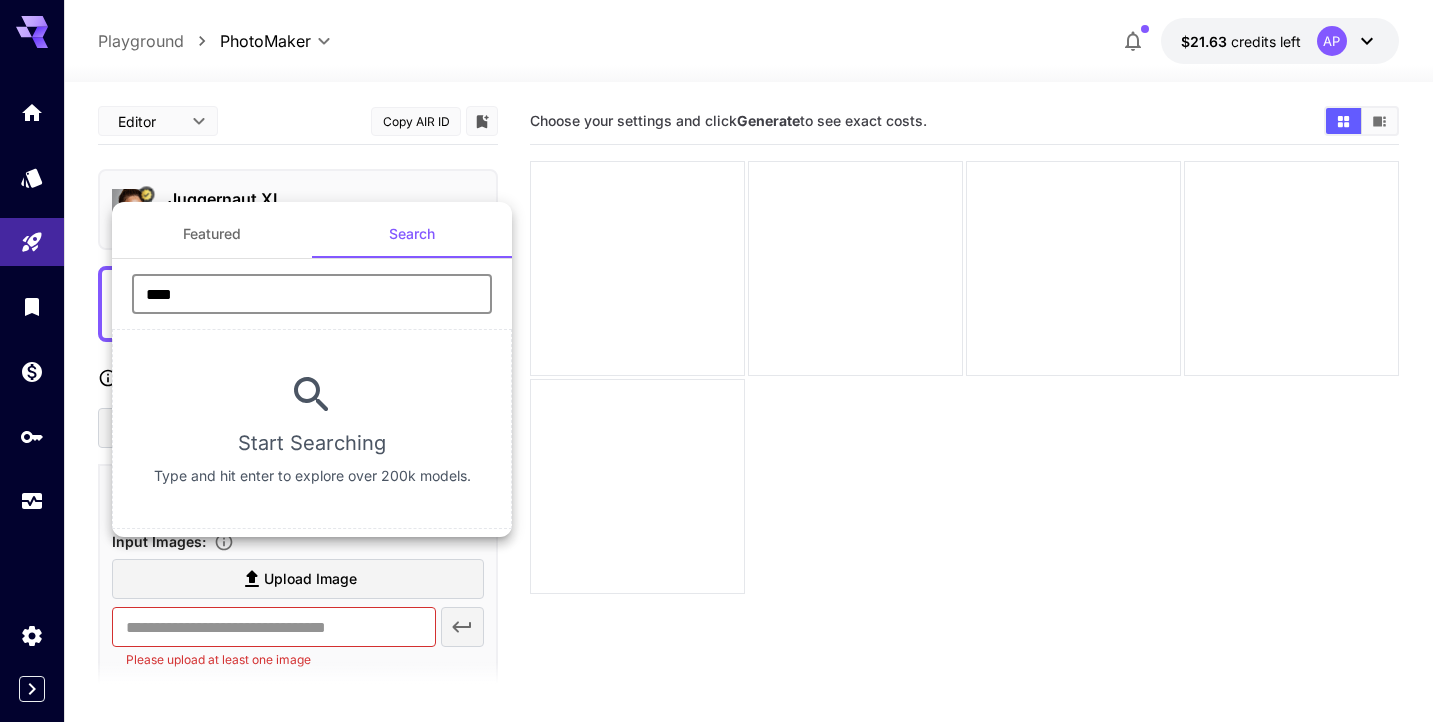 paste on "**********" 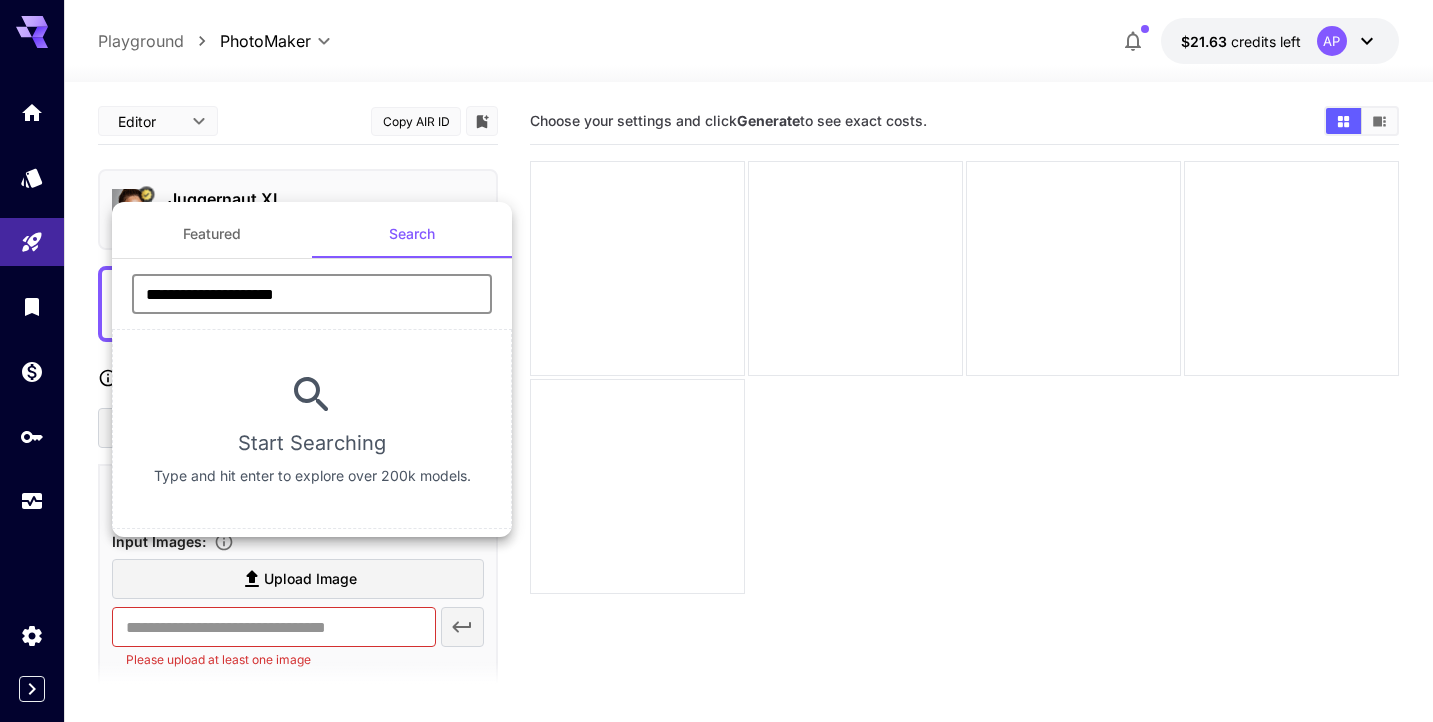 type on "**********" 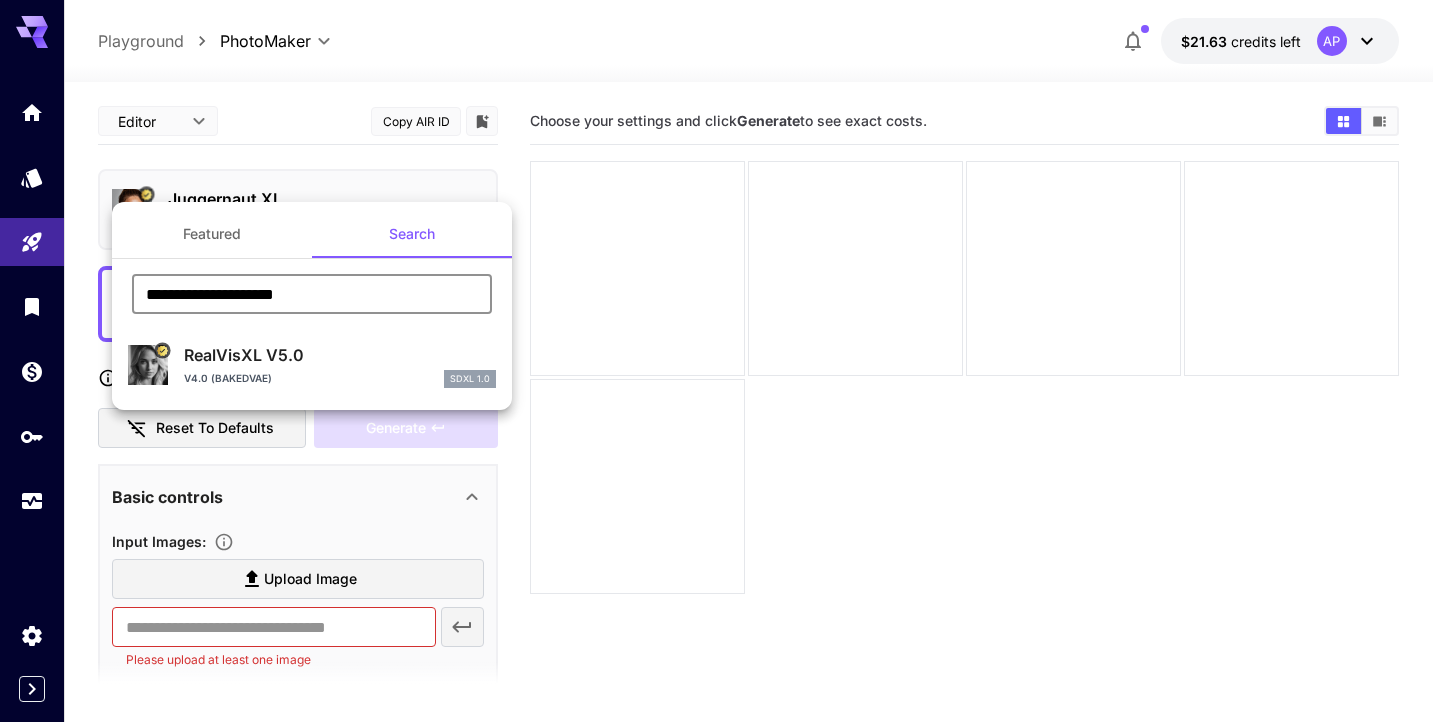 click on "RealVisXL V5.0 V4.0 (BakedVAE) SDXL 1.0" at bounding box center (340, 365) 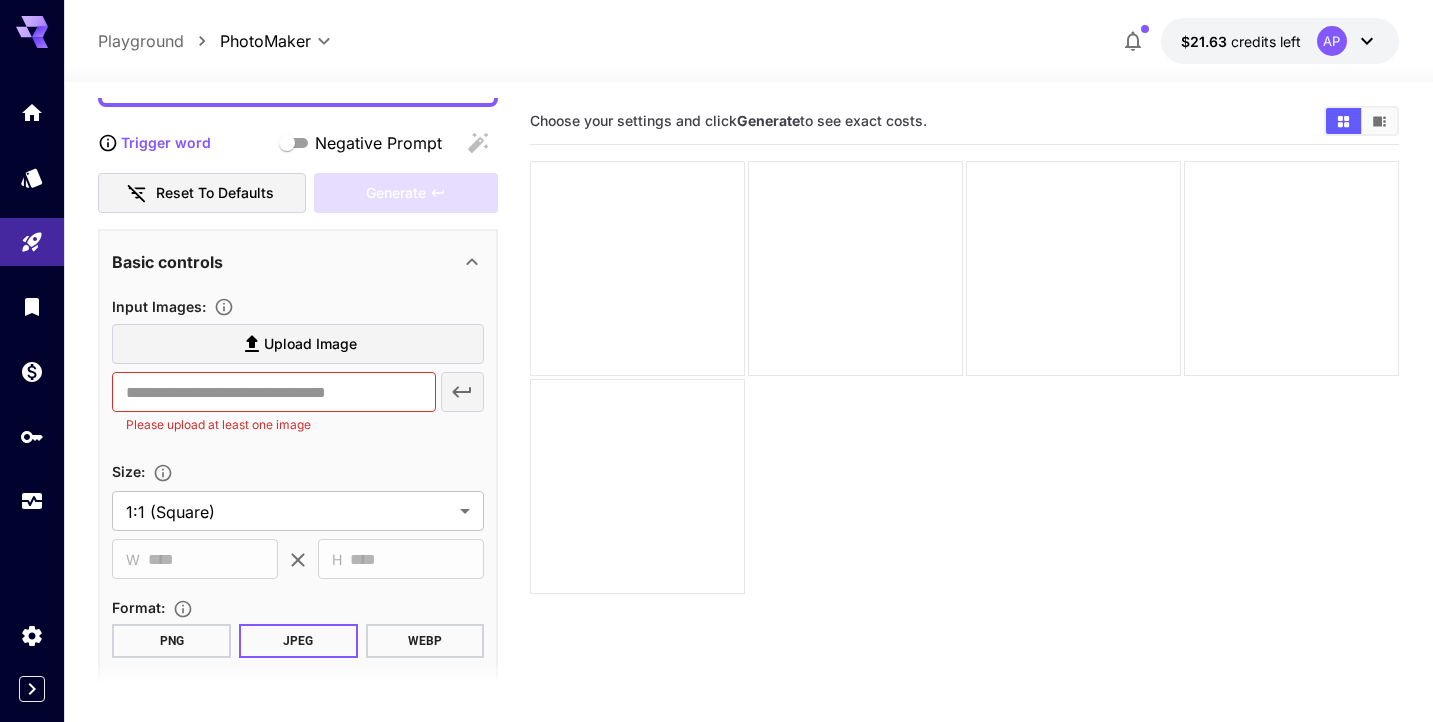 scroll, scrollTop: 270, scrollLeft: 0, axis: vertical 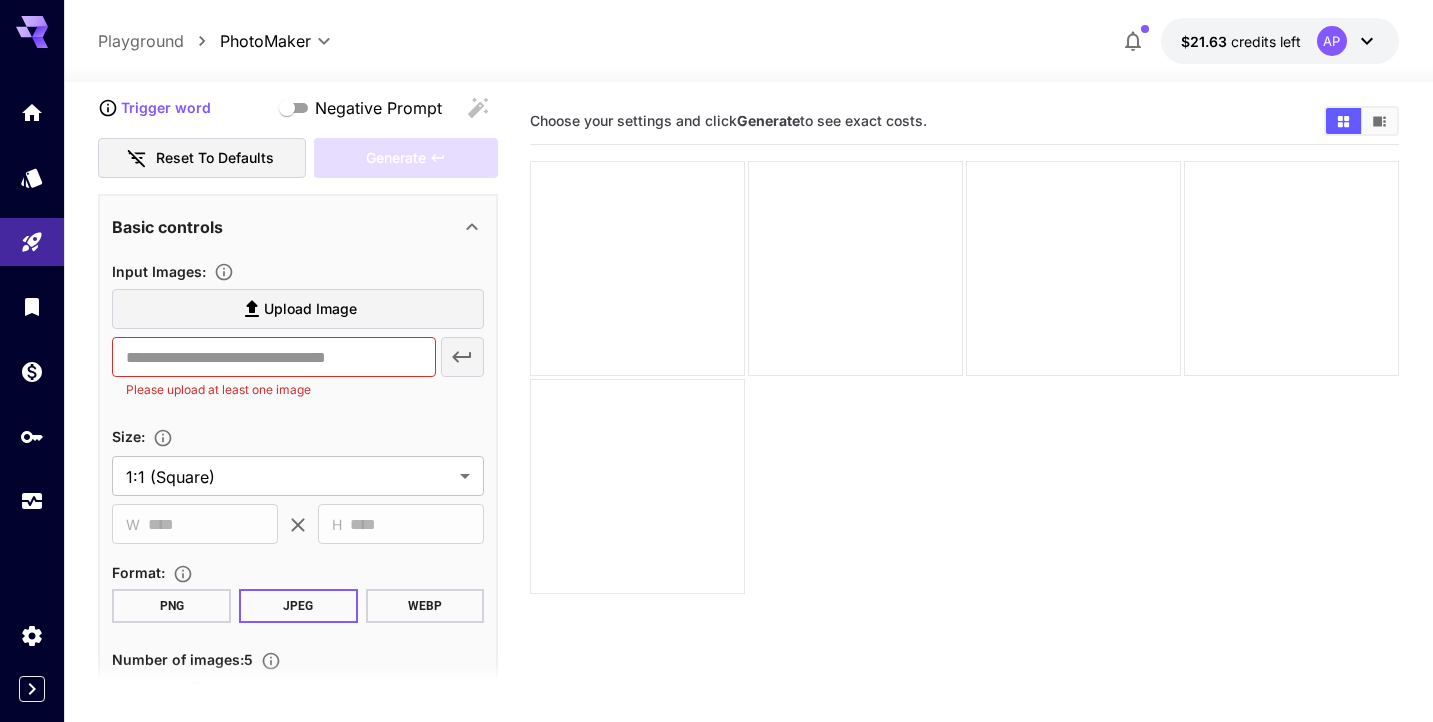 click on "Upload Image" at bounding box center (310, 309) 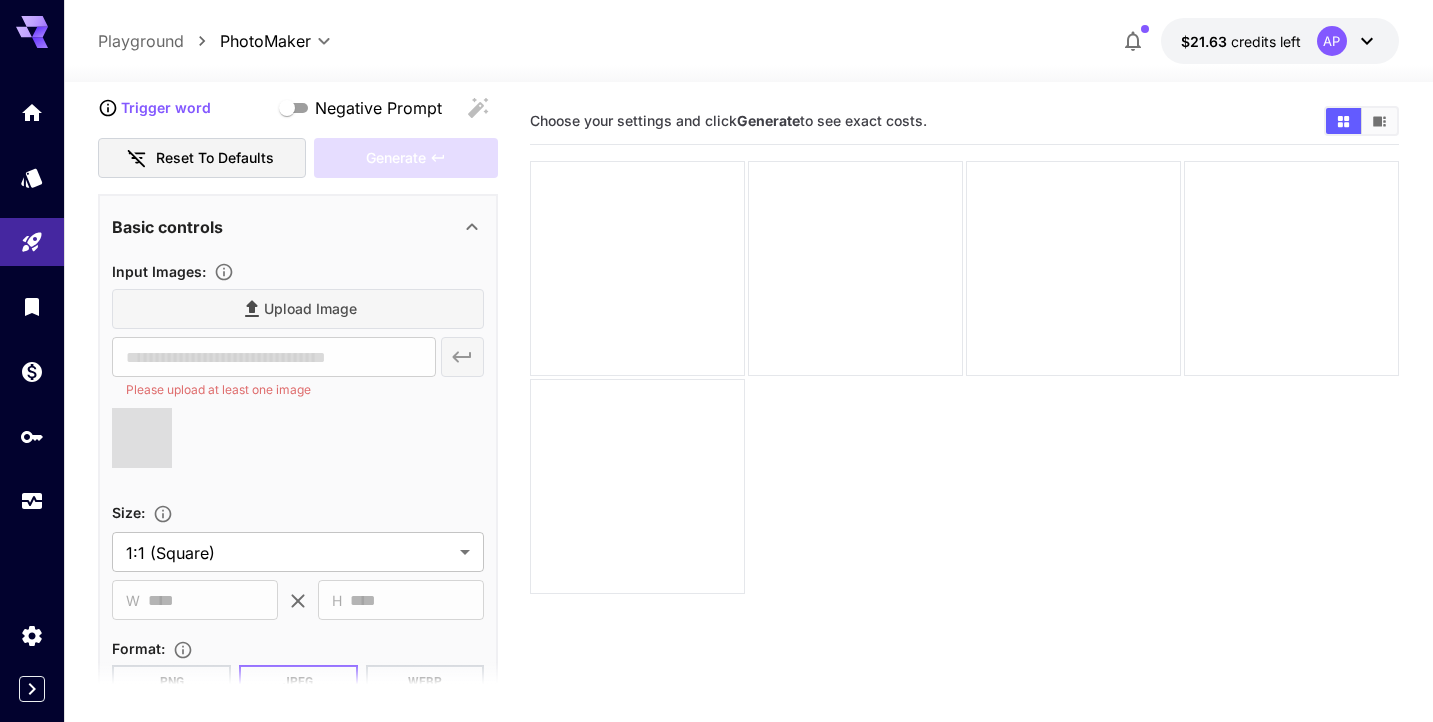 type on "**********" 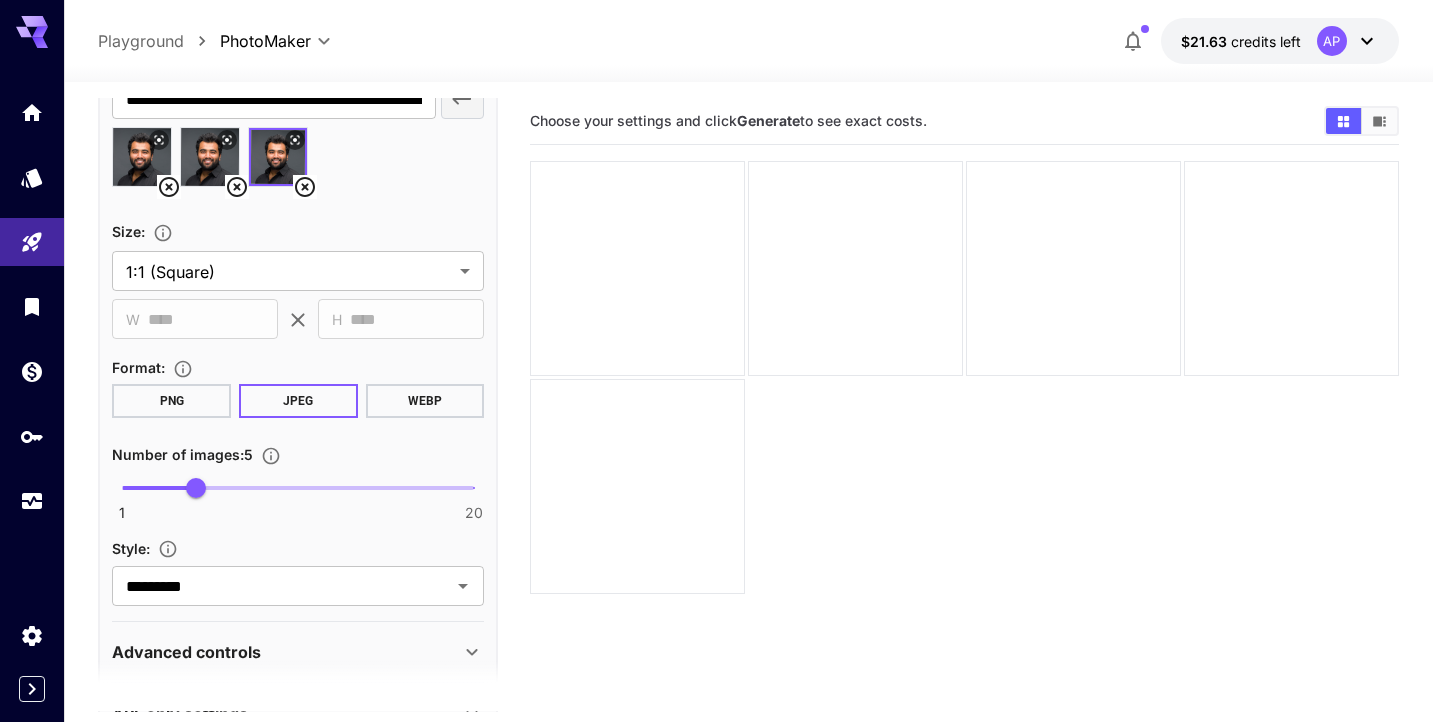 scroll, scrollTop: 550, scrollLeft: 0, axis: vertical 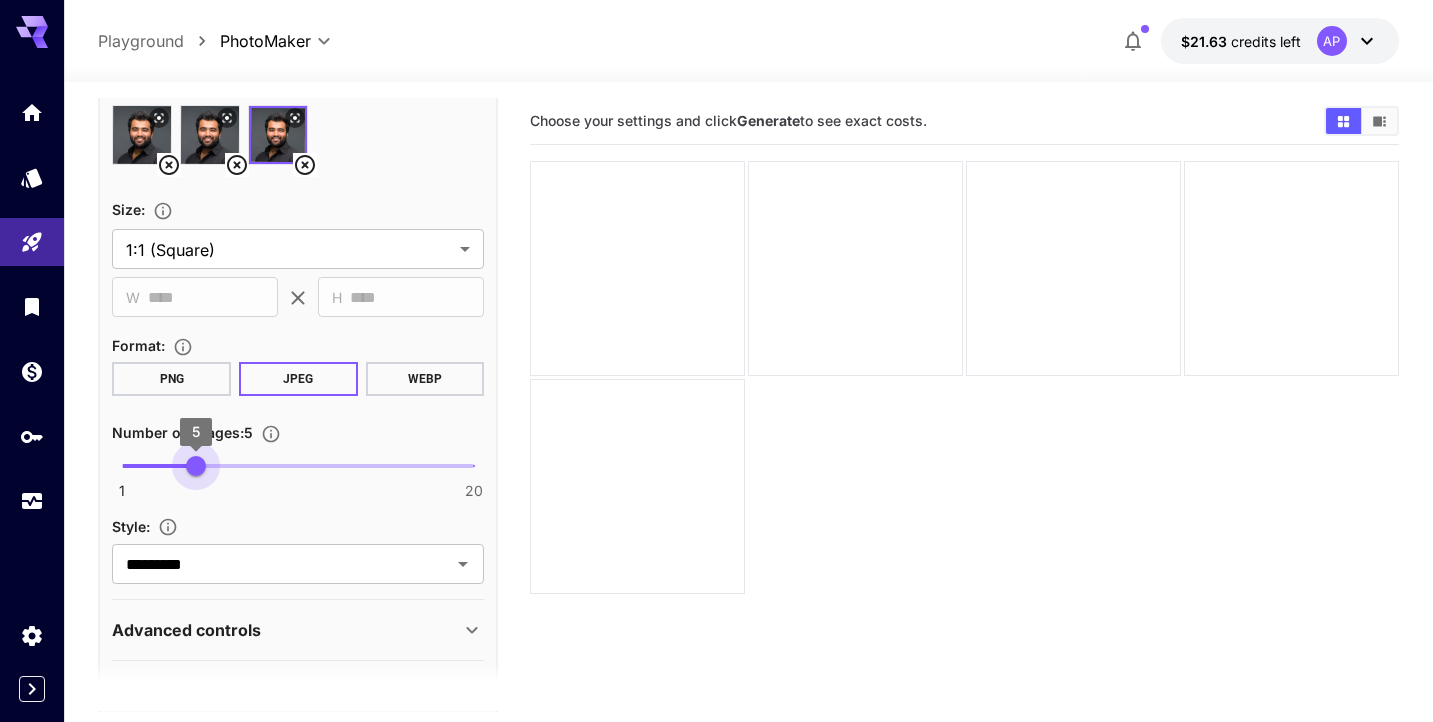 type on "*" 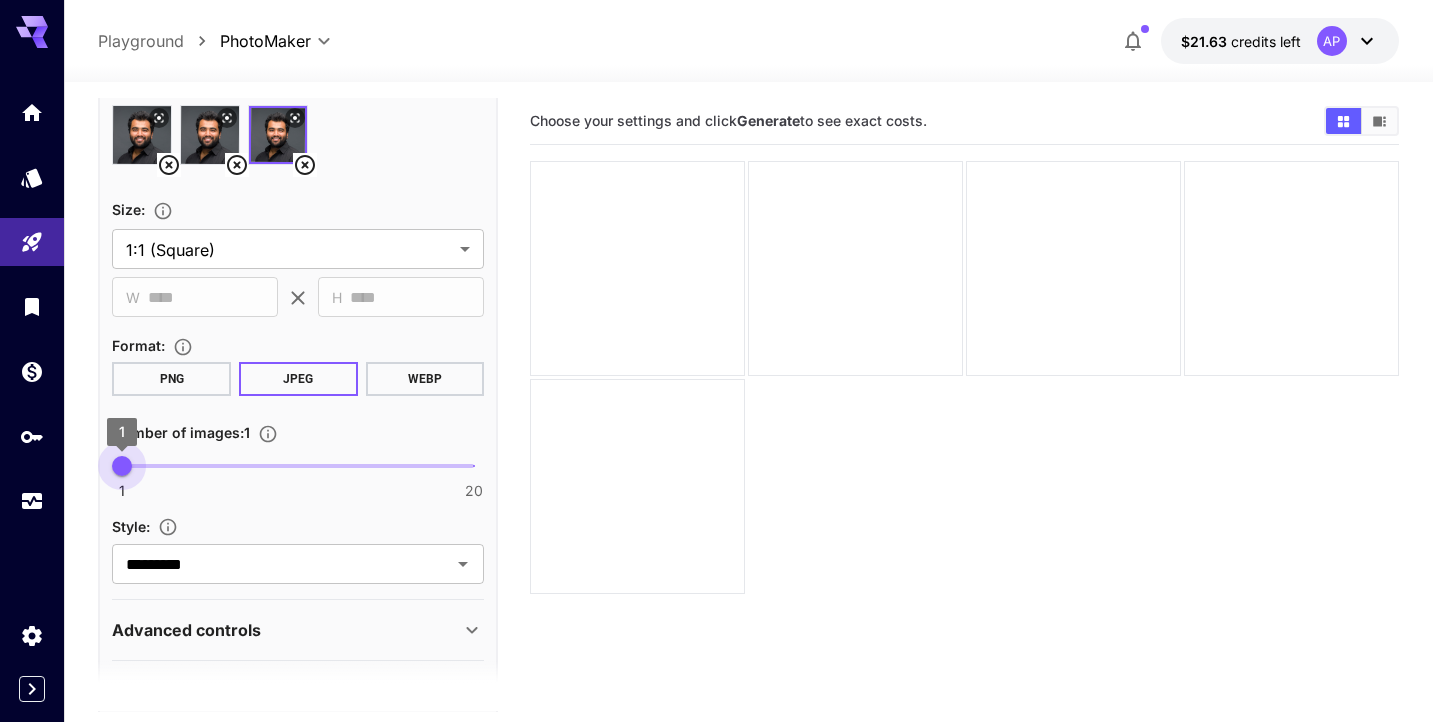 drag, startPoint x: 199, startPoint y: 467, endPoint x: 119, endPoint y: 467, distance: 80 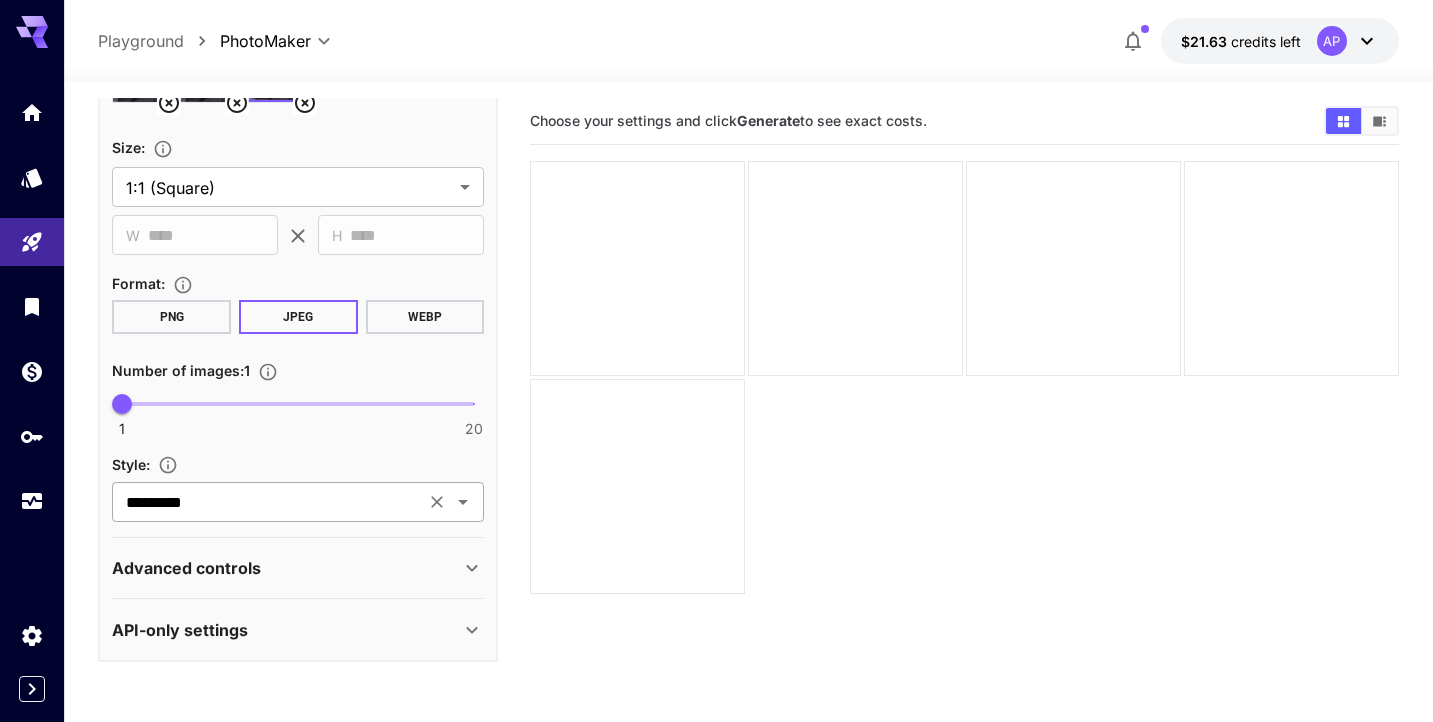 scroll, scrollTop: 611, scrollLeft: 0, axis: vertical 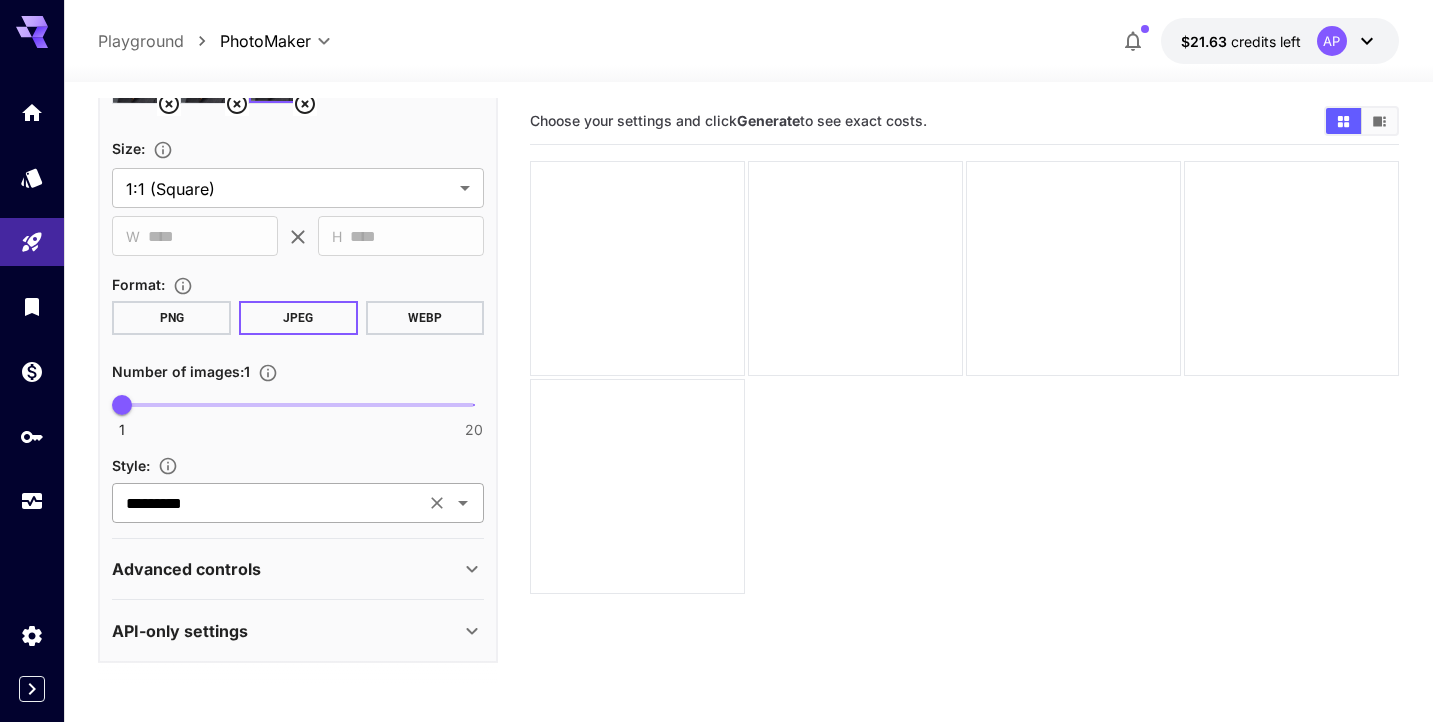 click on "*********" at bounding box center (268, 503) 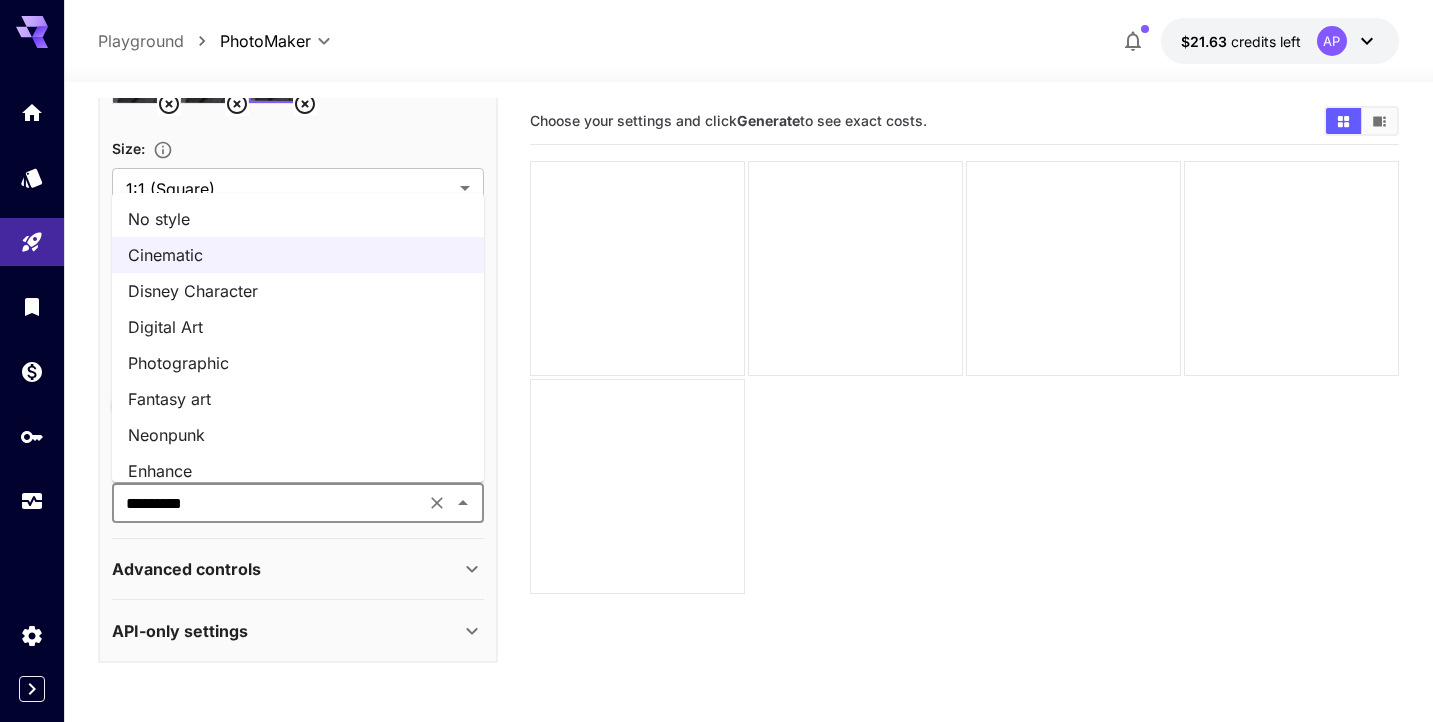 scroll, scrollTop: 0, scrollLeft: 0, axis: both 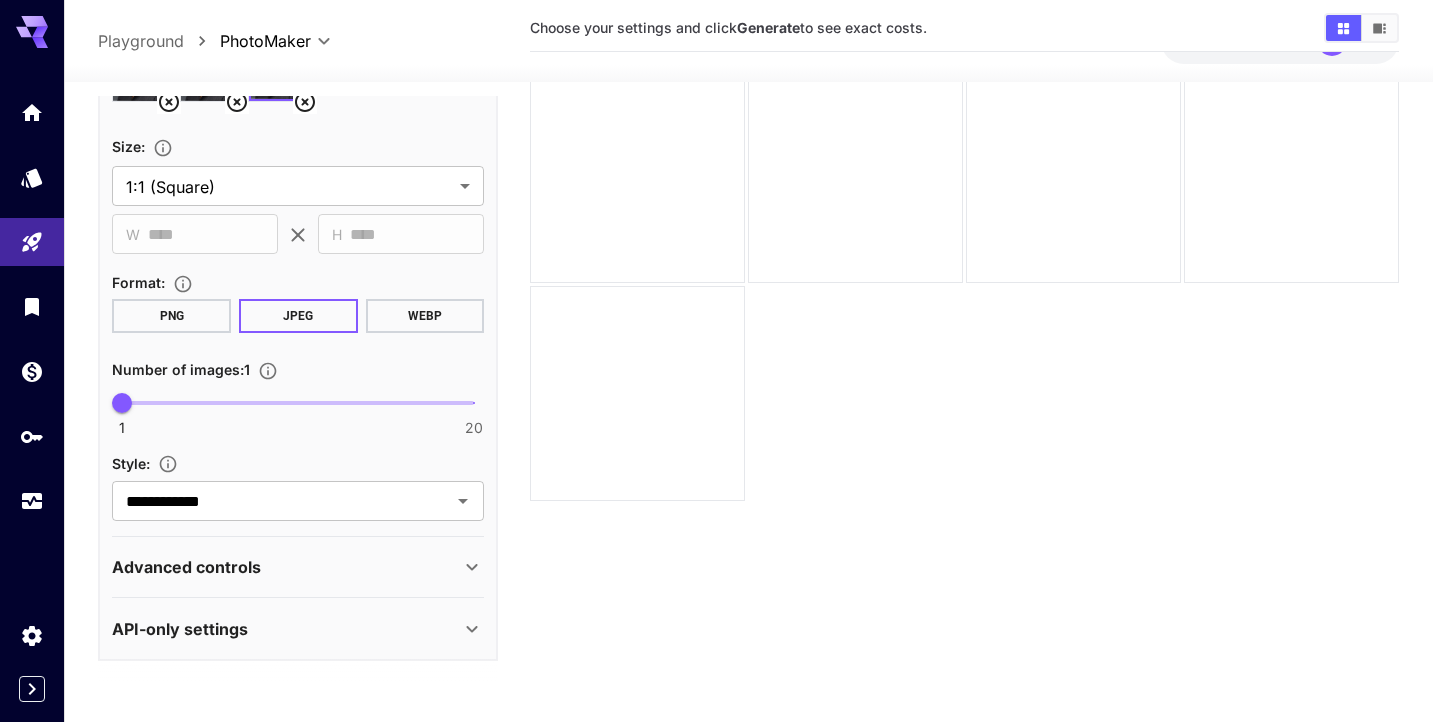 click on "Advanced controls" at bounding box center (286, 567) 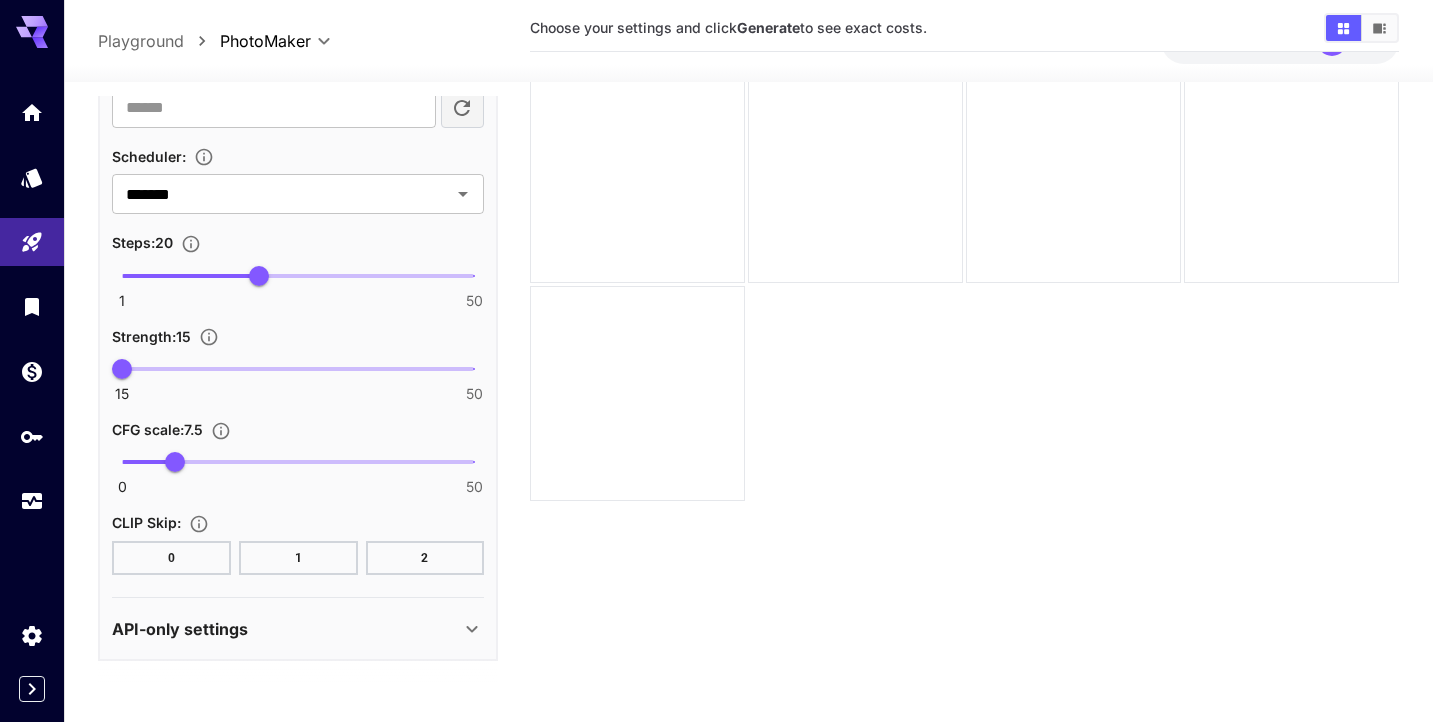 scroll, scrollTop: 1150, scrollLeft: 0, axis: vertical 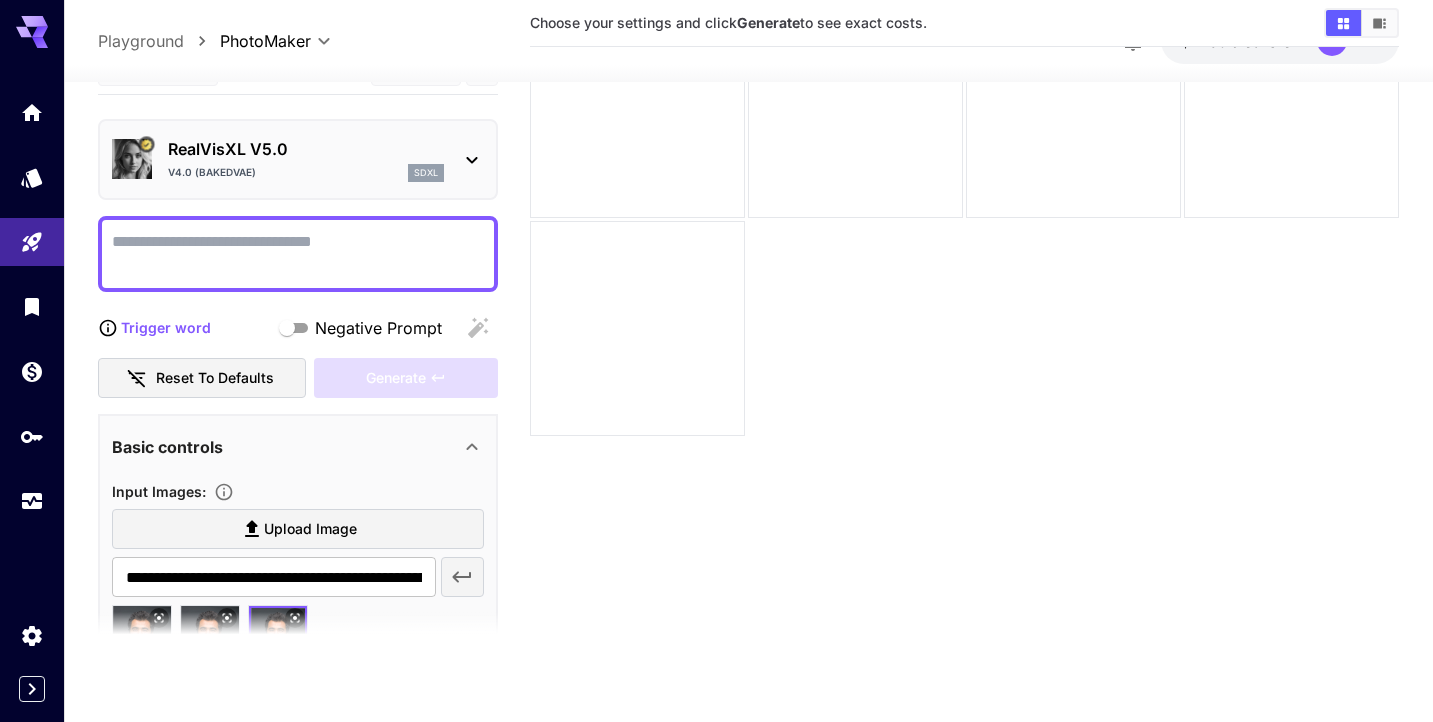 click on "Negative Prompt" at bounding box center [298, 254] 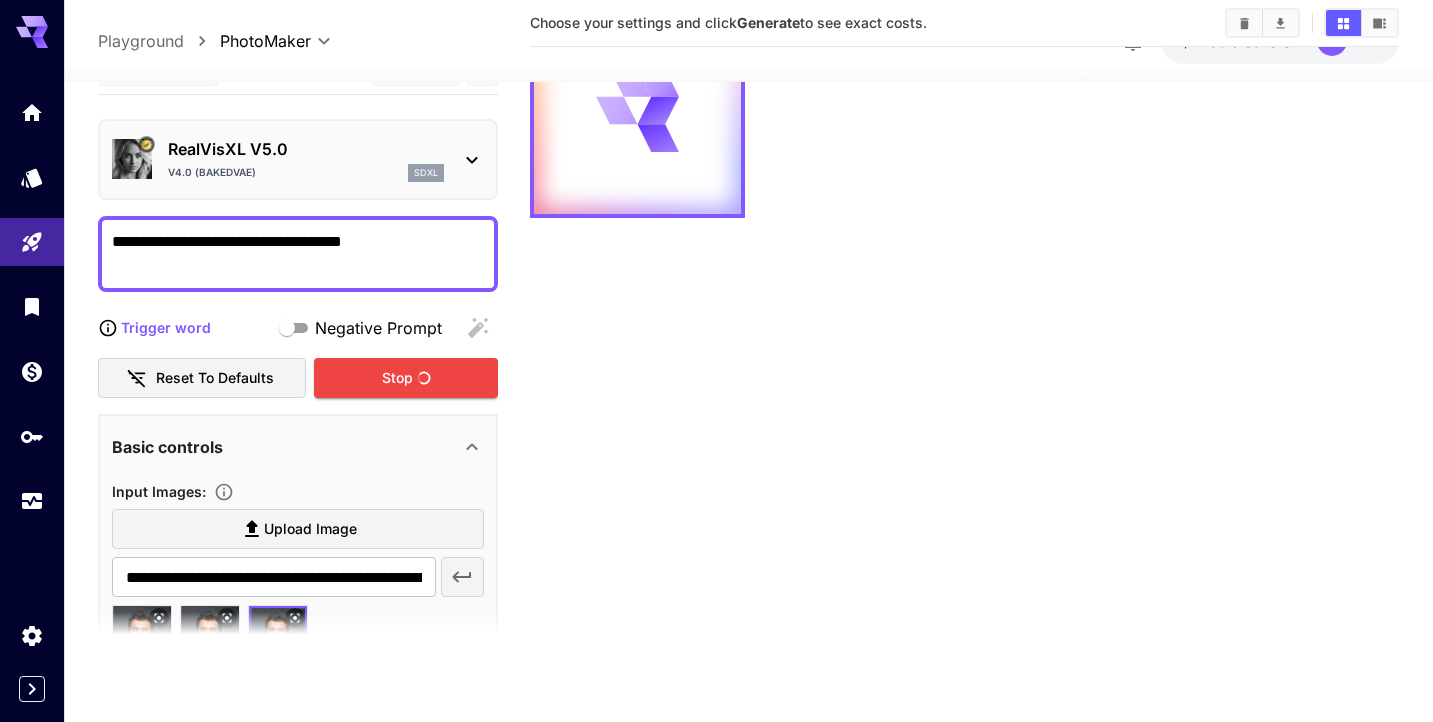 scroll, scrollTop: 0, scrollLeft: 0, axis: both 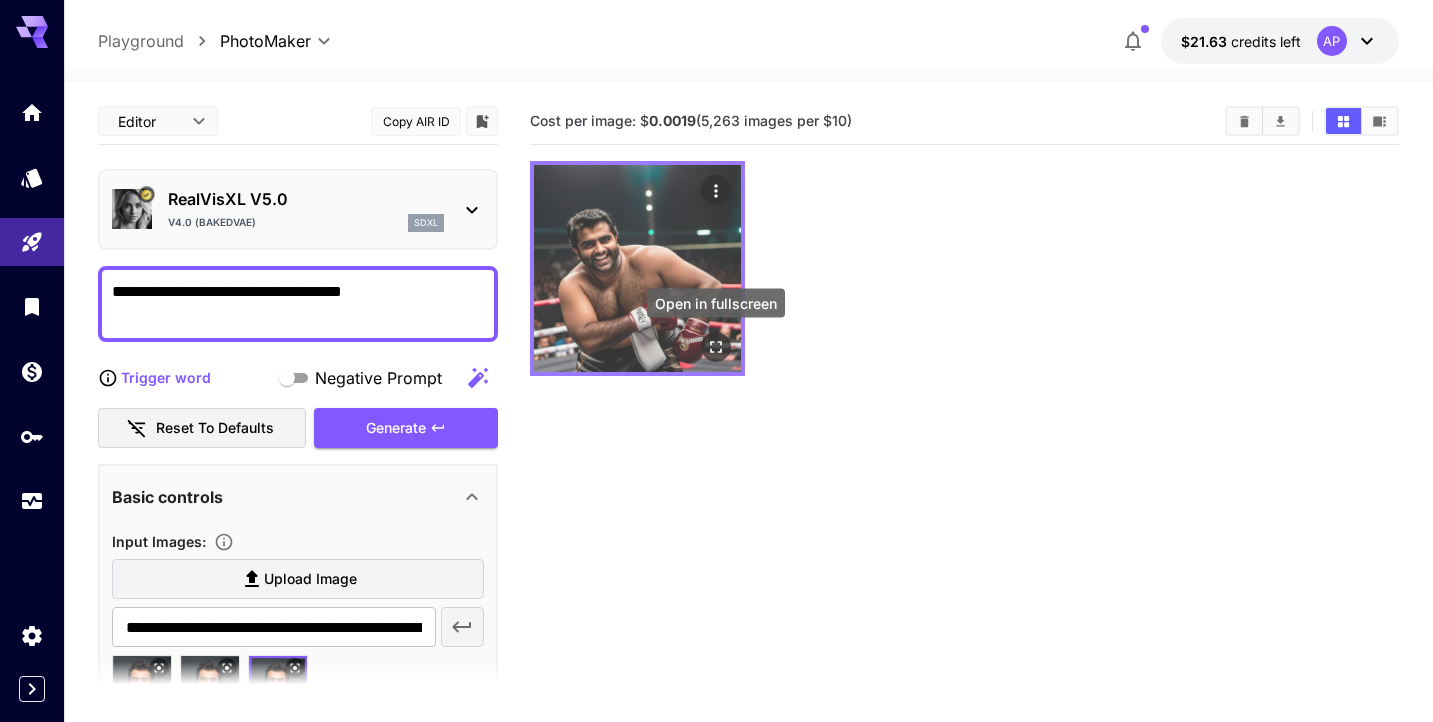 click 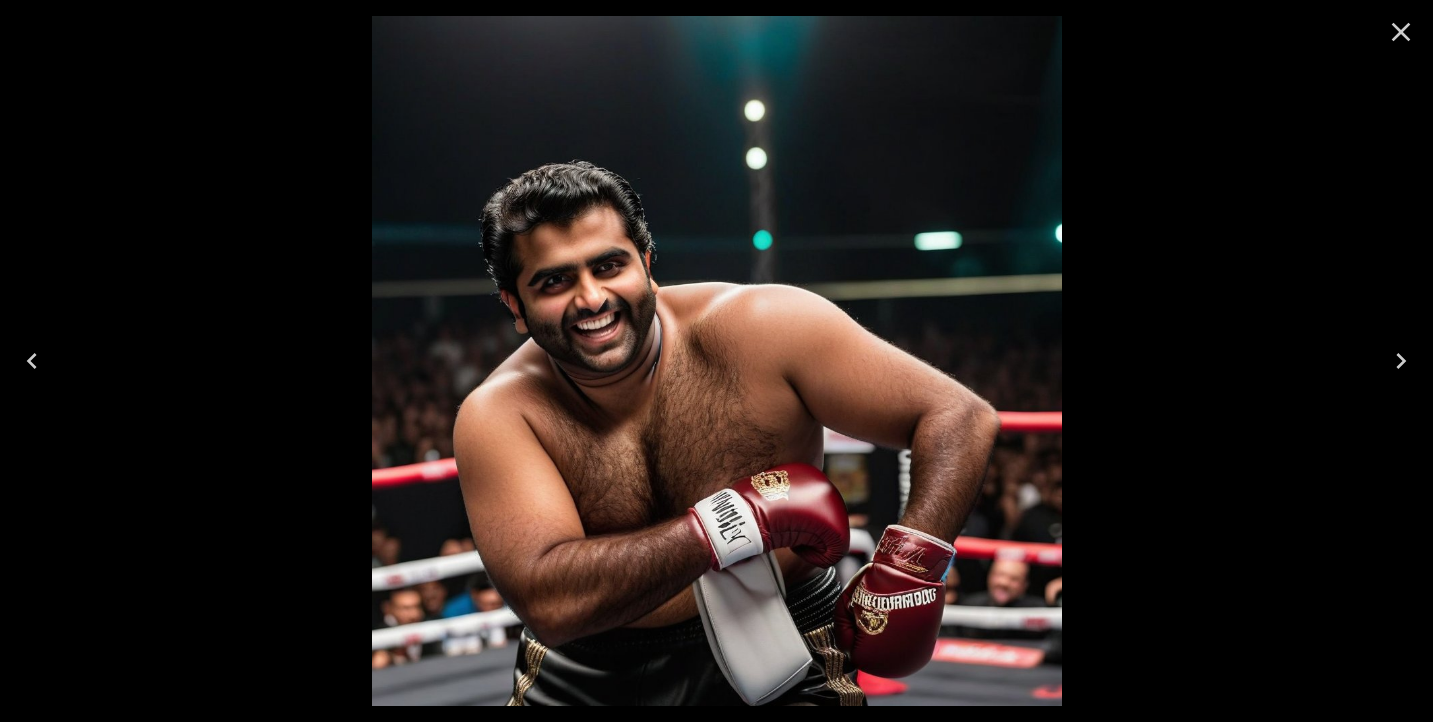 click 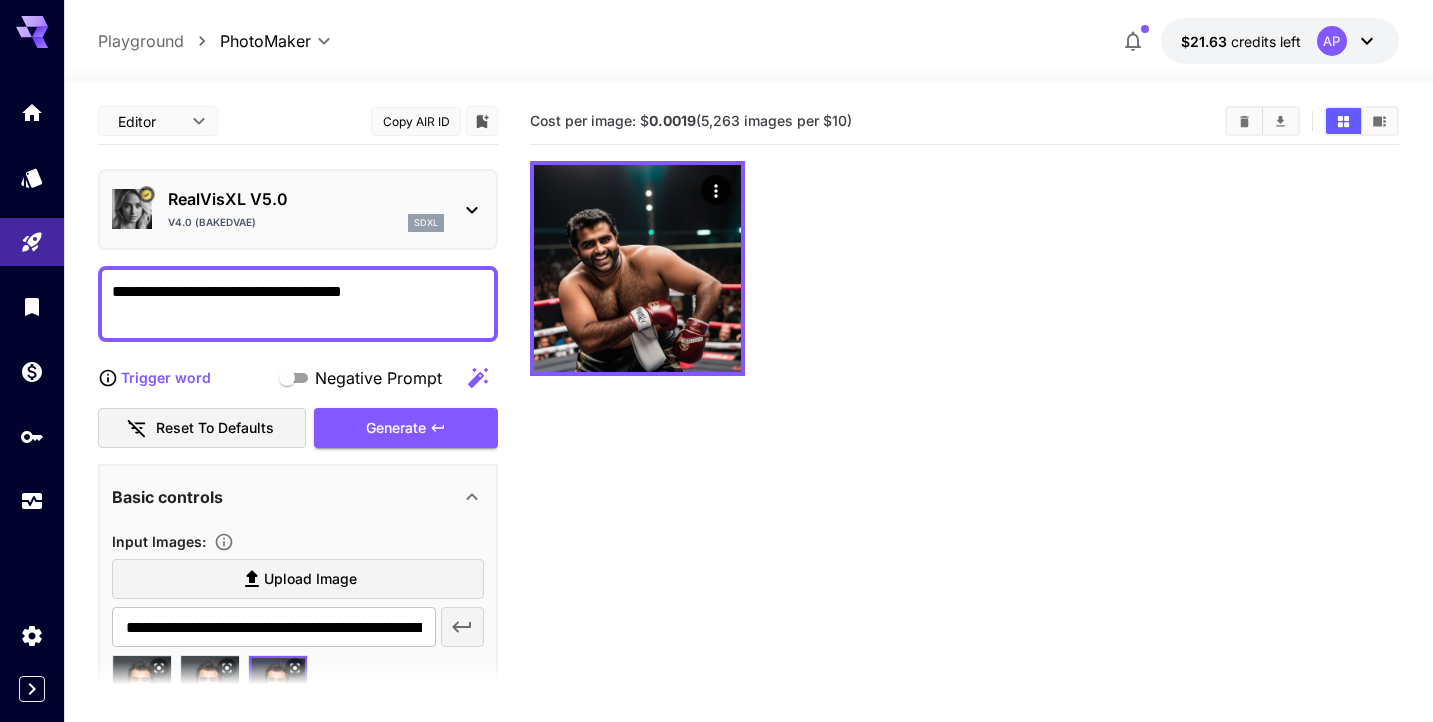 click on "**********" at bounding box center (298, 304) 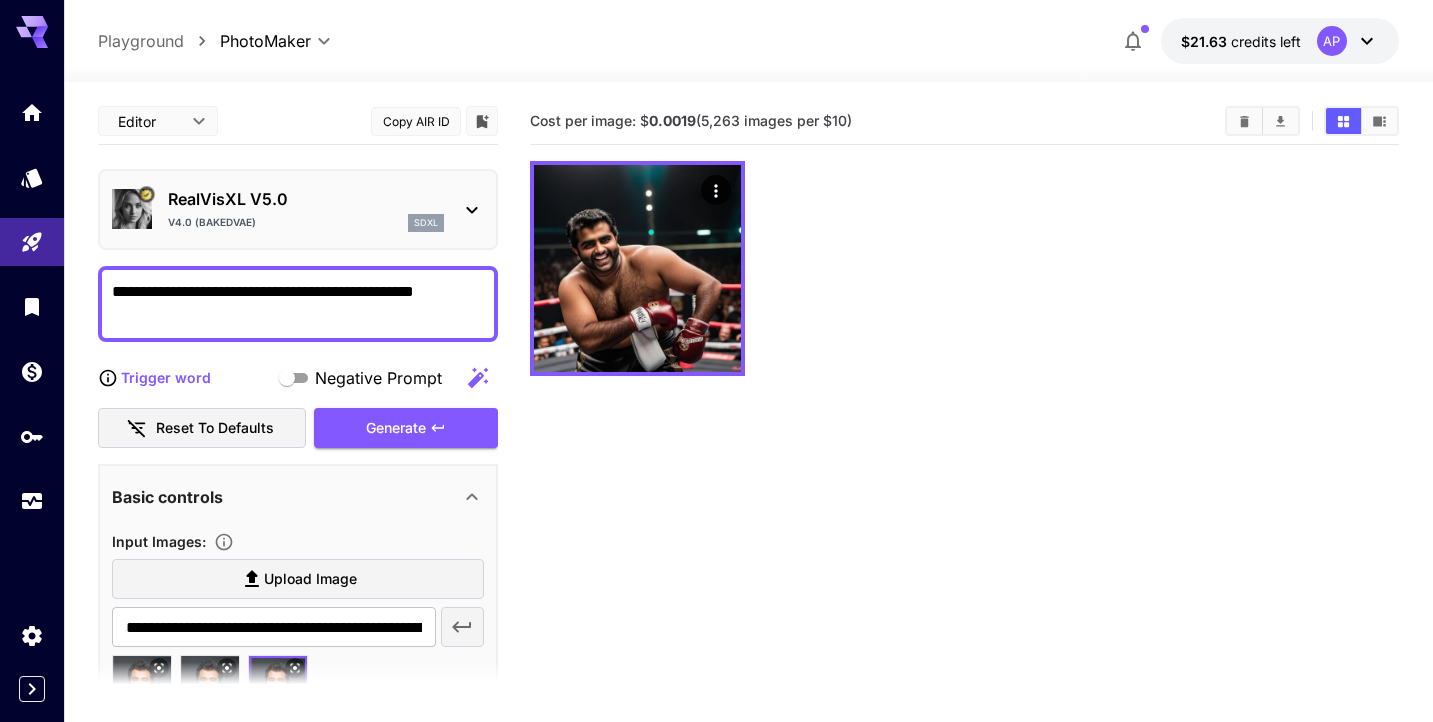 click on "**********" at bounding box center [298, 304] 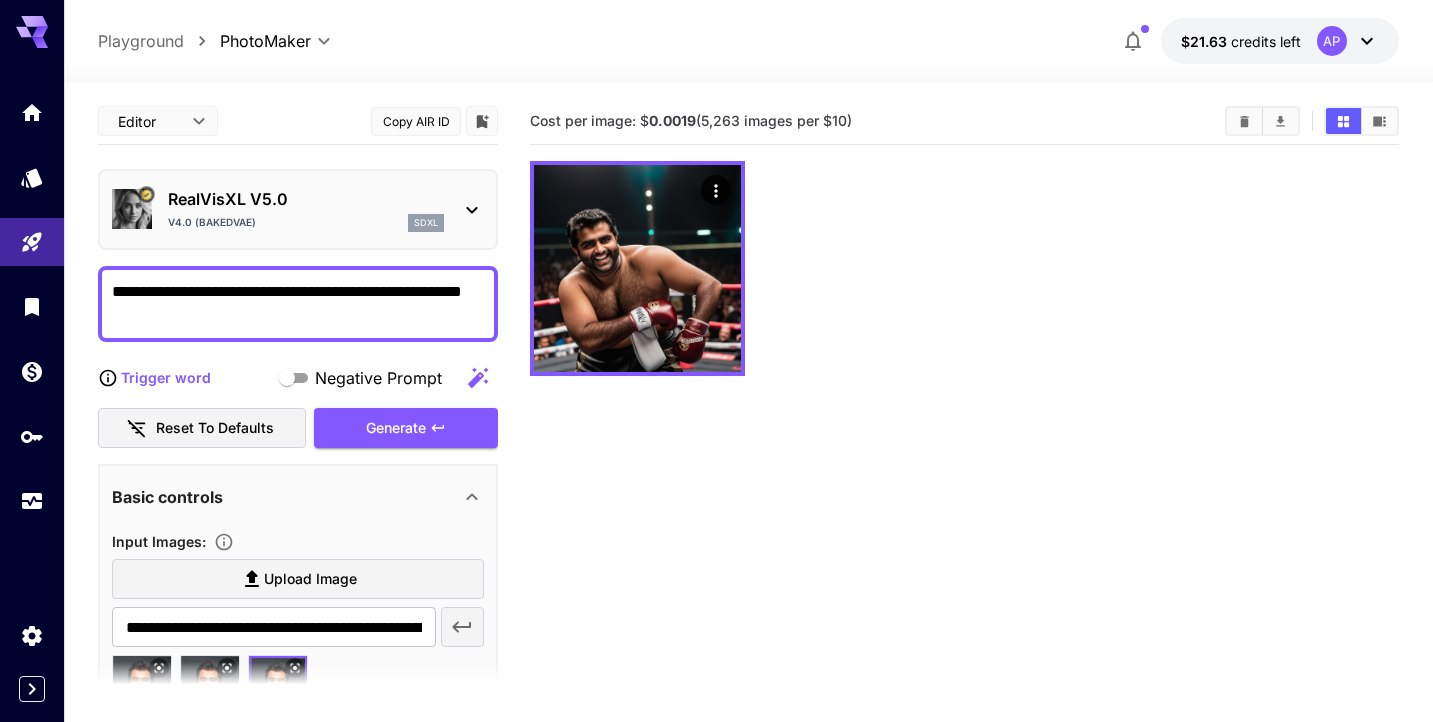 click 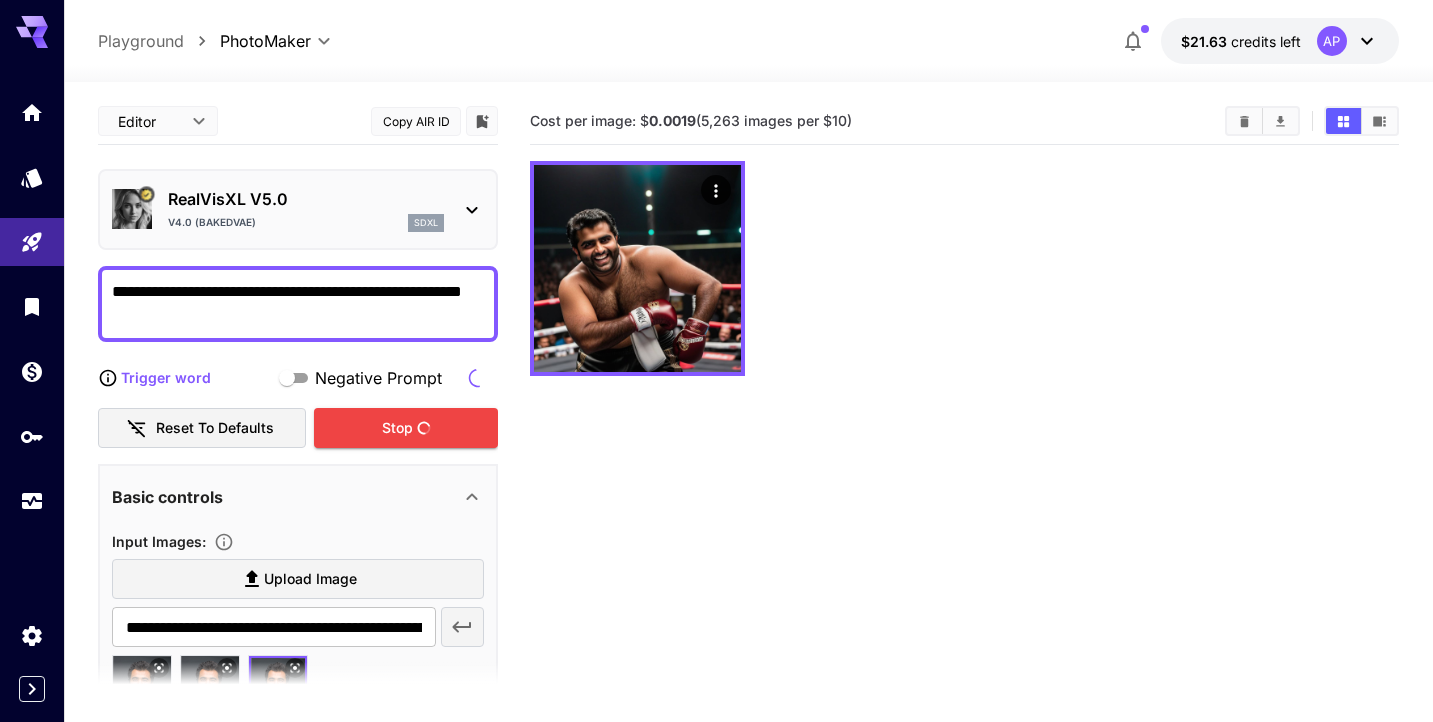 type on "**********" 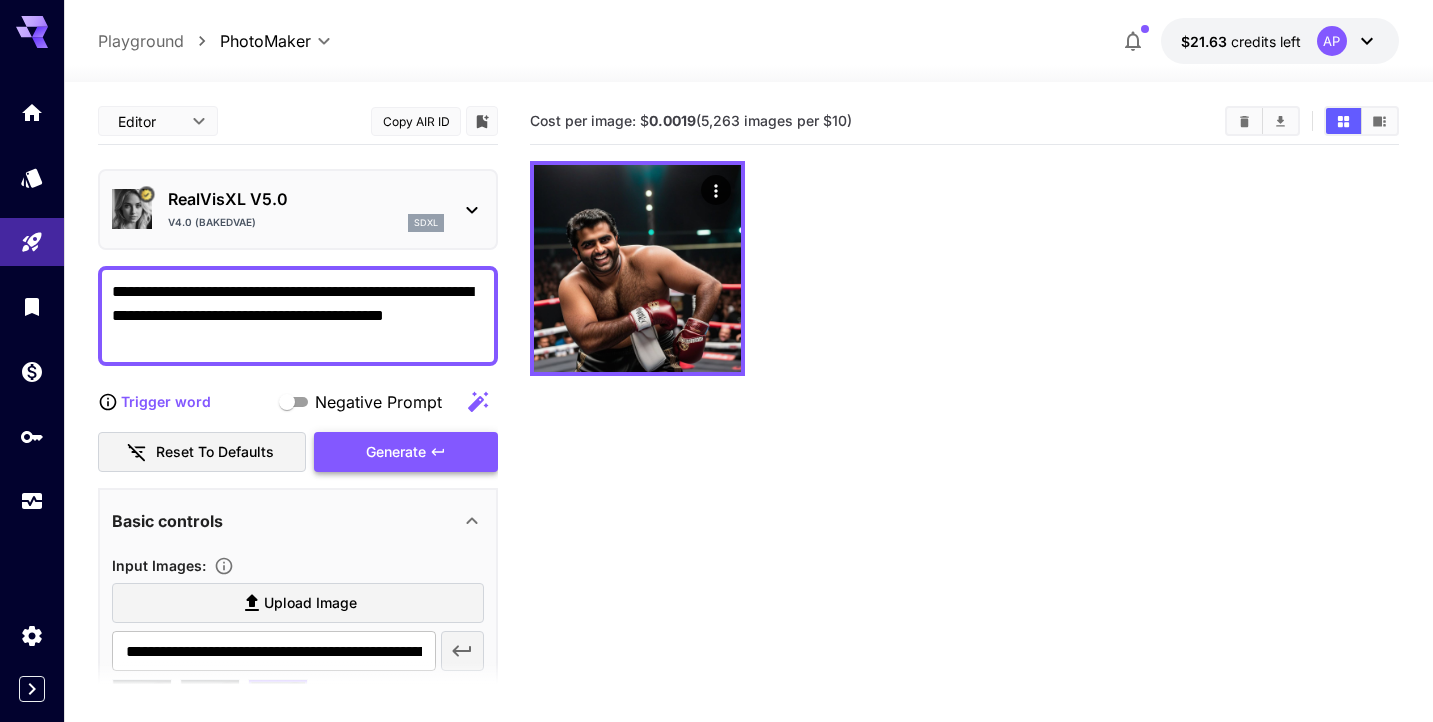 click on "Generate" at bounding box center [396, 452] 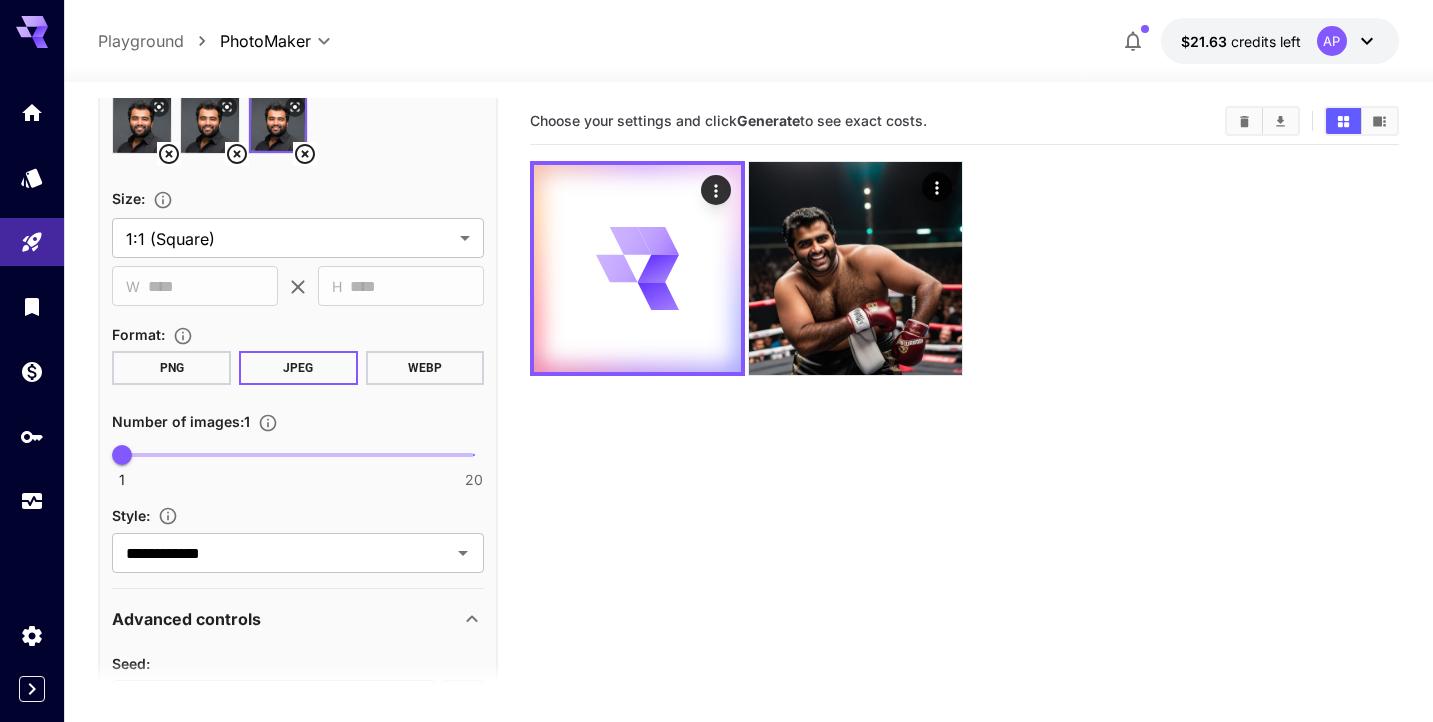 scroll, scrollTop: 590, scrollLeft: 0, axis: vertical 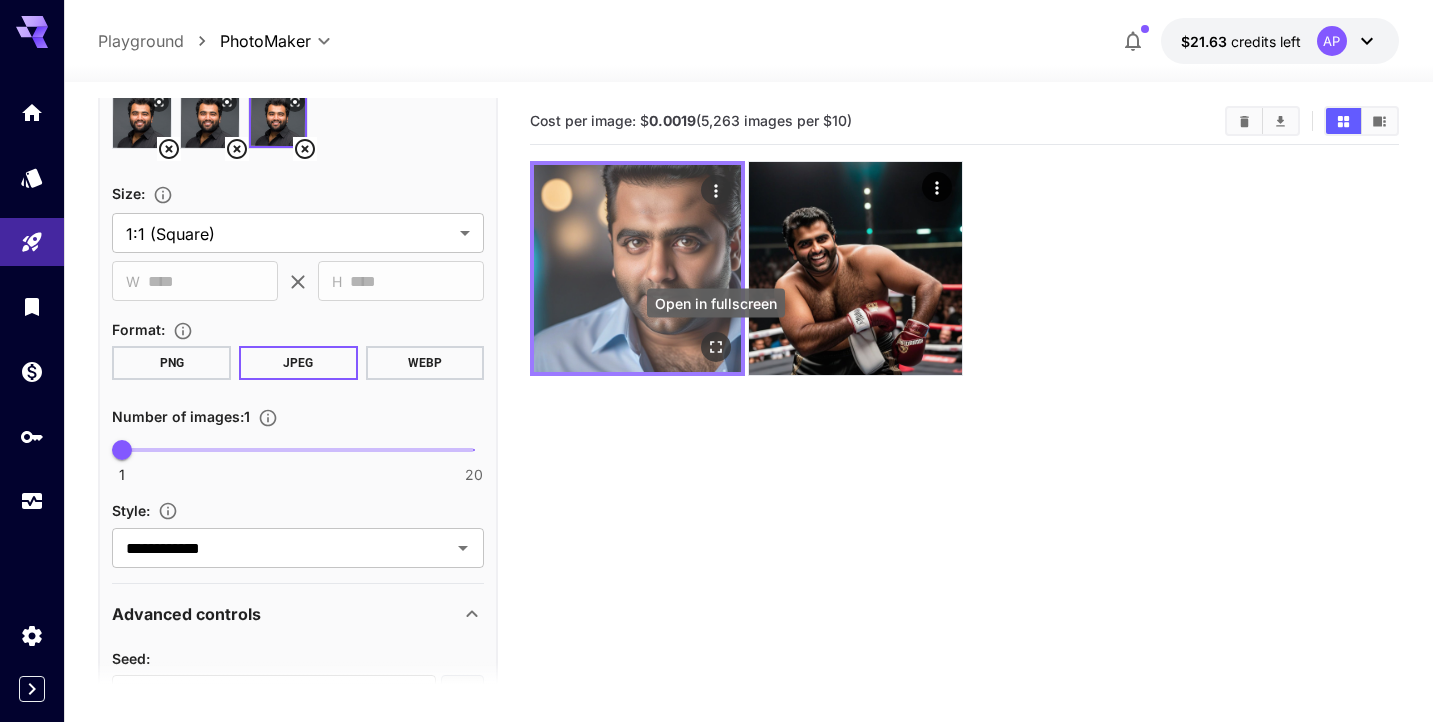 click 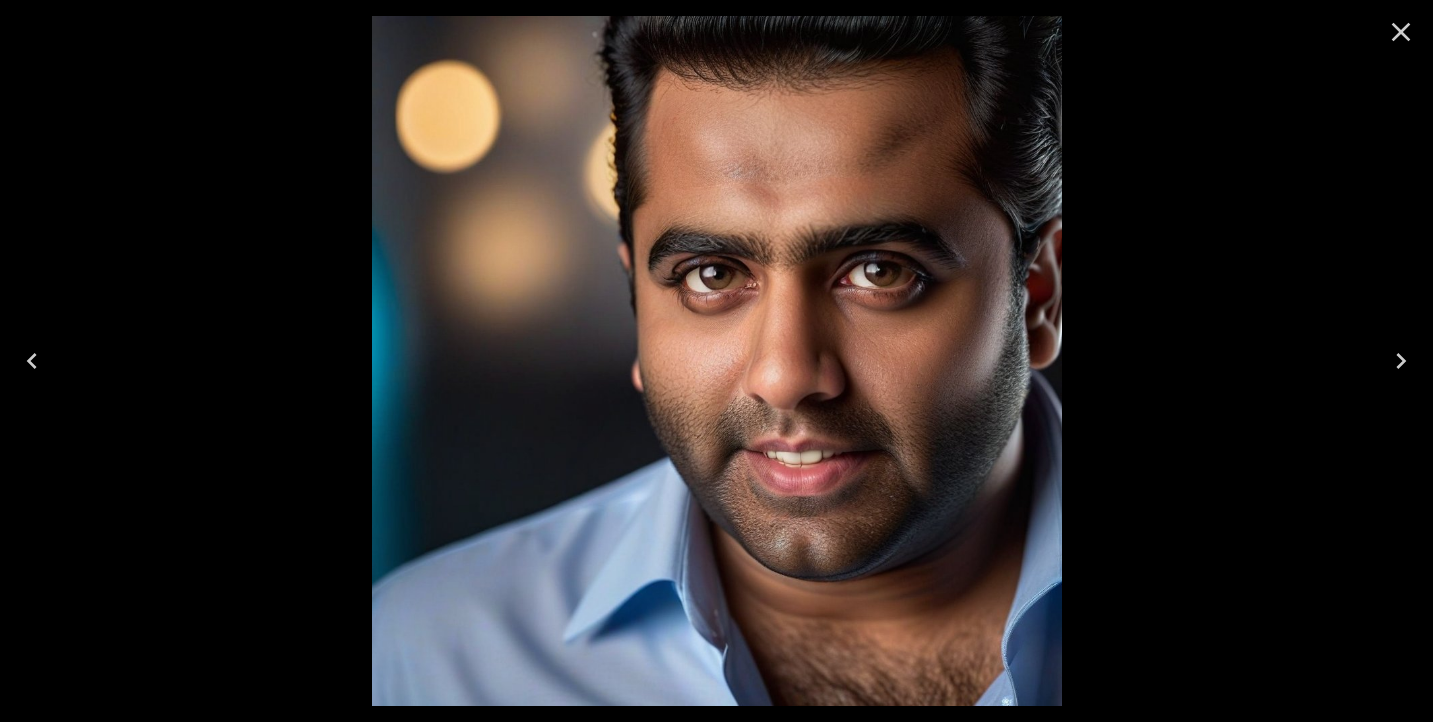 click 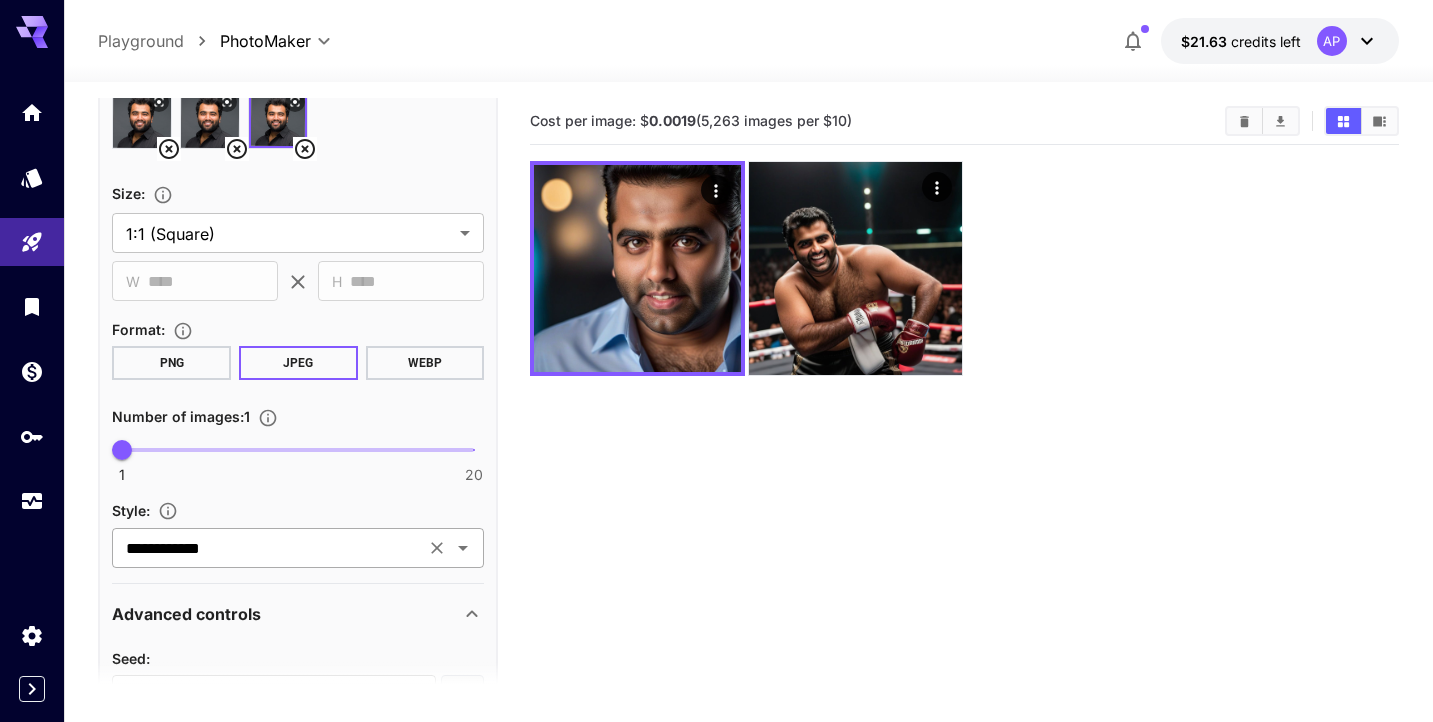 click on "**********" at bounding box center [298, 548] 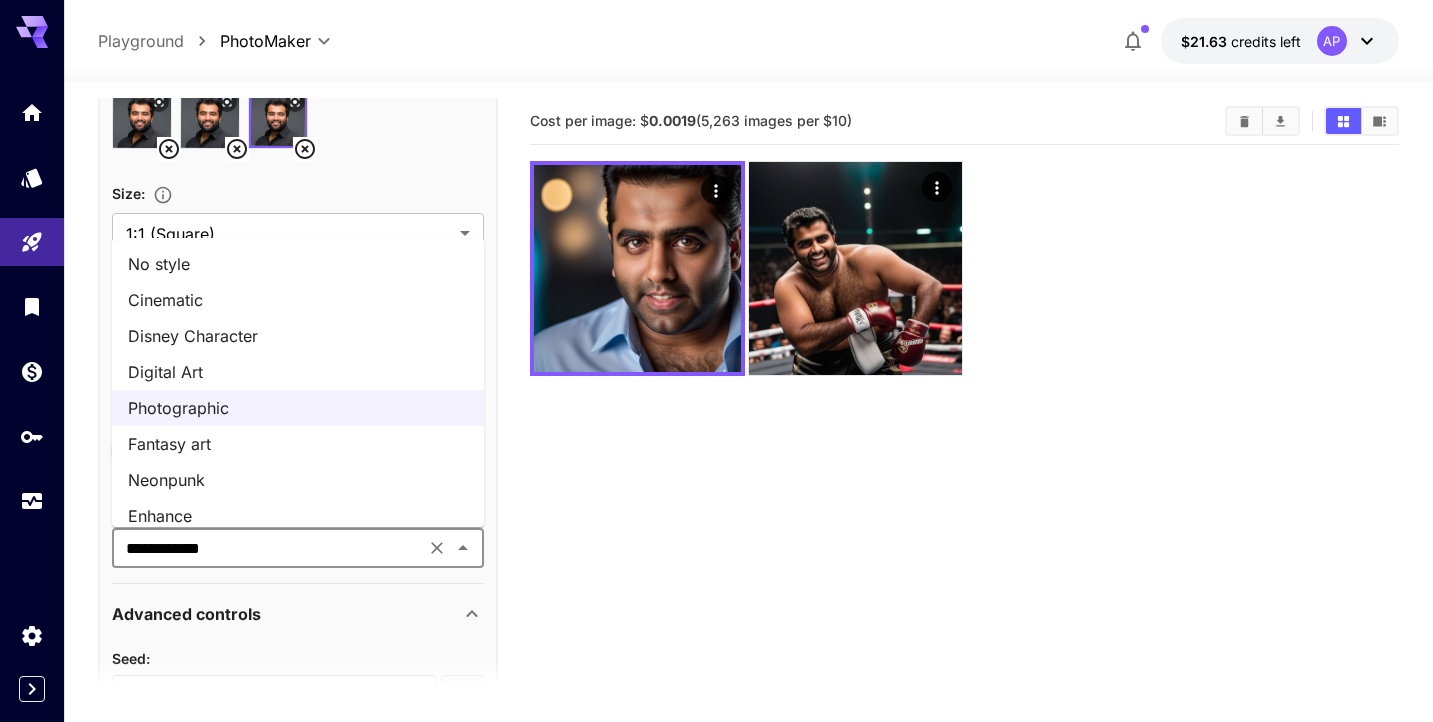 click on "Disney Character" at bounding box center [298, 336] 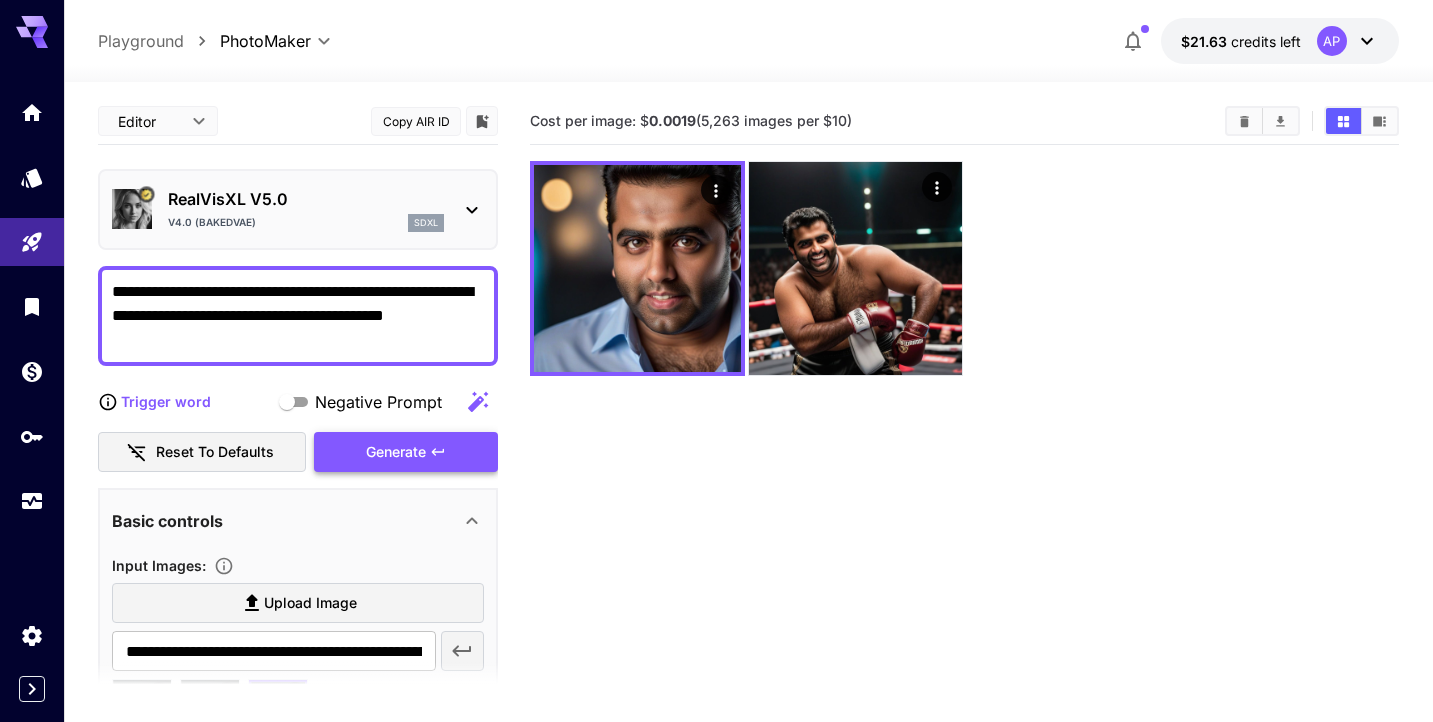 scroll, scrollTop: 0, scrollLeft: 0, axis: both 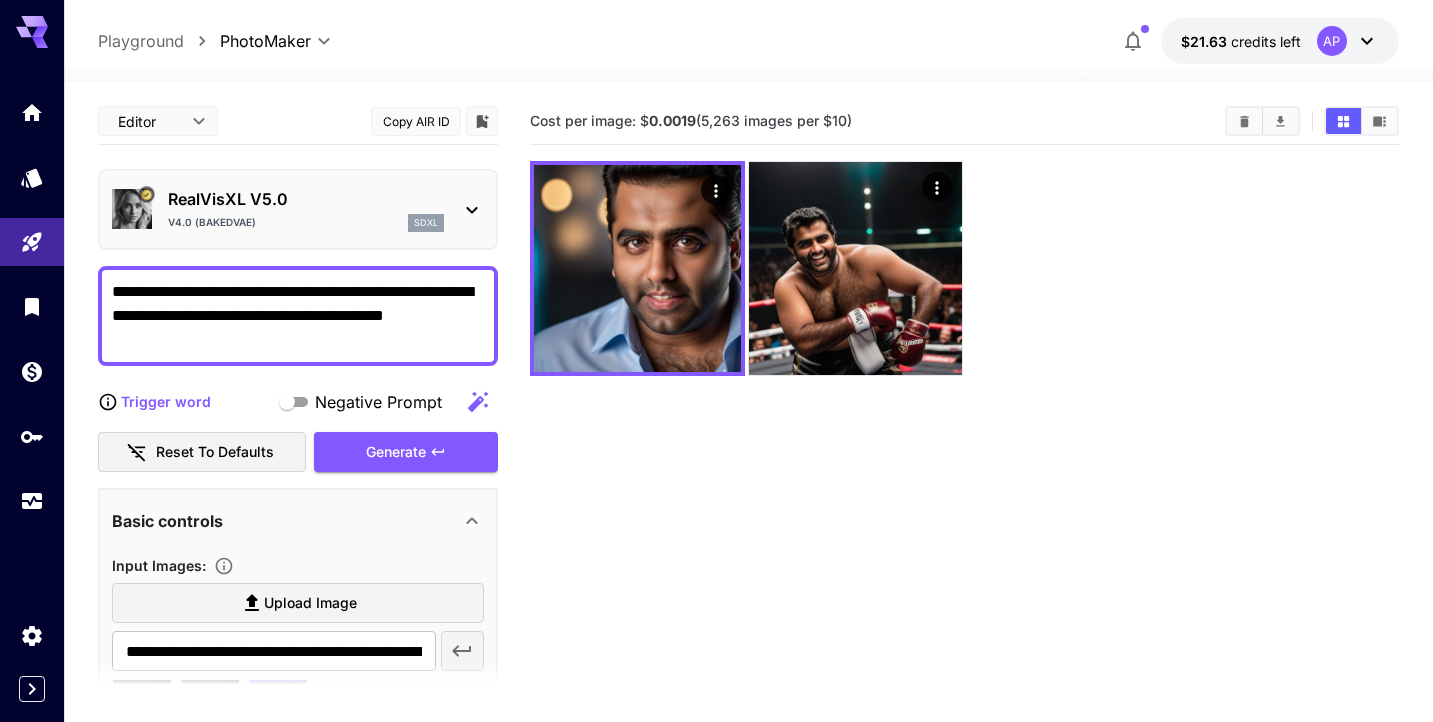 click on "**********" at bounding box center [298, 316] 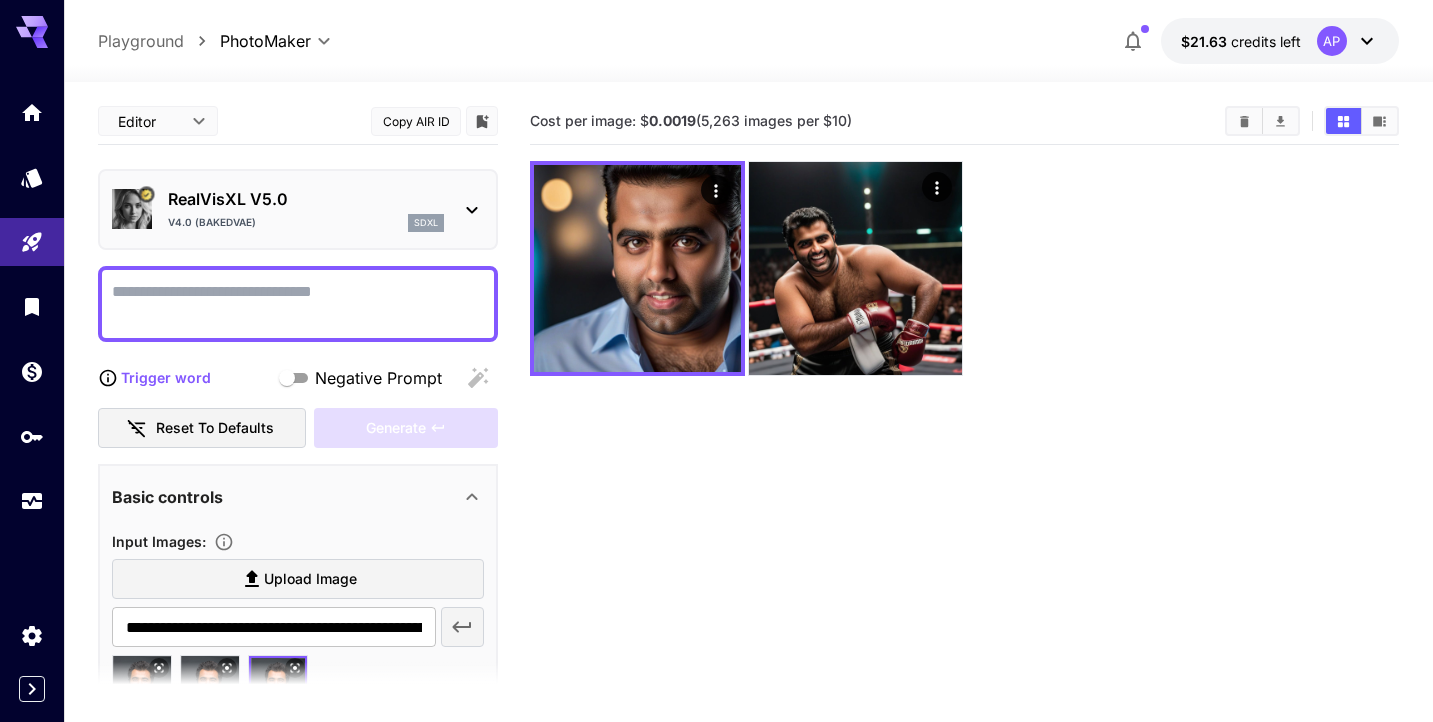 click on "Trigger word" at bounding box center [166, 377] 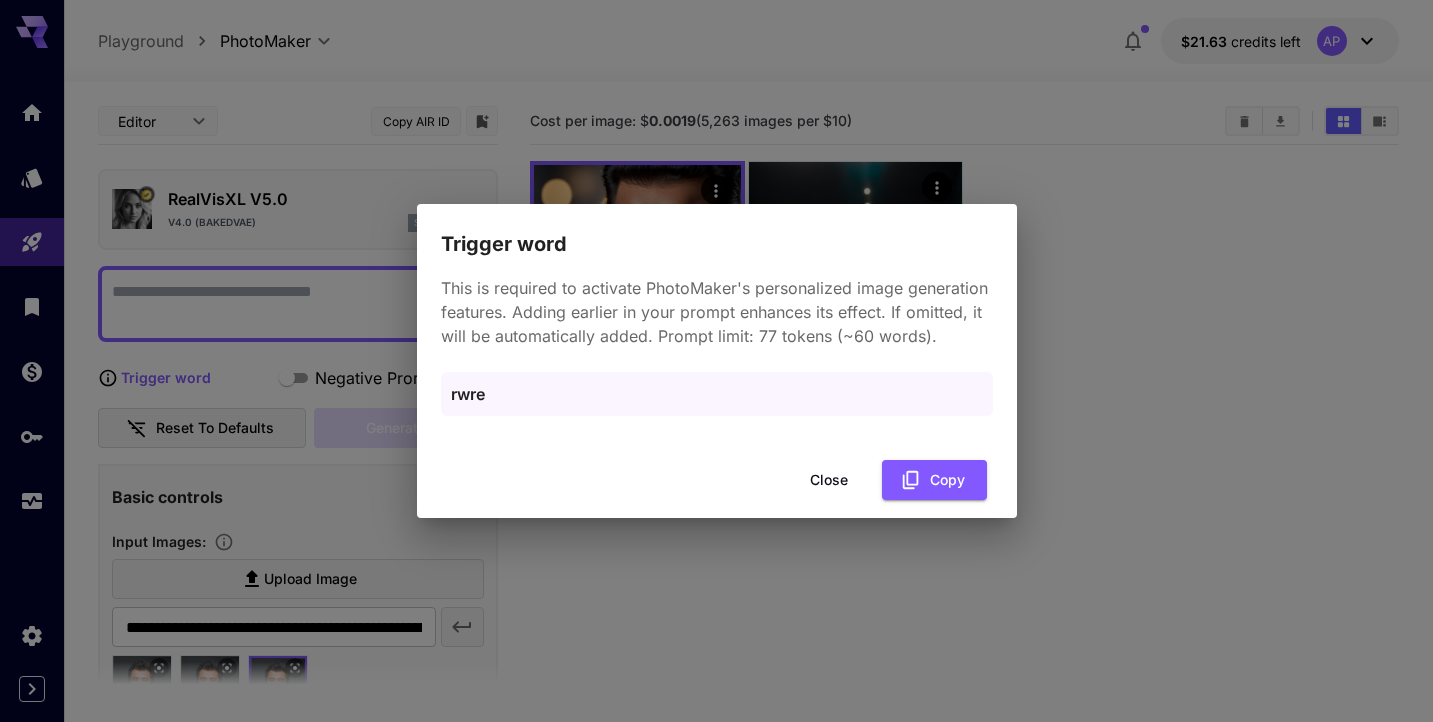 click on "rwre" at bounding box center [717, 394] 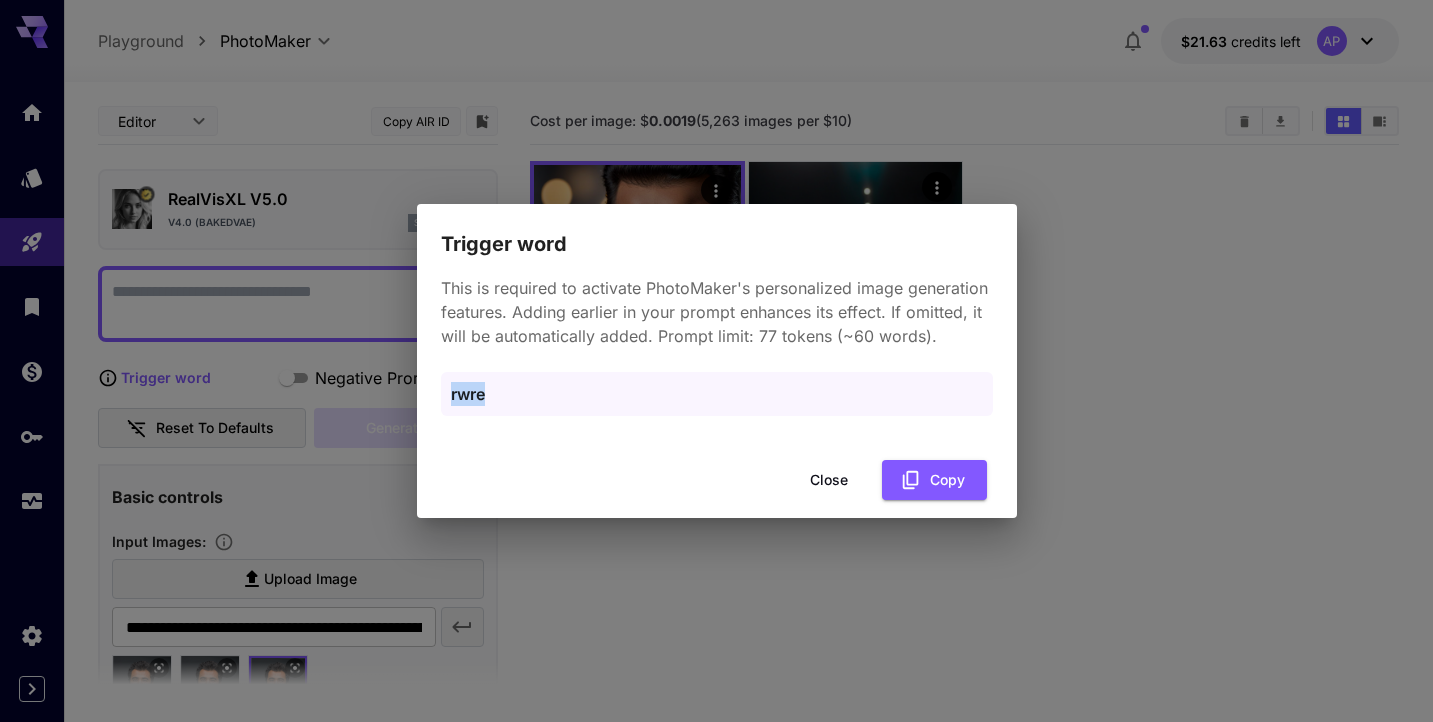 drag, startPoint x: 510, startPoint y: 395, endPoint x: 443, endPoint y: 398, distance: 67.06713 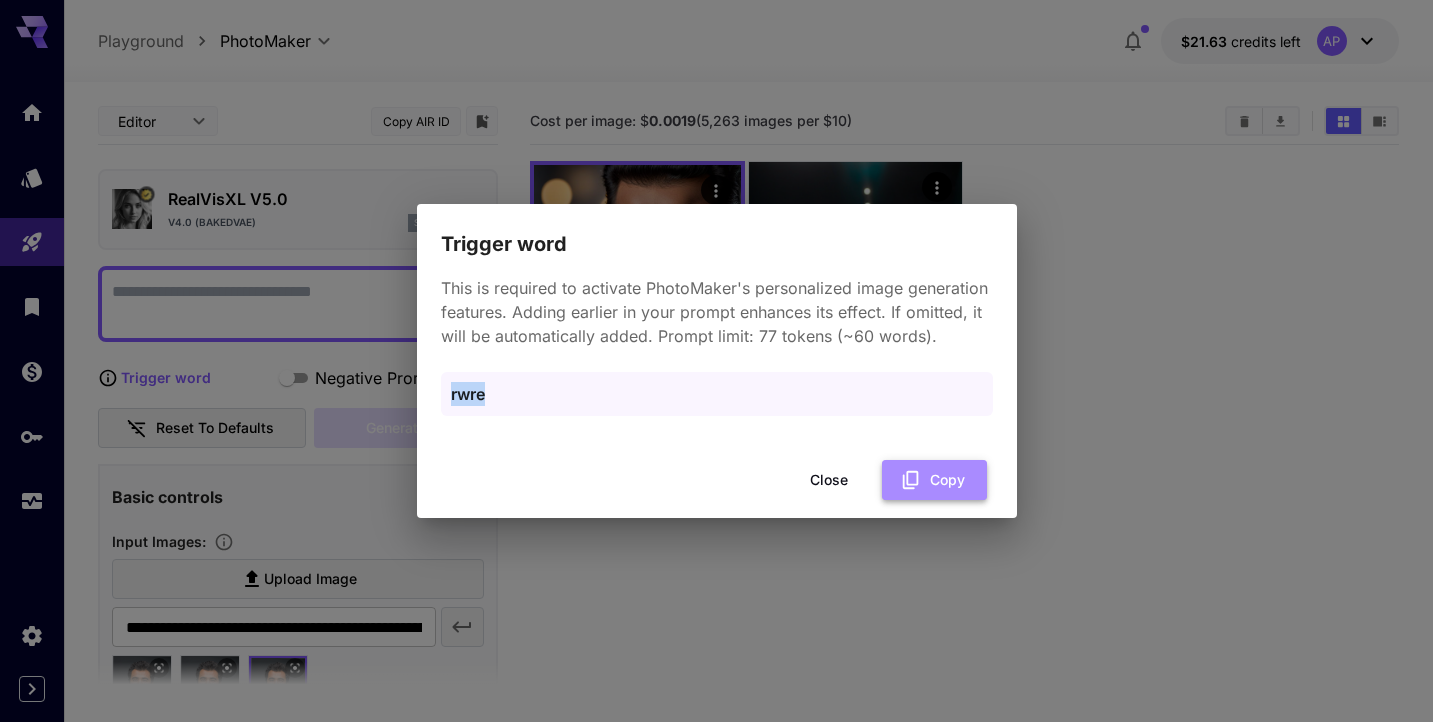 click on "Copy" at bounding box center (934, 480) 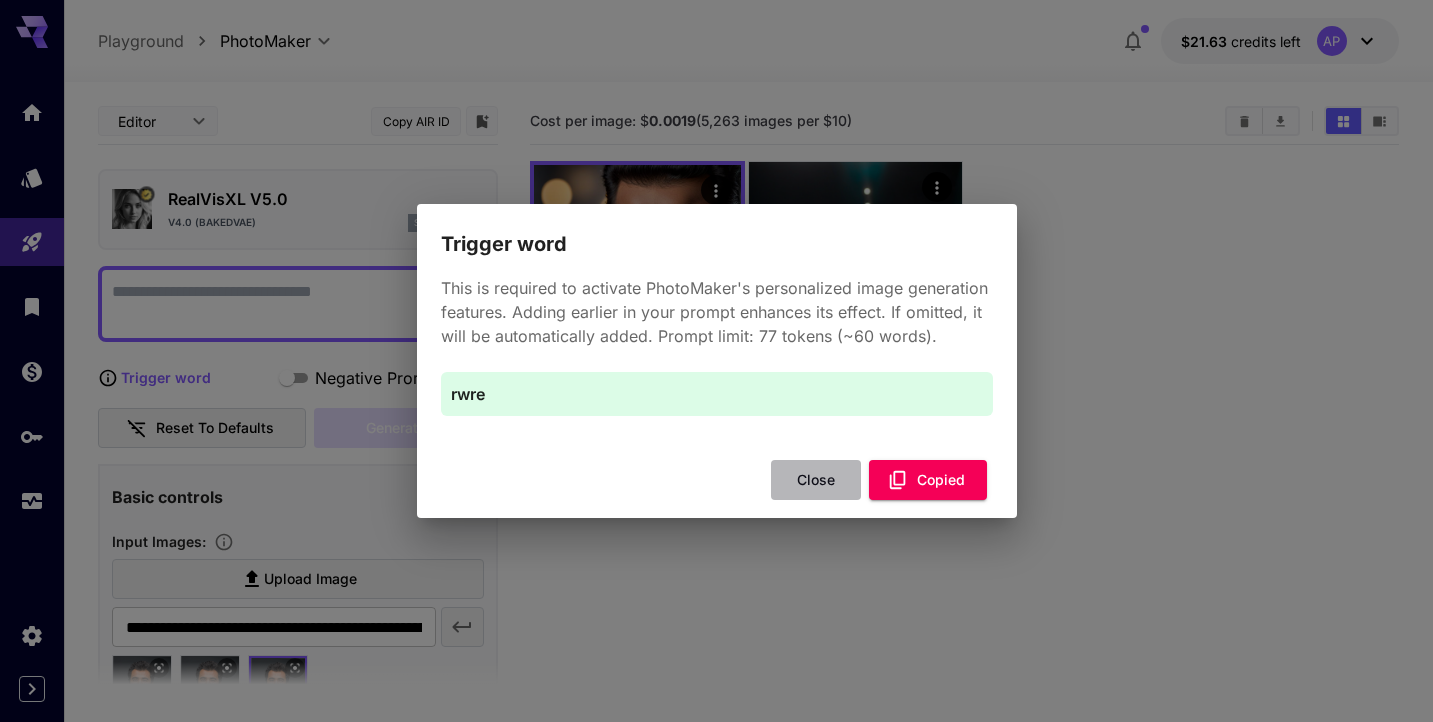click on "Close" at bounding box center [816, 480] 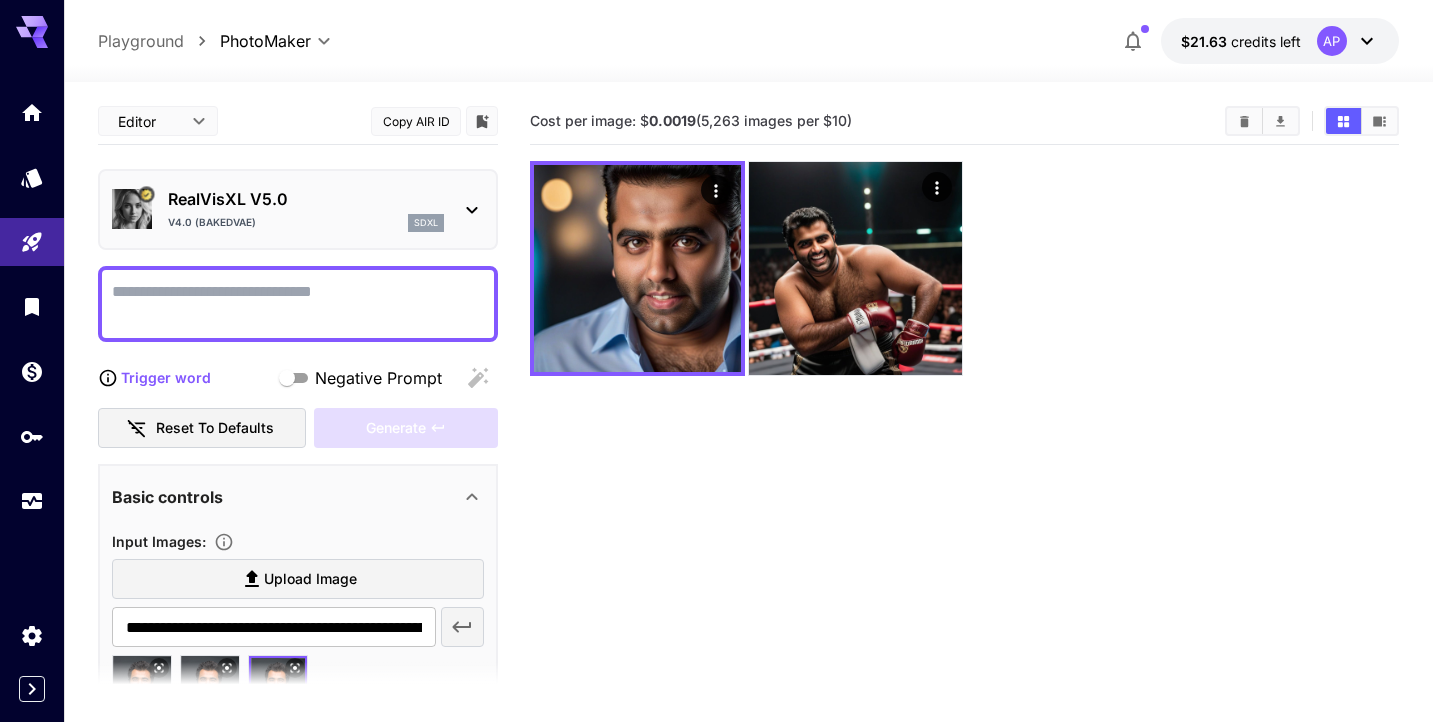 click on "Negative Prompt" at bounding box center (298, 304) 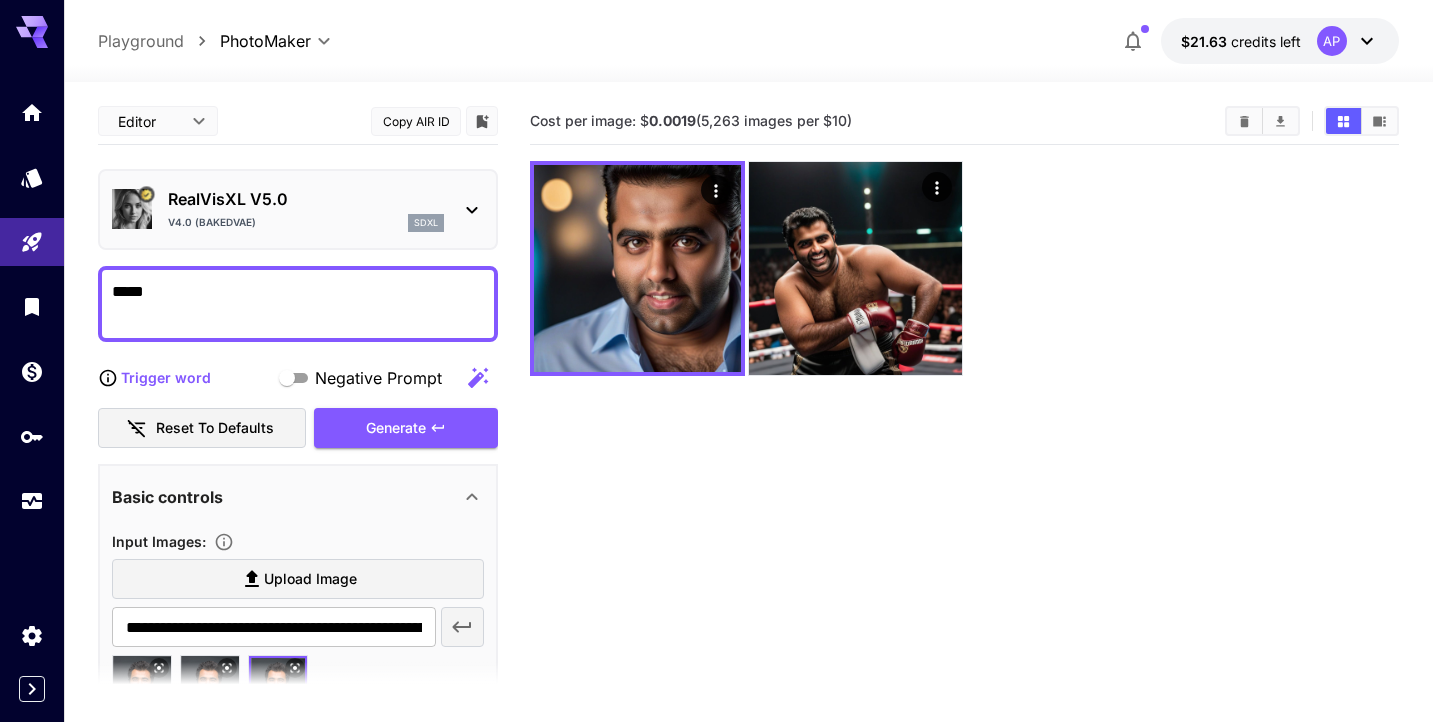 click 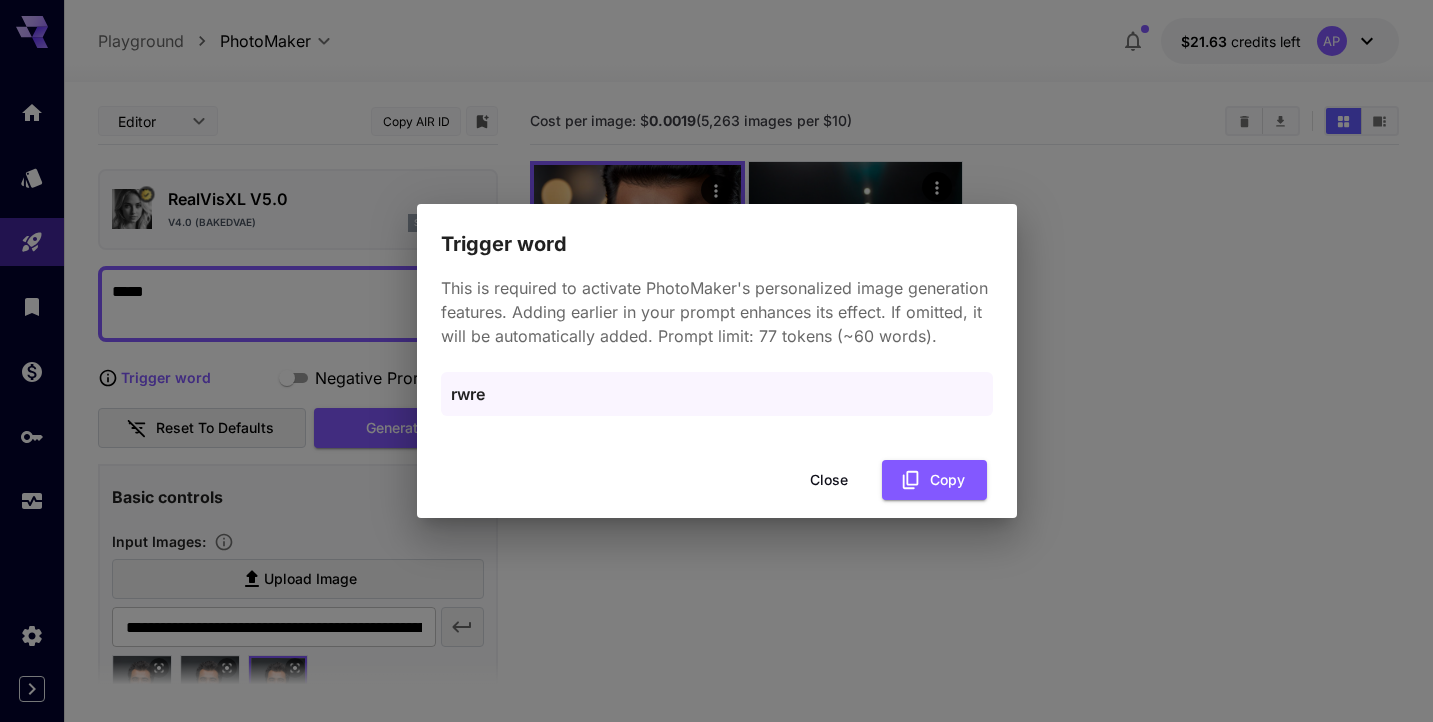 click on "Close" at bounding box center (829, 480) 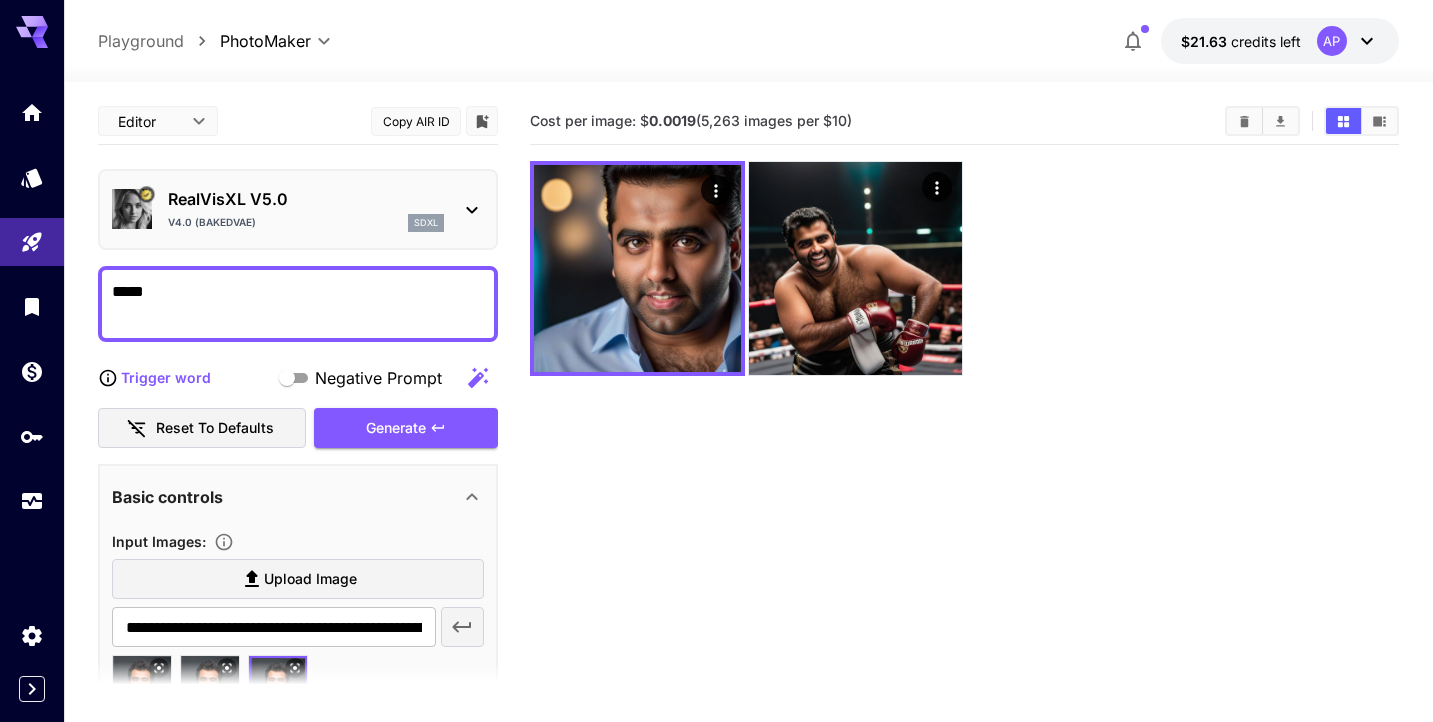 click on "****" at bounding box center [298, 304] 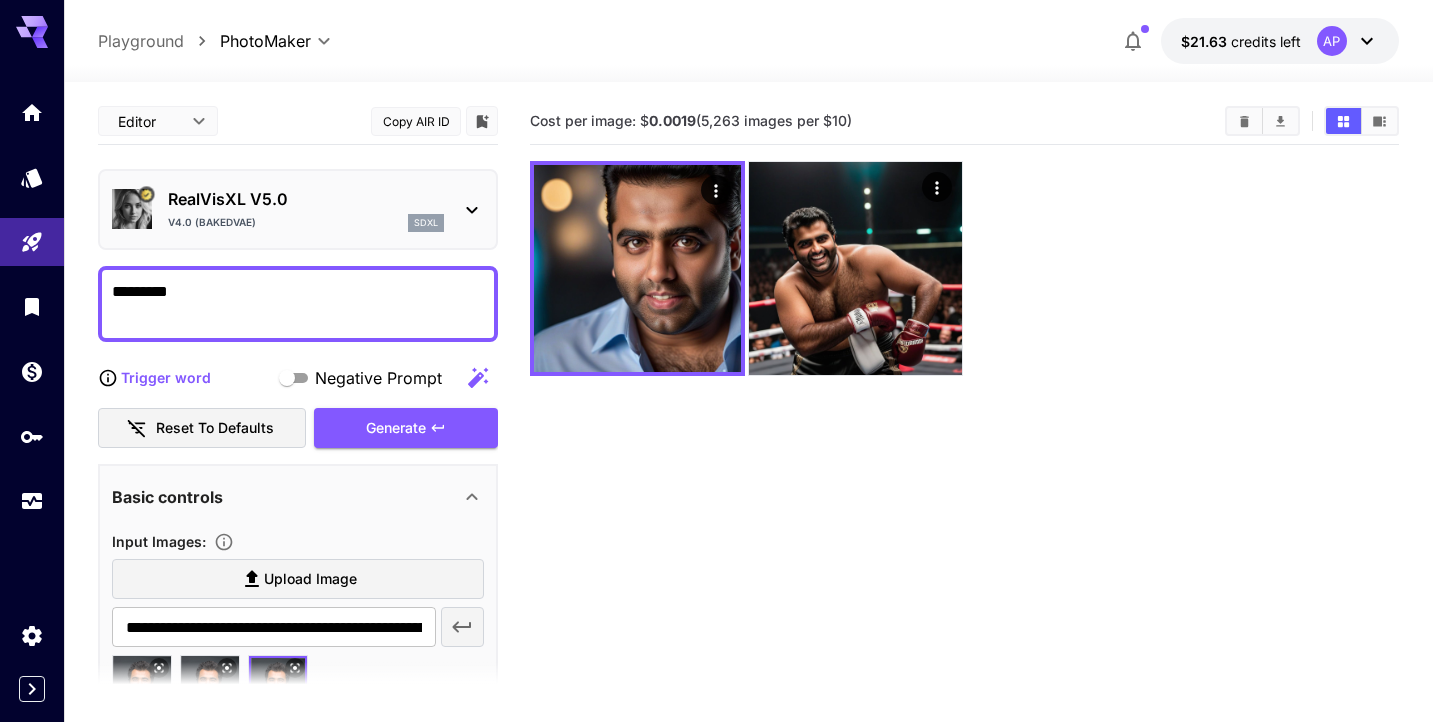 paste 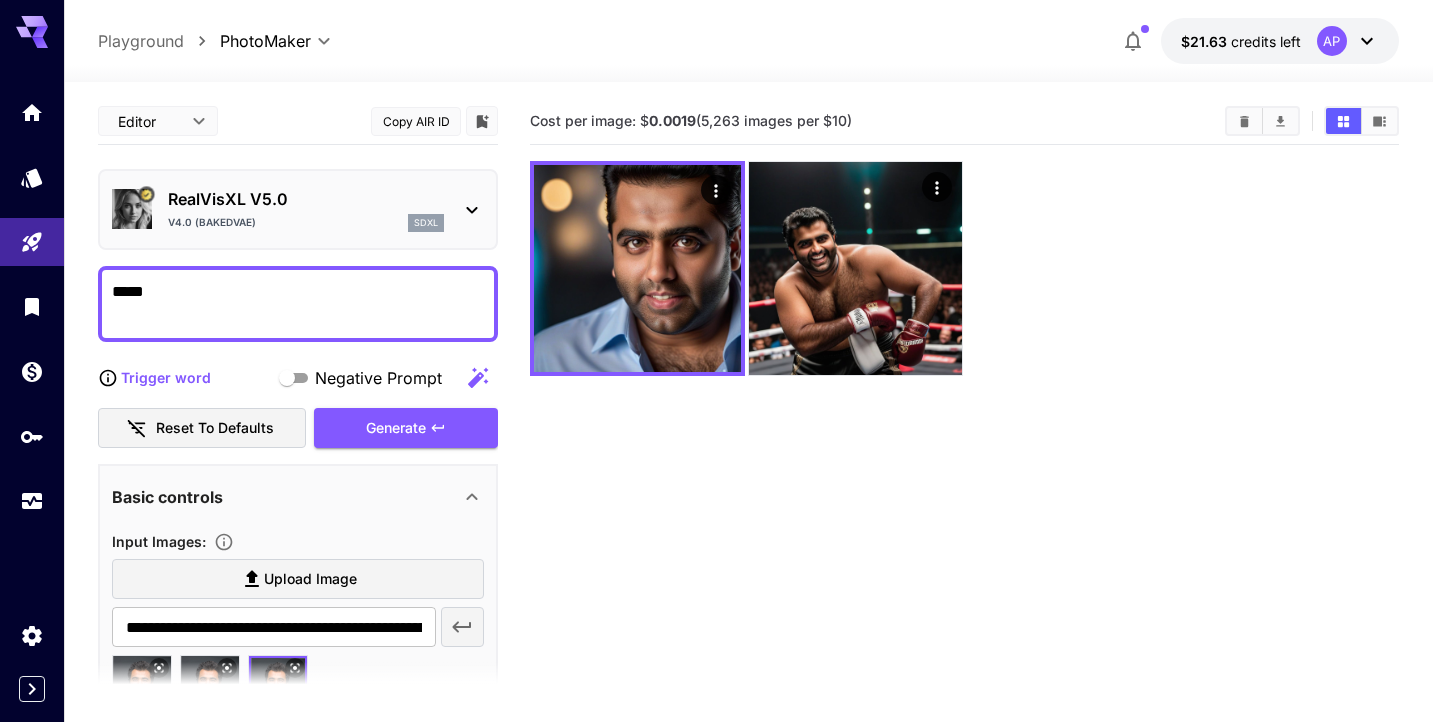 click on "****" at bounding box center (298, 304) 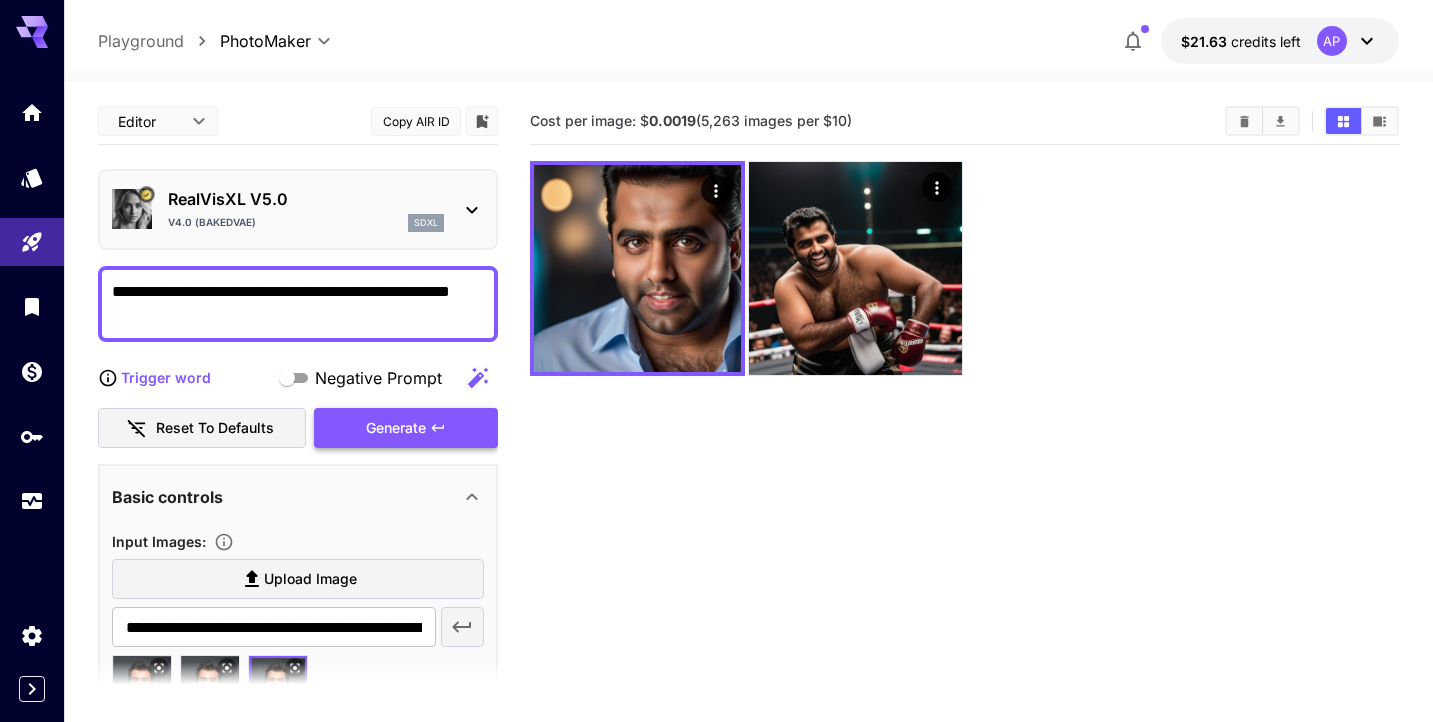 click on "Generate" at bounding box center [406, 428] 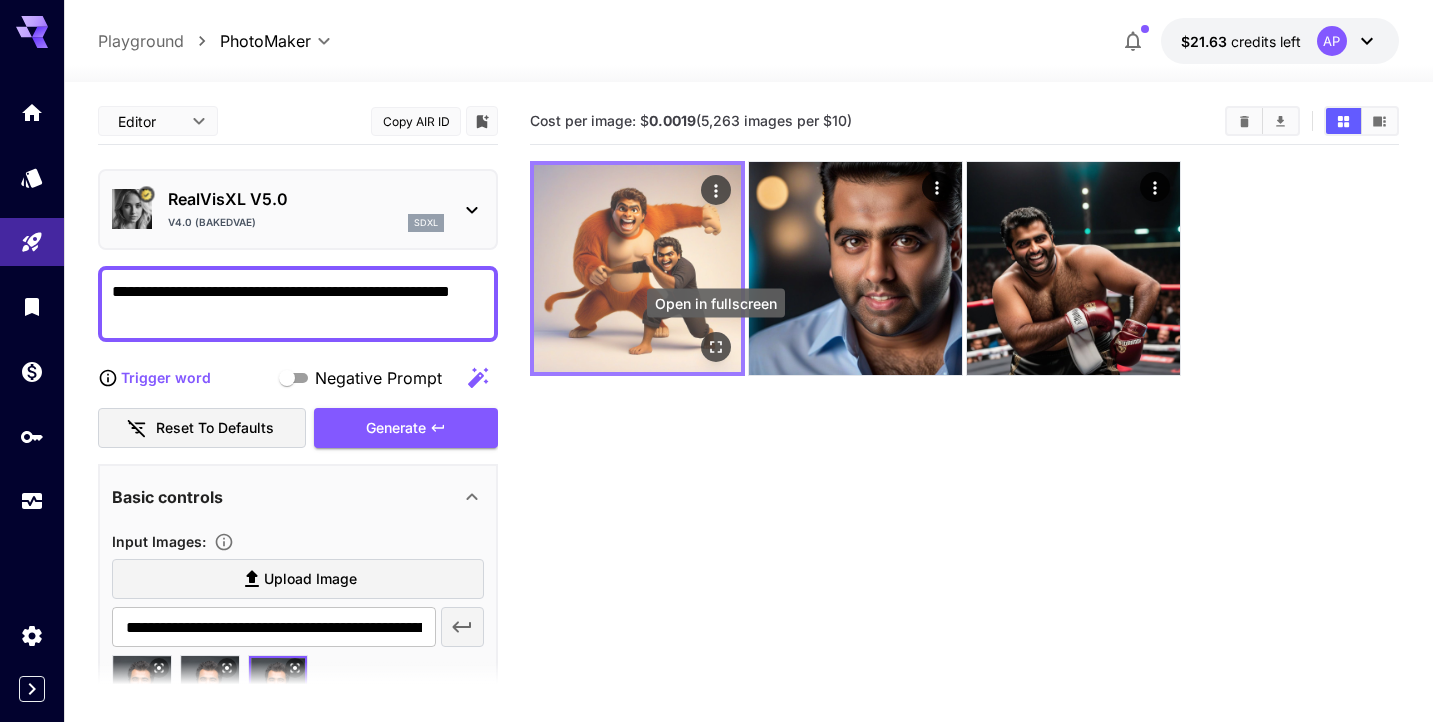 click 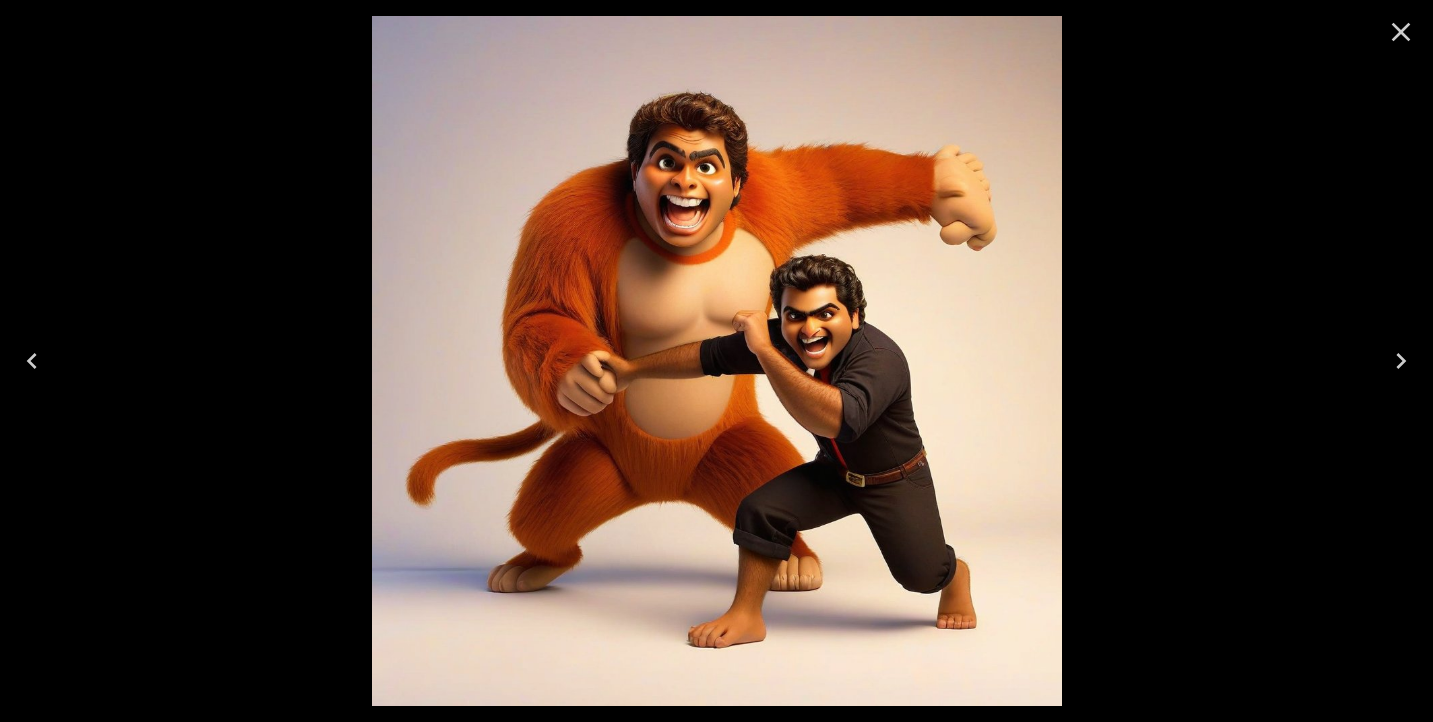 click at bounding box center [716, 361] 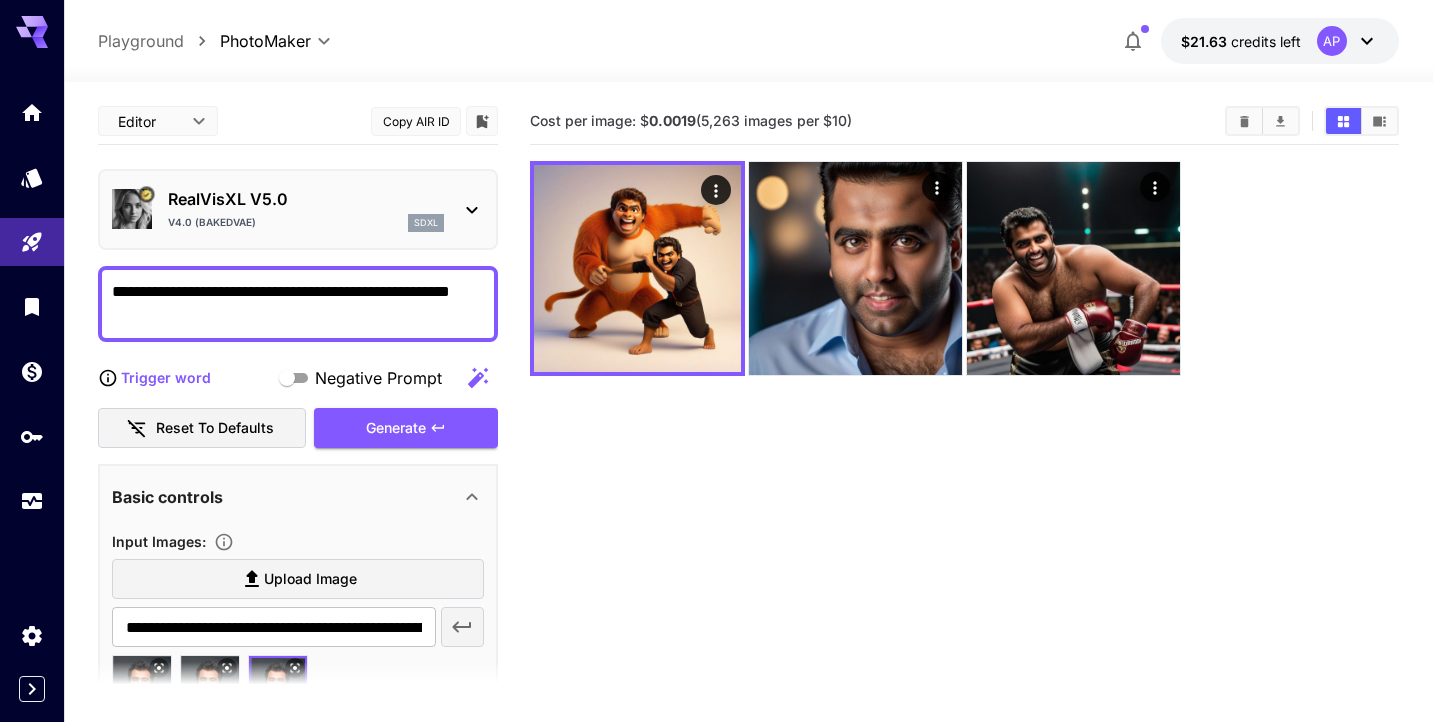 drag, startPoint x: 149, startPoint y: 295, endPoint x: 181, endPoint y: 330, distance: 47.423622 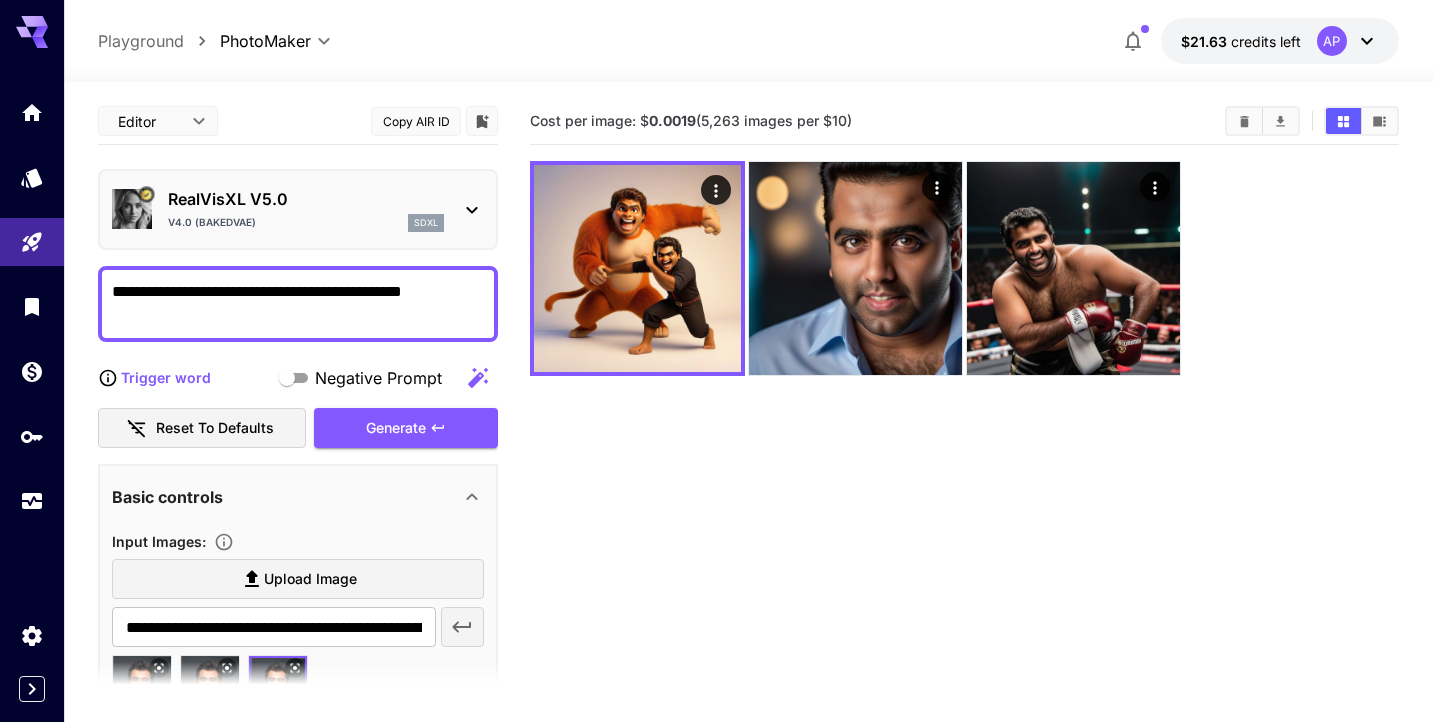 click on "**********" at bounding box center (298, 304) 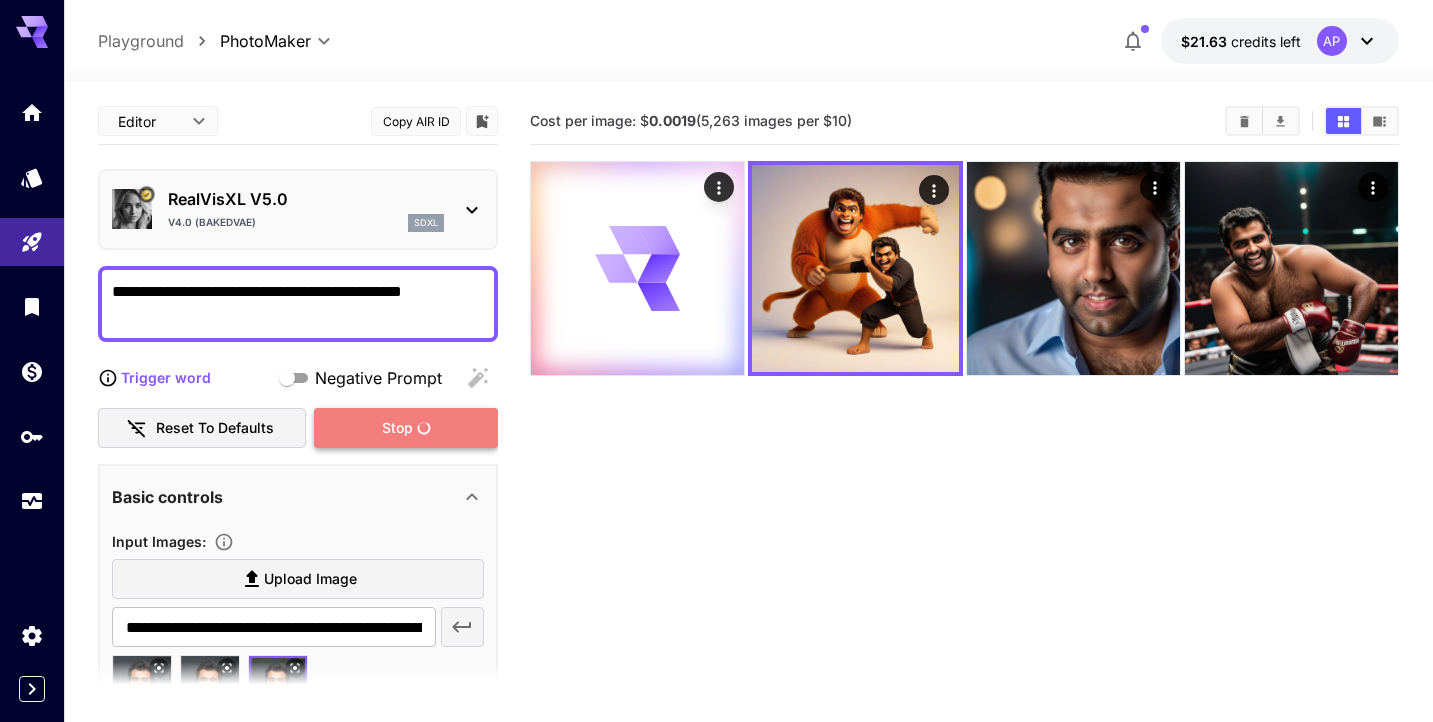 drag, startPoint x: 440, startPoint y: 425, endPoint x: 499, endPoint y: 405, distance: 62.297672 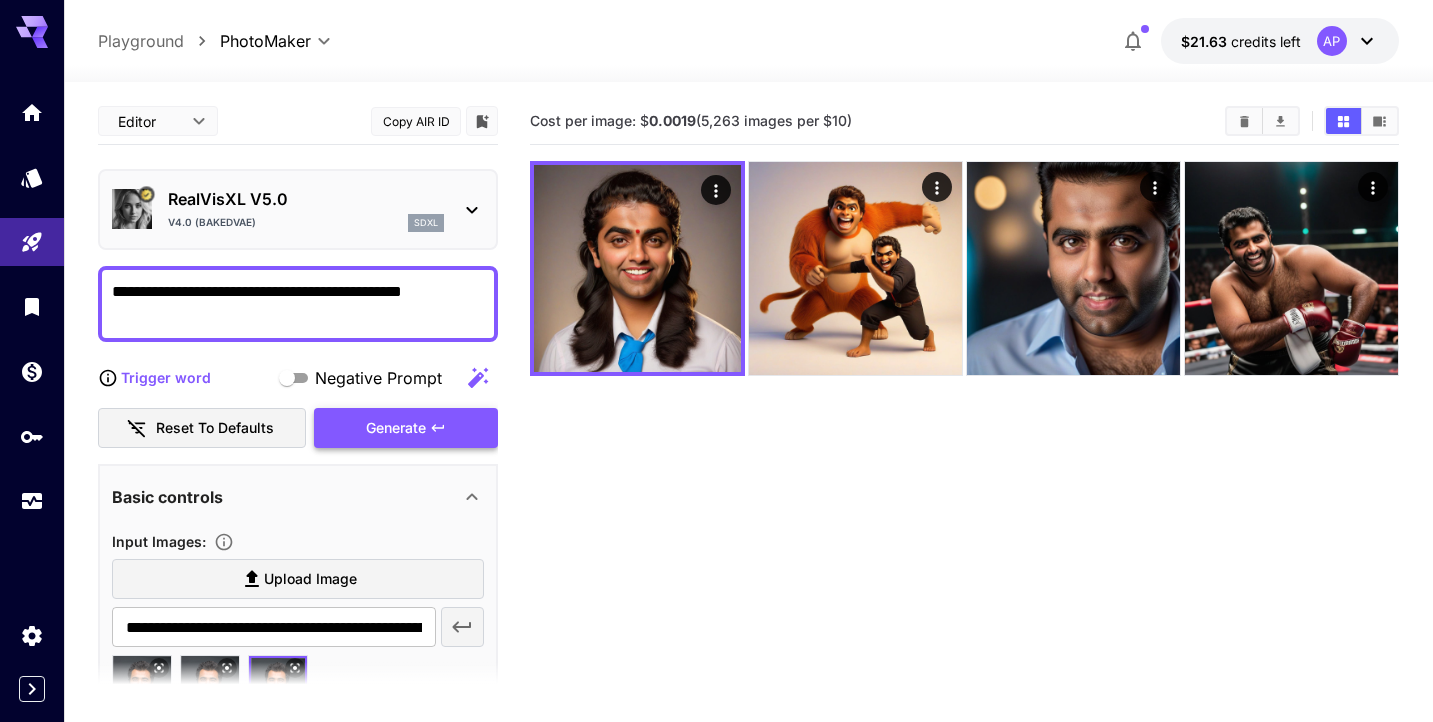 click on "**********" at bounding box center (298, 304) 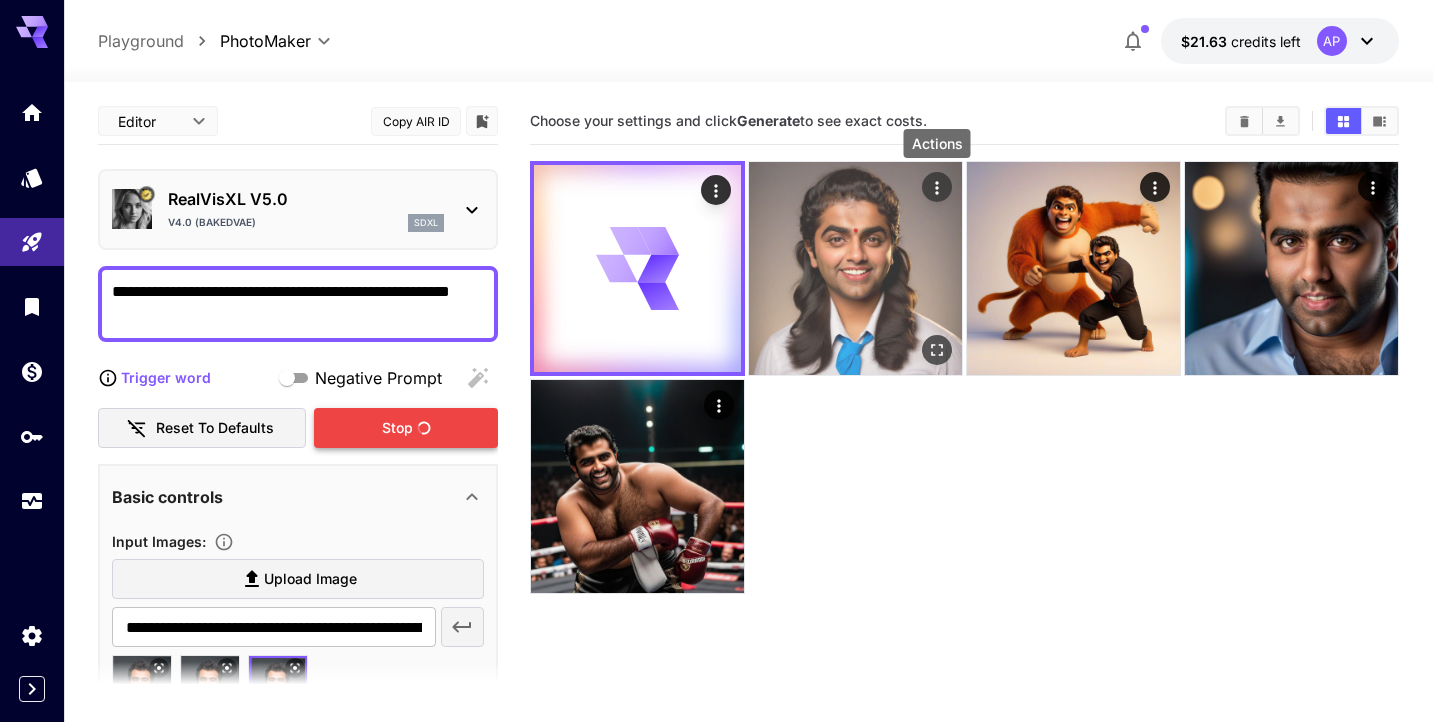 type on "**********" 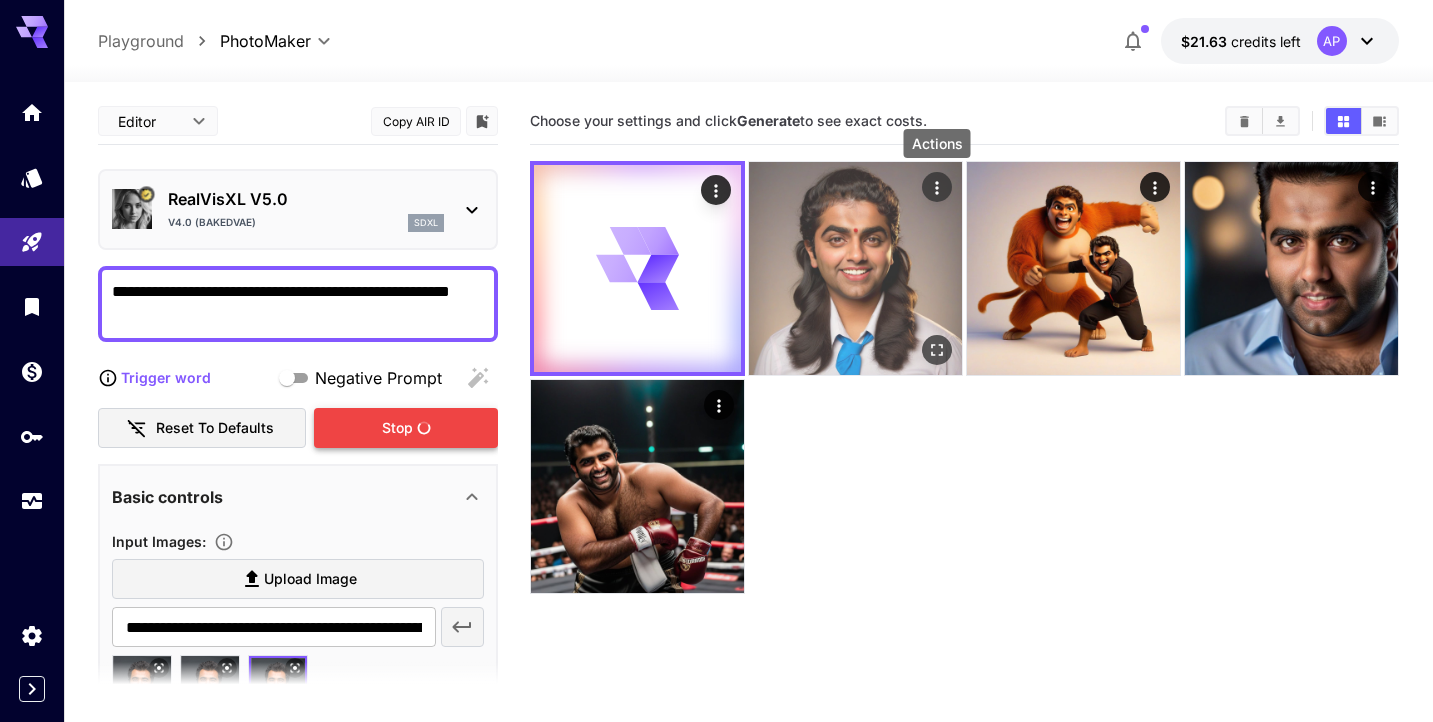 click 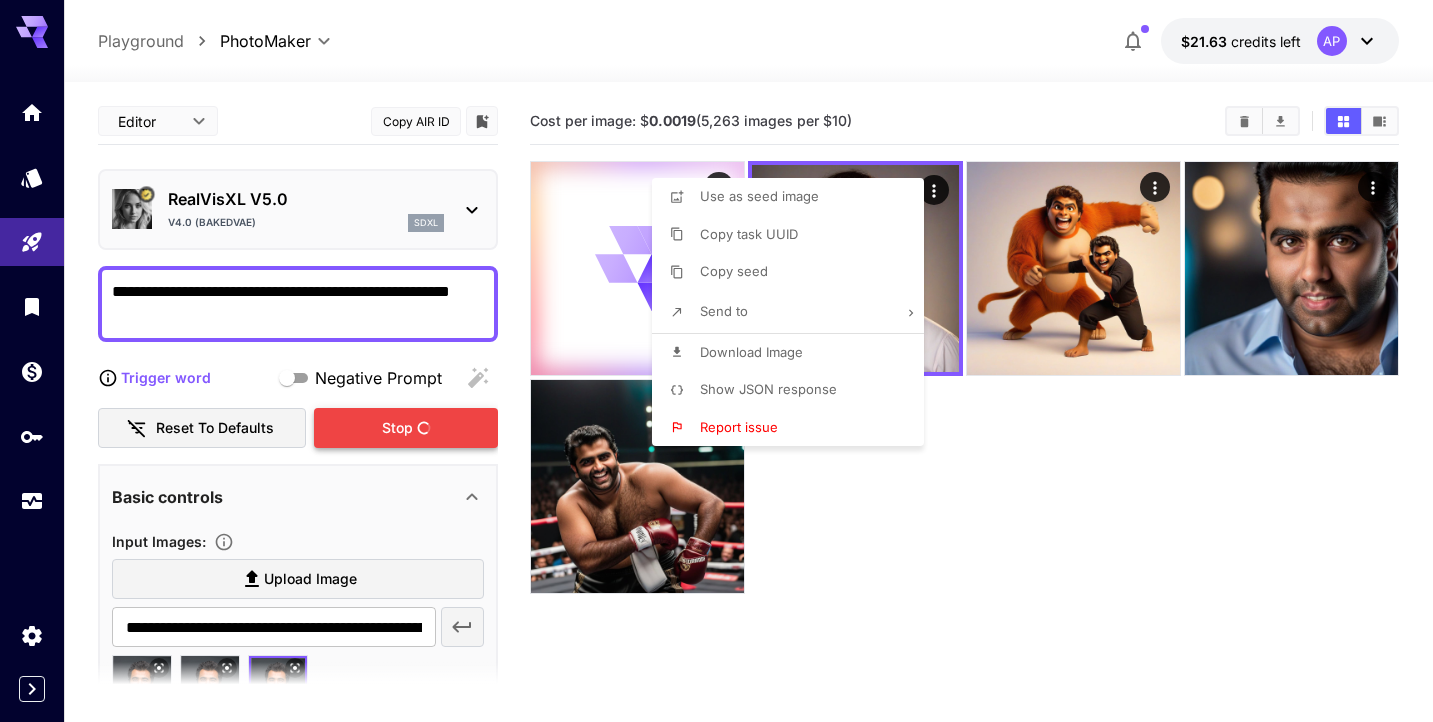 click at bounding box center (716, 361) 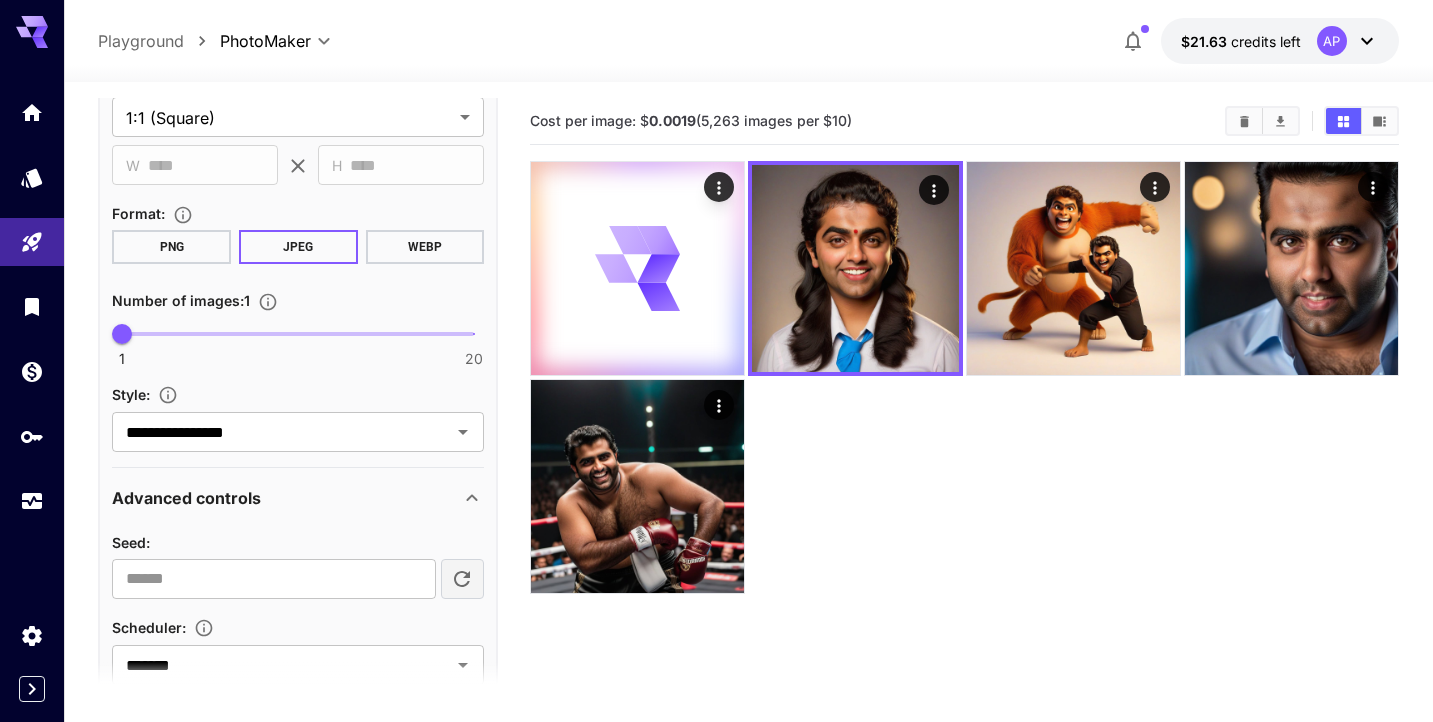 scroll, scrollTop: 684, scrollLeft: 0, axis: vertical 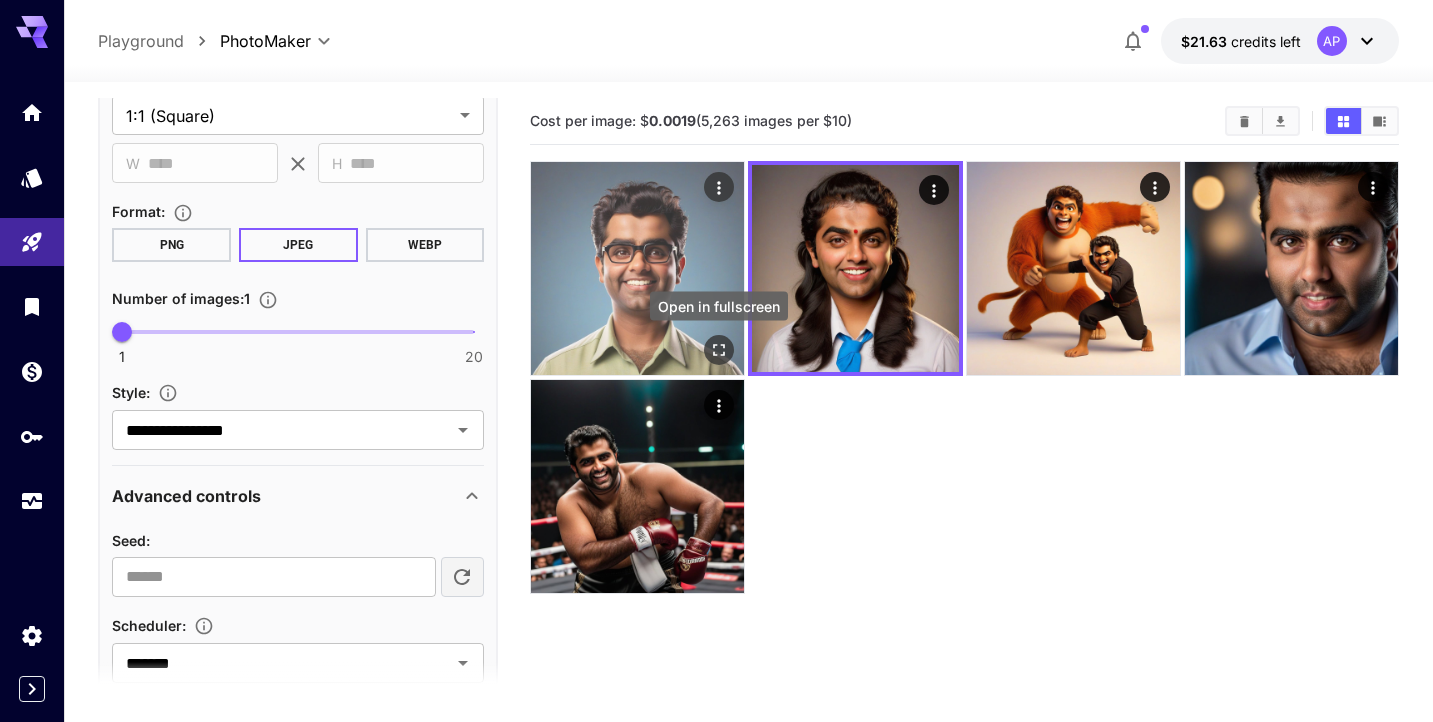 click 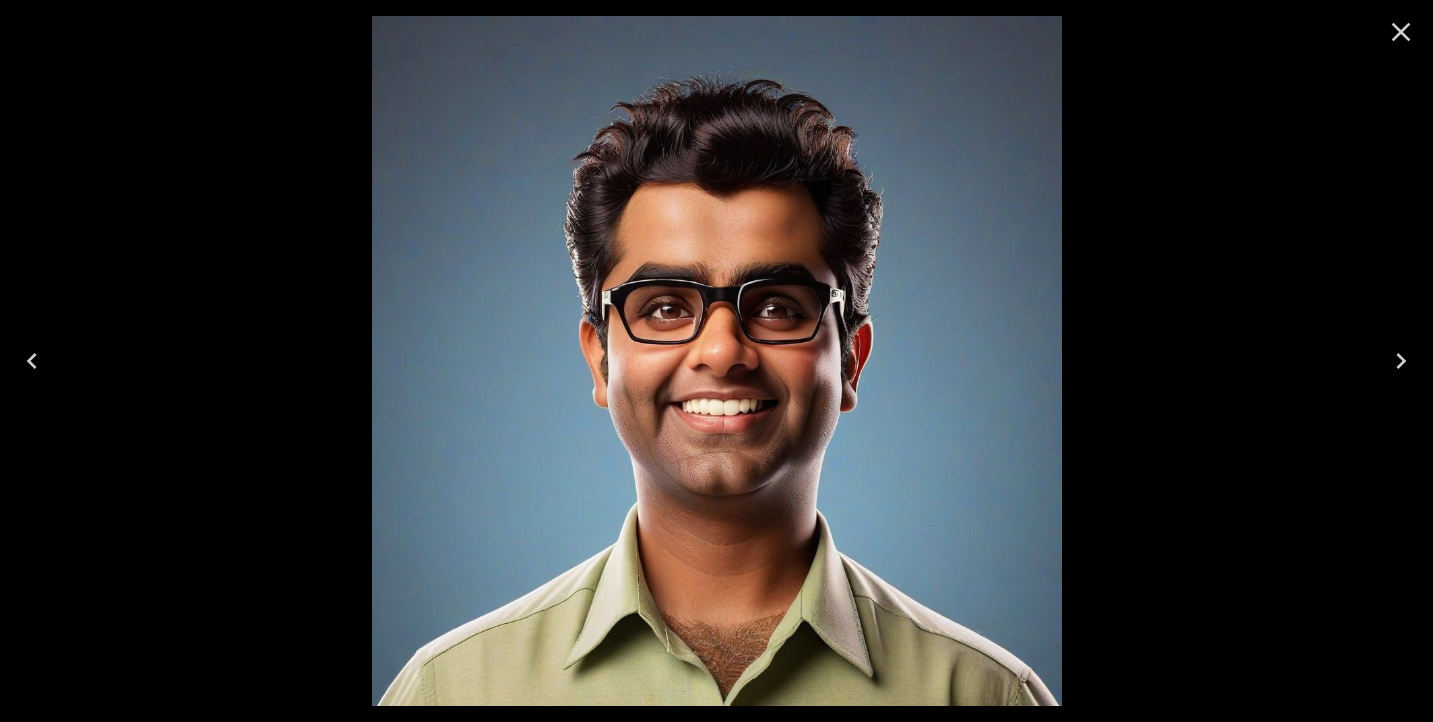 click at bounding box center [716, 361] 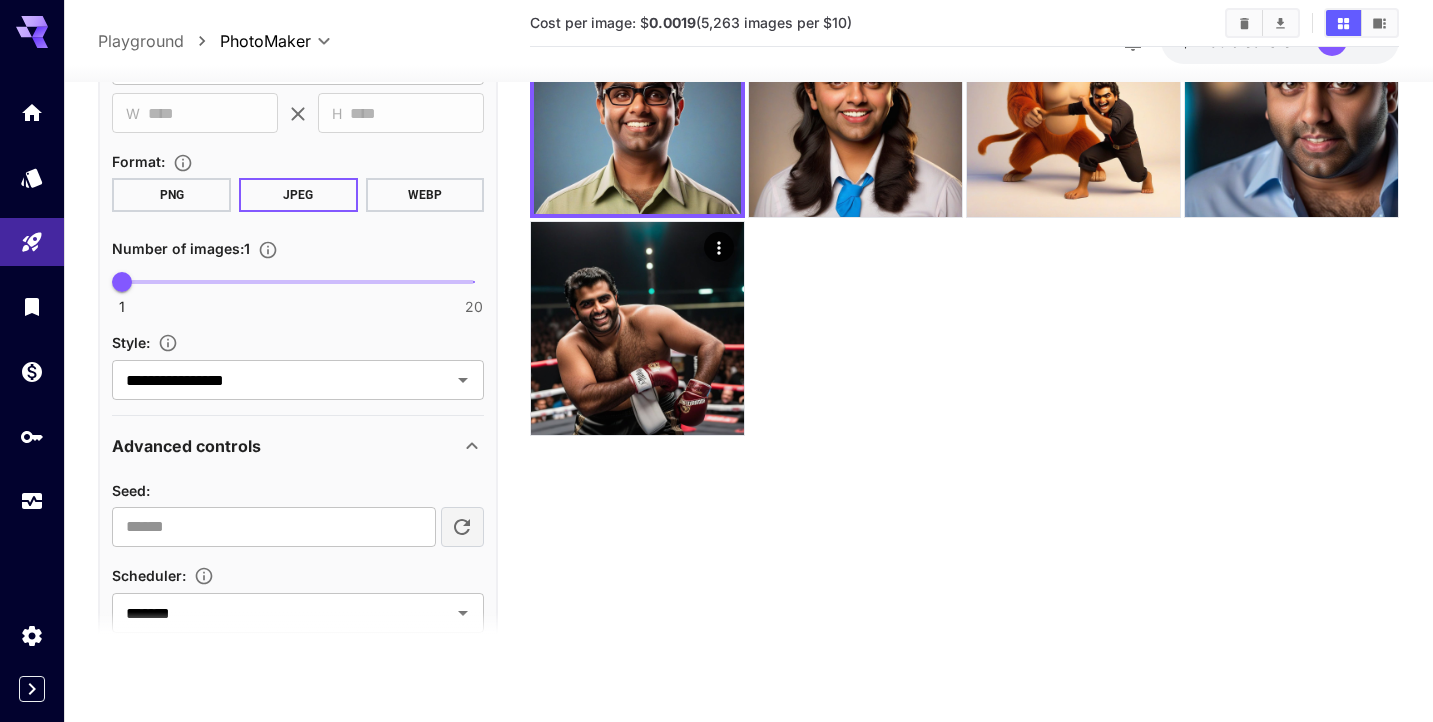 scroll, scrollTop: 158, scrollLeft: 0, axis: vertical 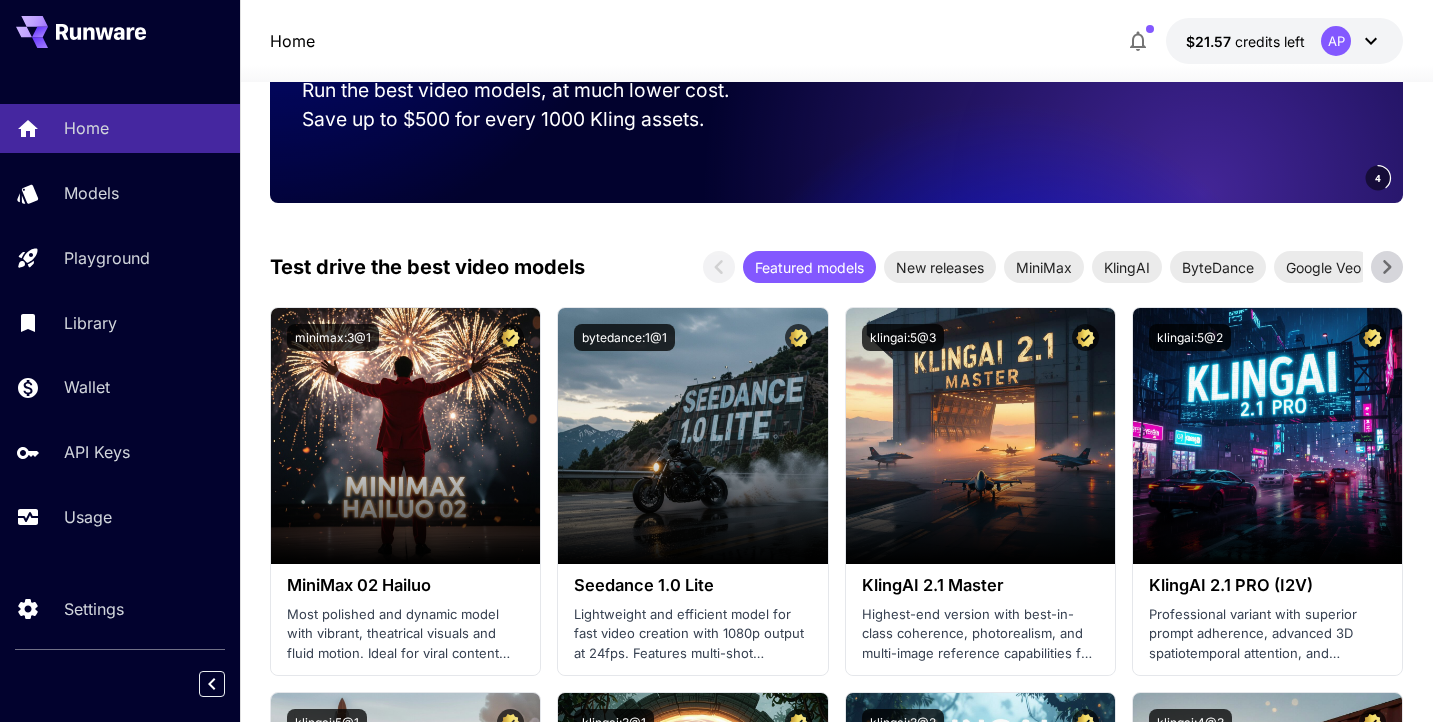 click on "Home Models Playground Library Wallet API Keys Usage" at bounding box center [120, 322] 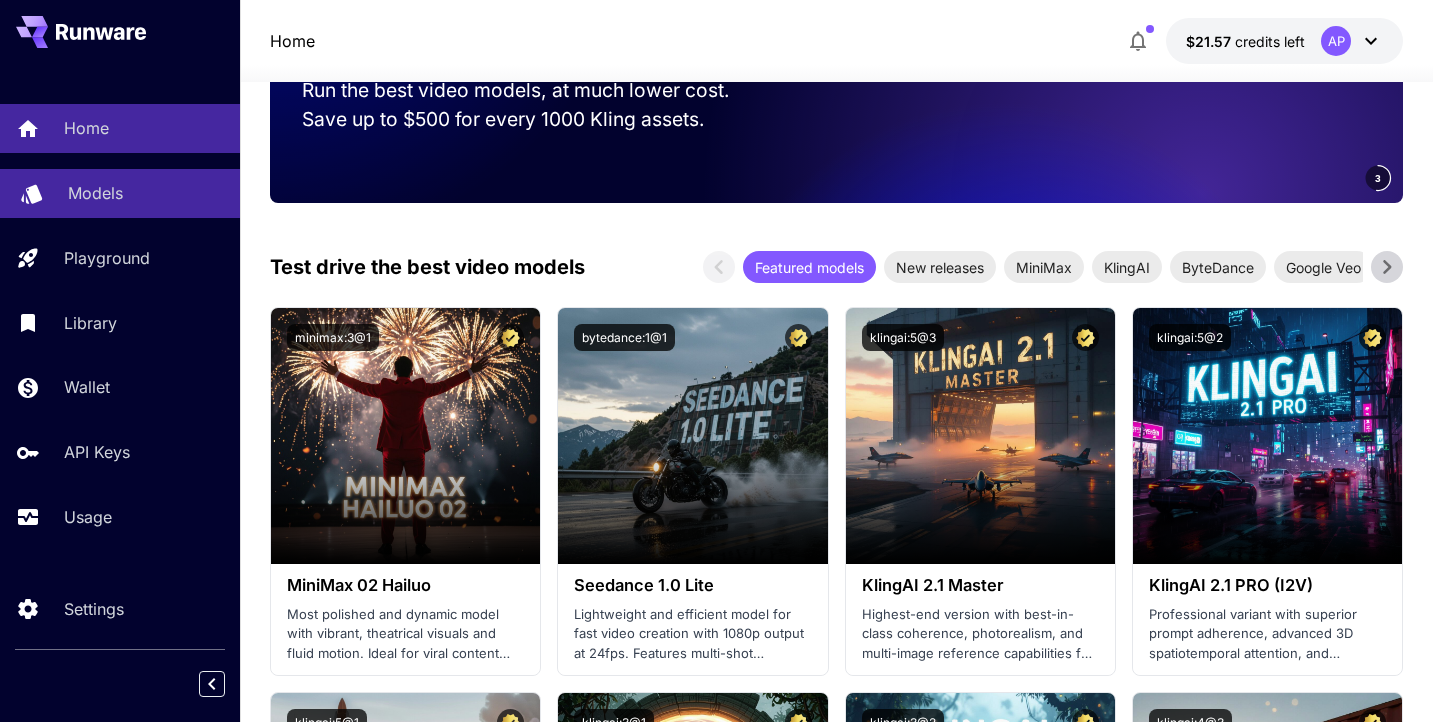 click on "Models" at bounding box center [95, 193] 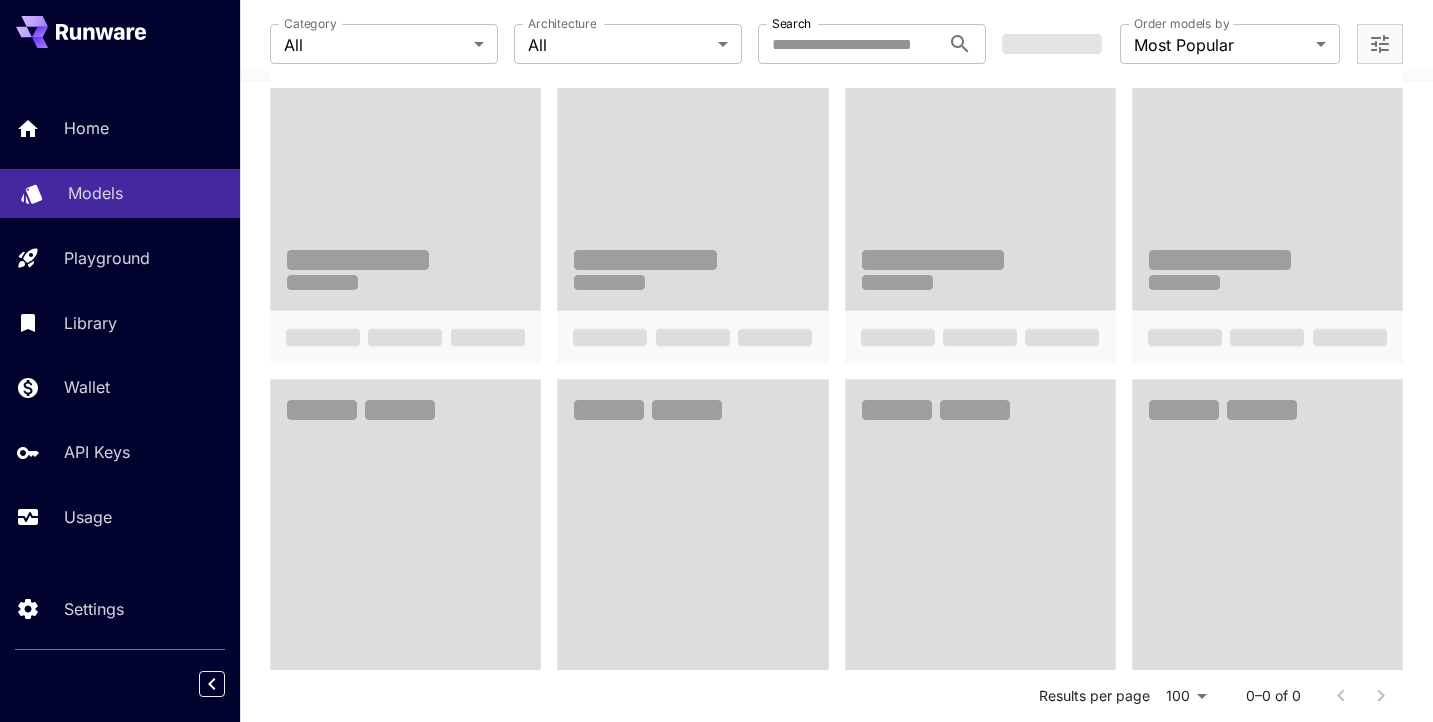 scroll, scrollTop: 0, scrollLeft: 0, axis: both 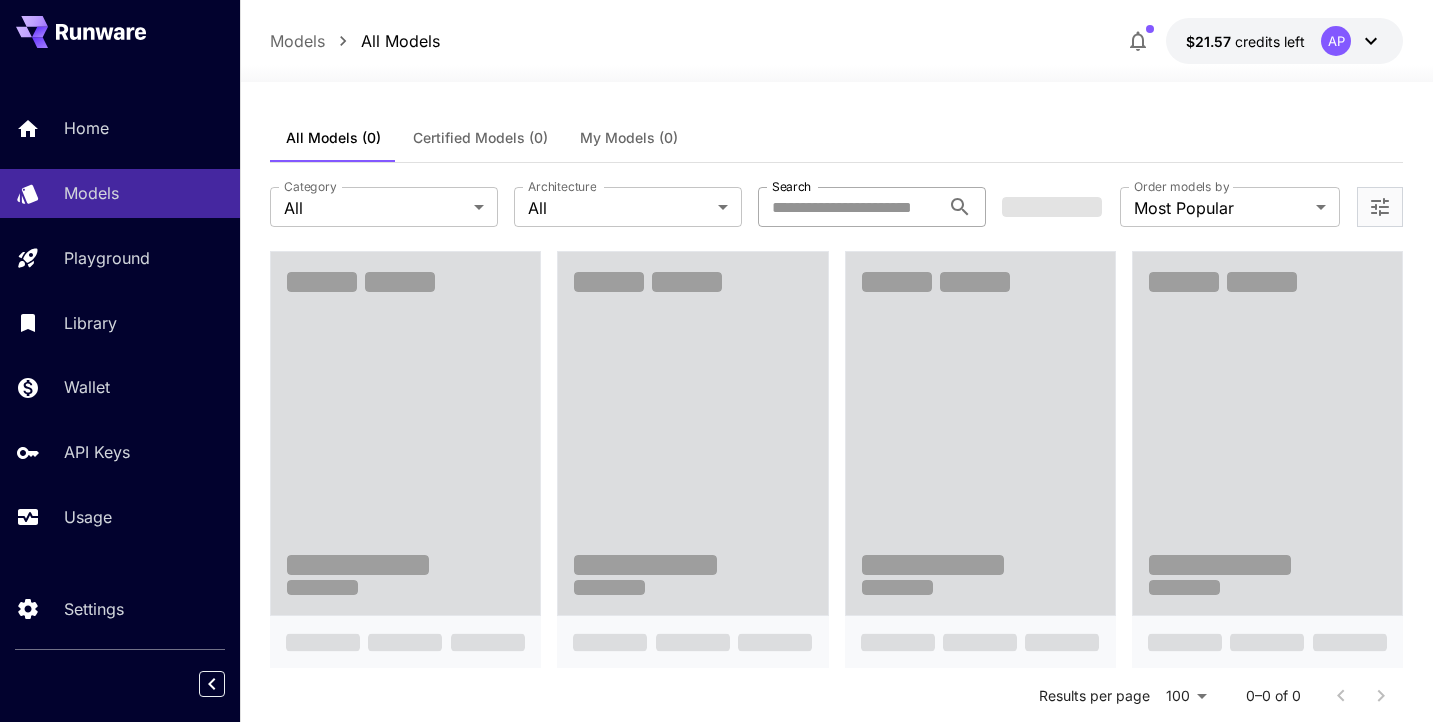click on "Search" at bounding box center (849, 207) 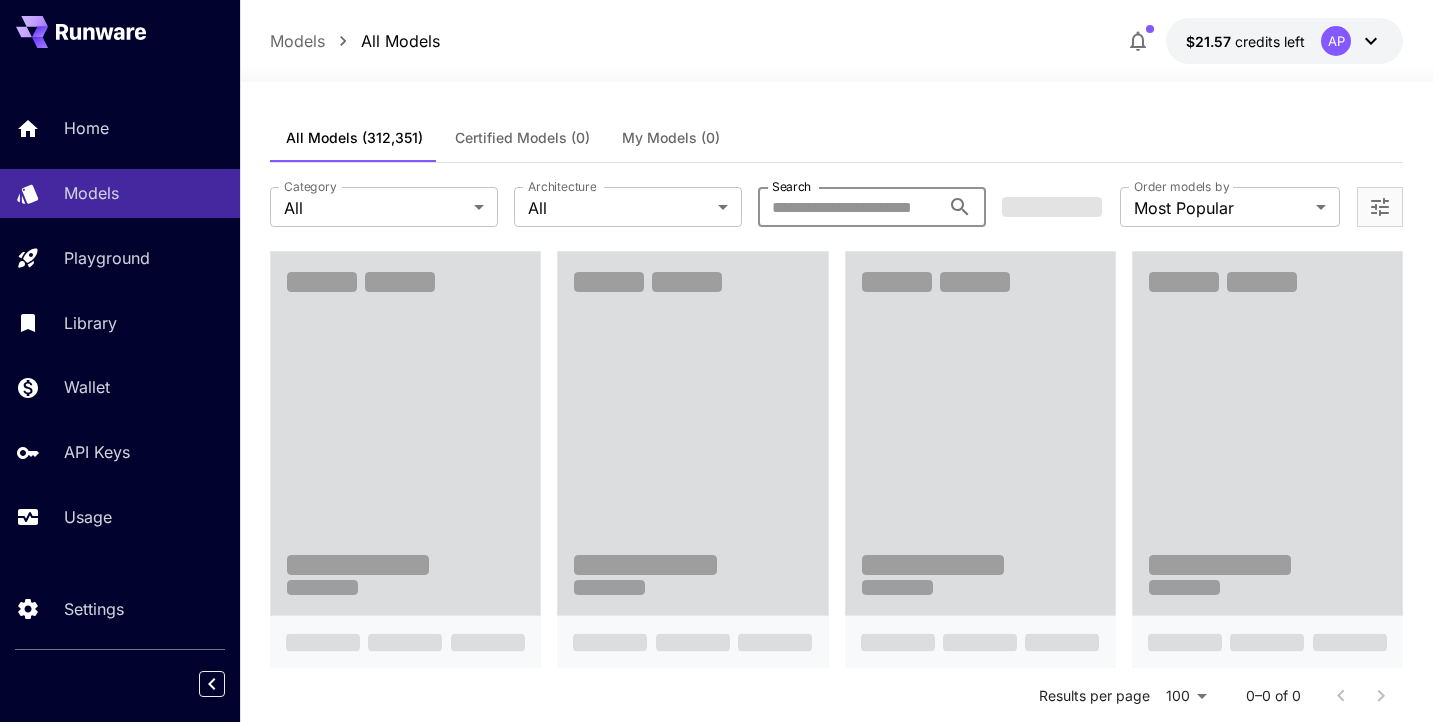 paste on "**********" 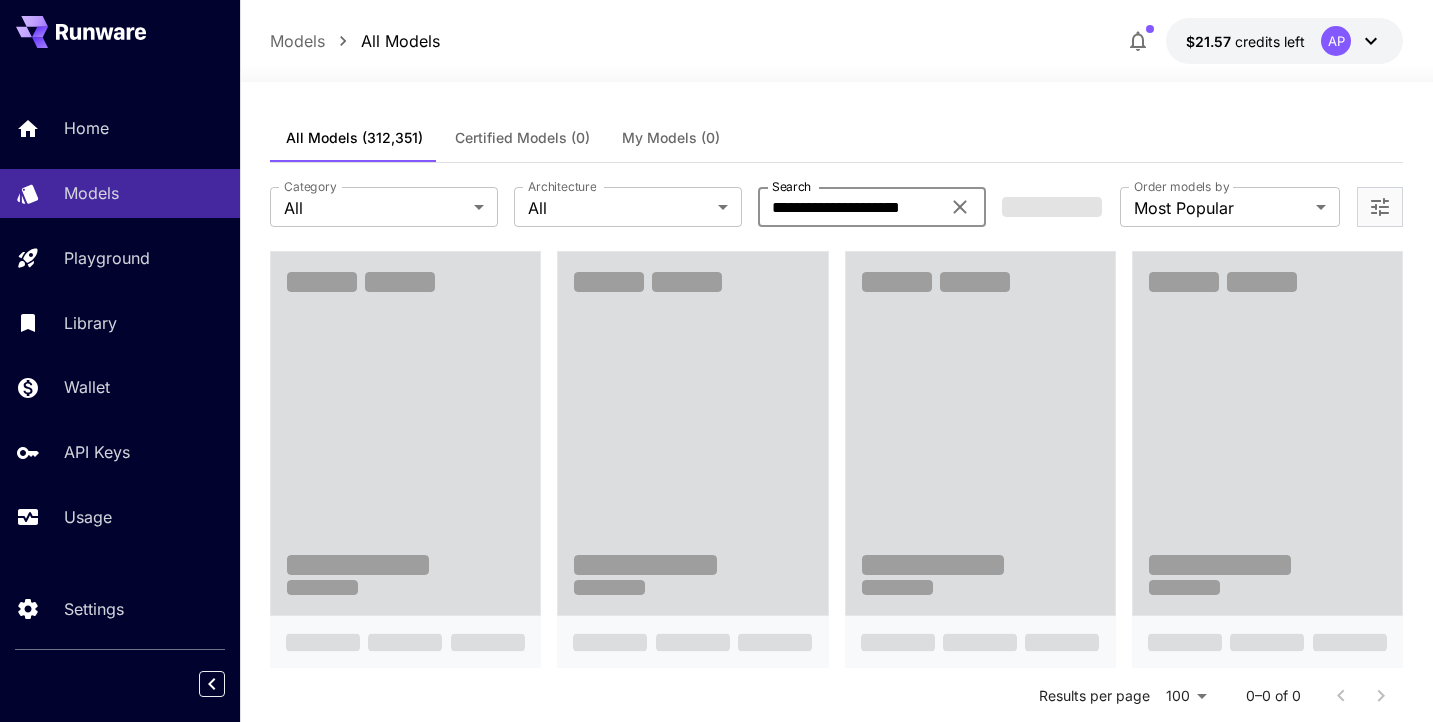 type on "**********" 